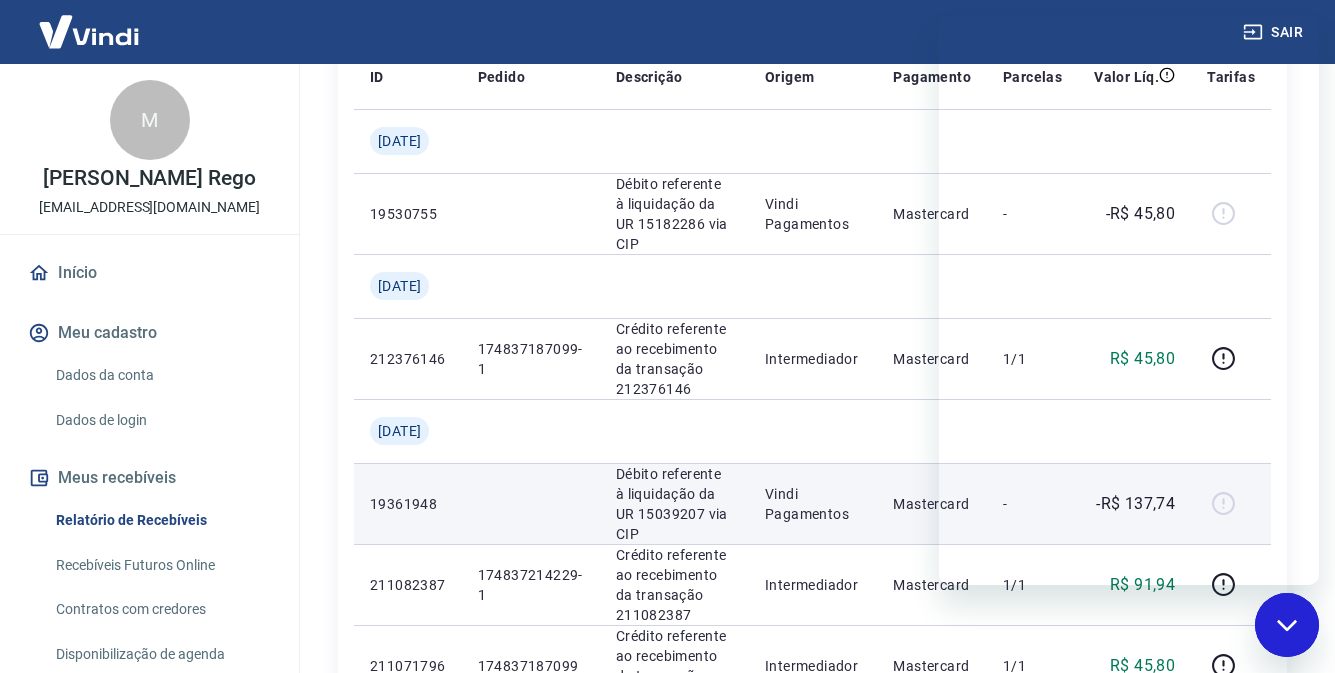 scroll, scrollTop: 300, scrollLeft: 0, axis: vertical 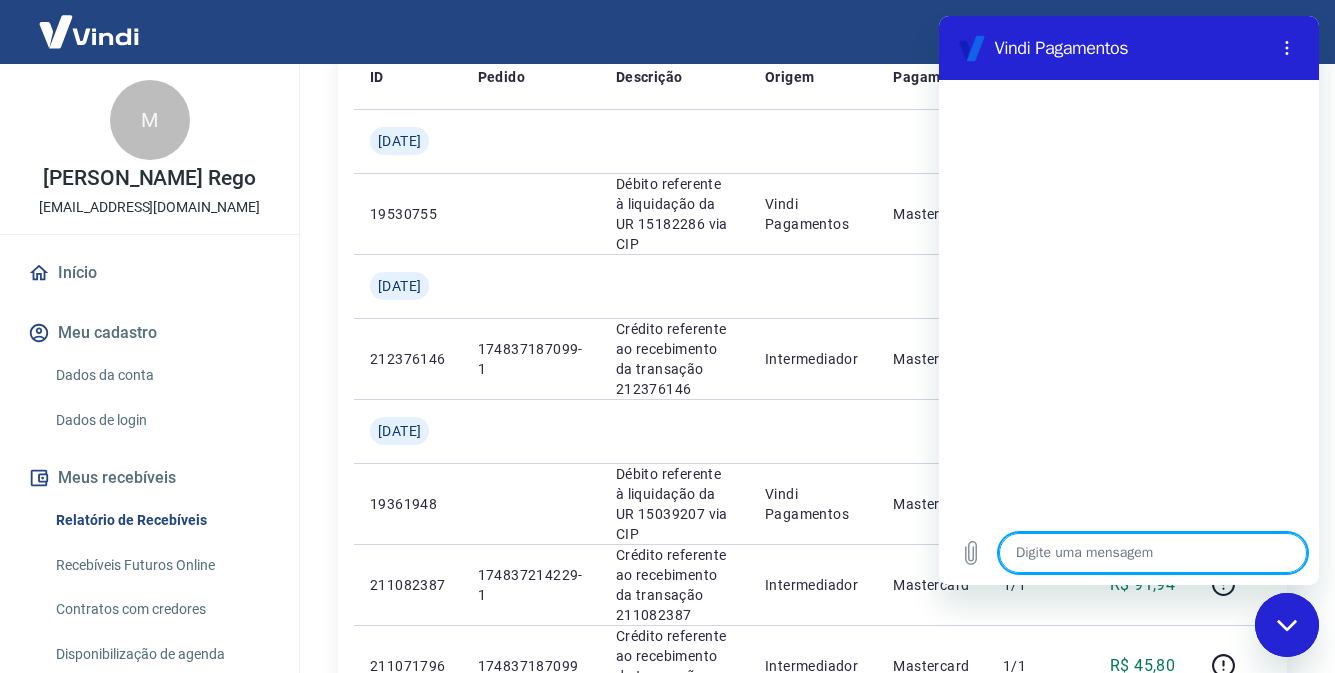 click at bounding box center (1153, 553) 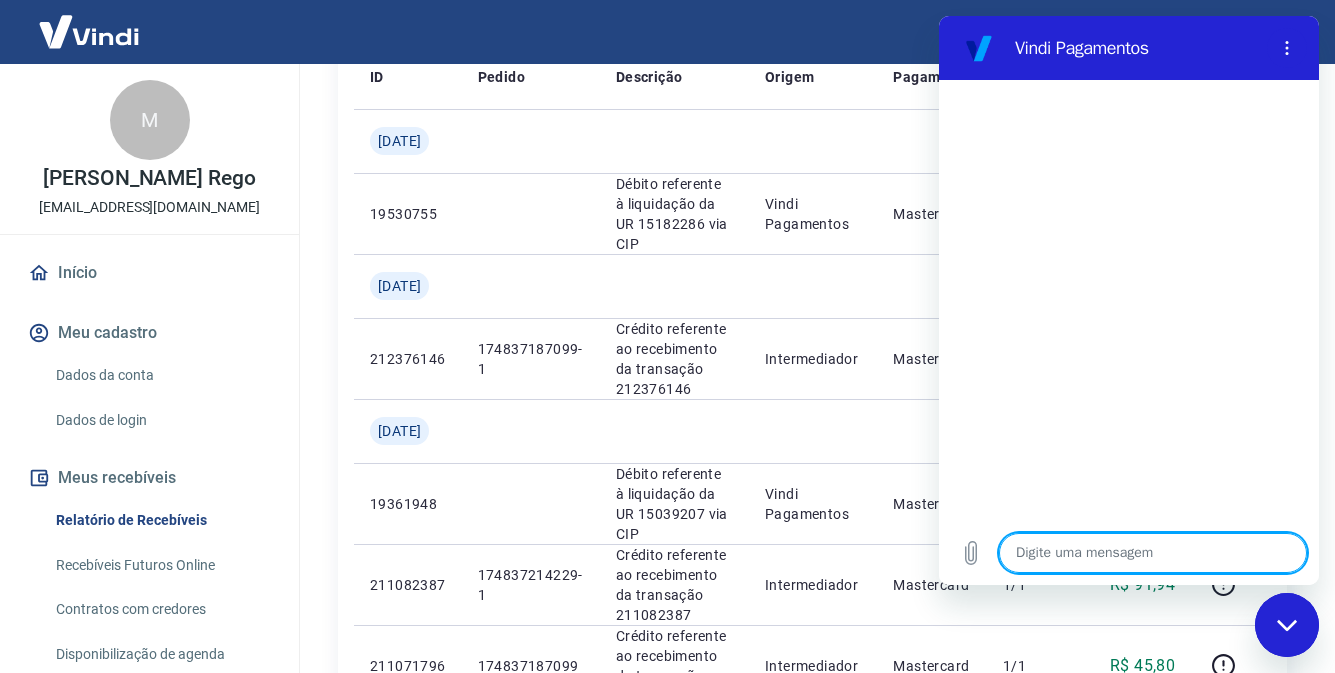 type on "B" 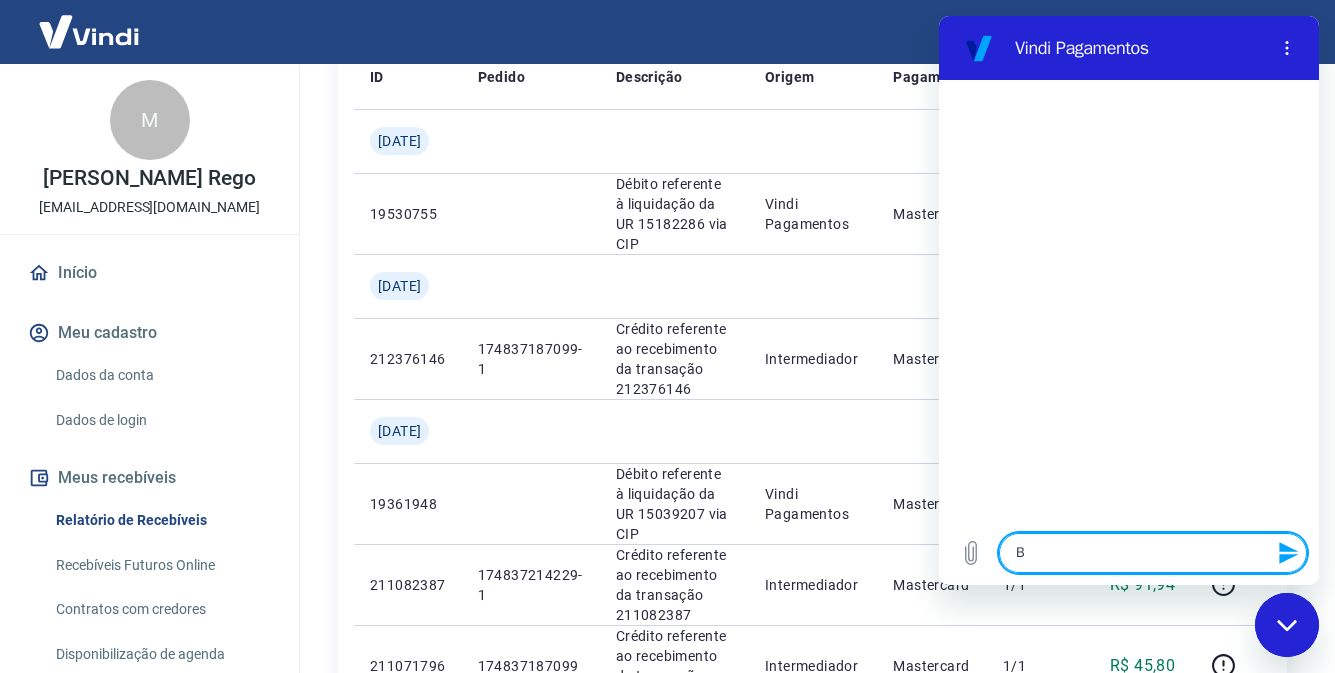 type on "Bo" 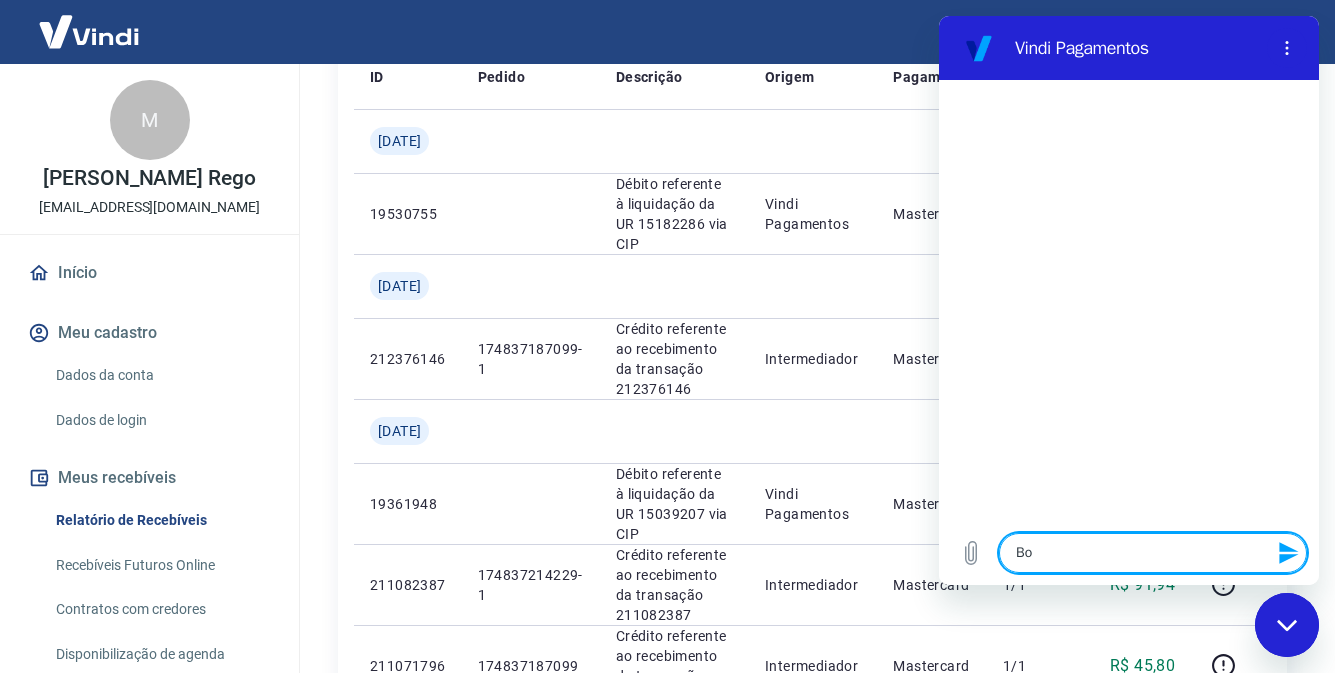 type on "Boa" 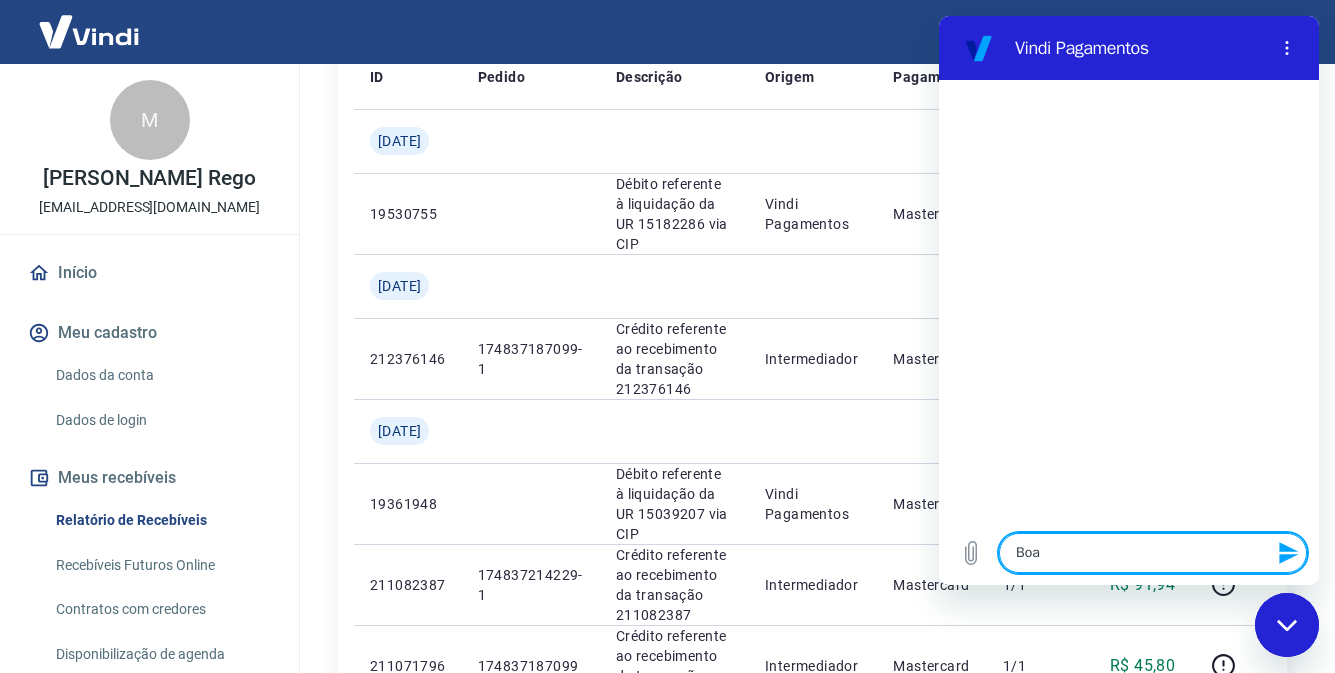 type on "Boa" 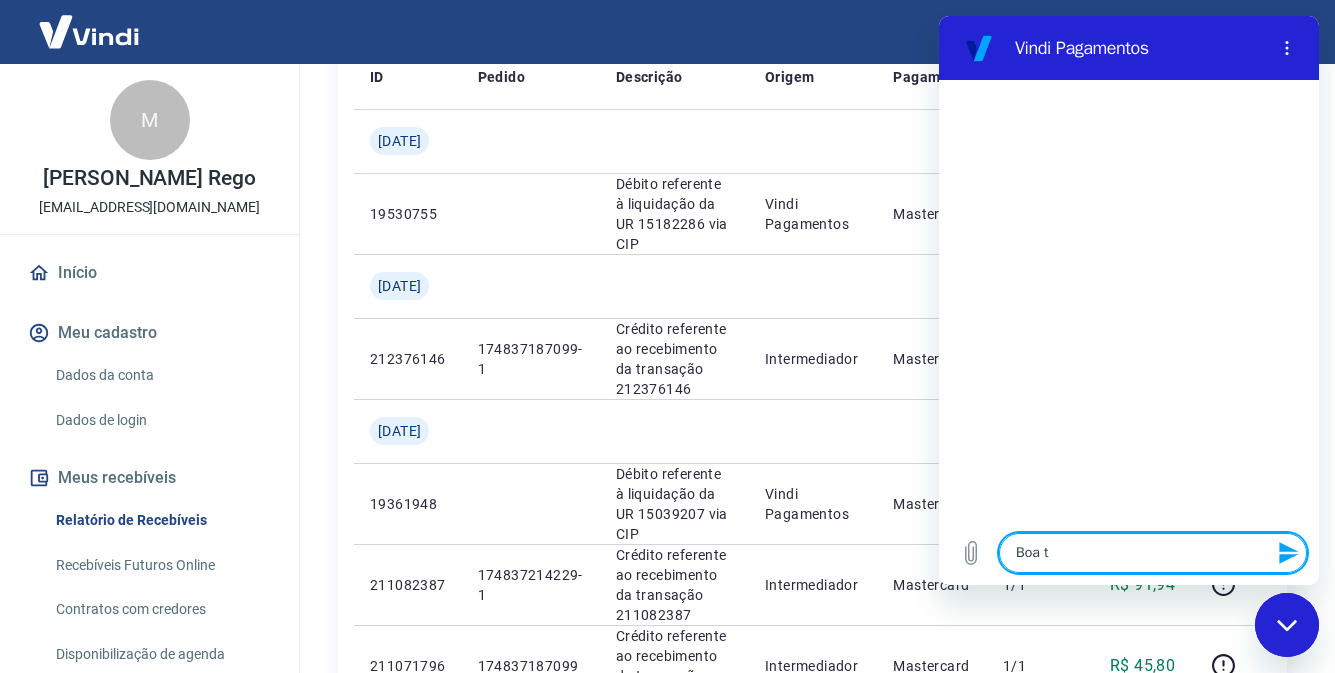 type on "Boa ta" 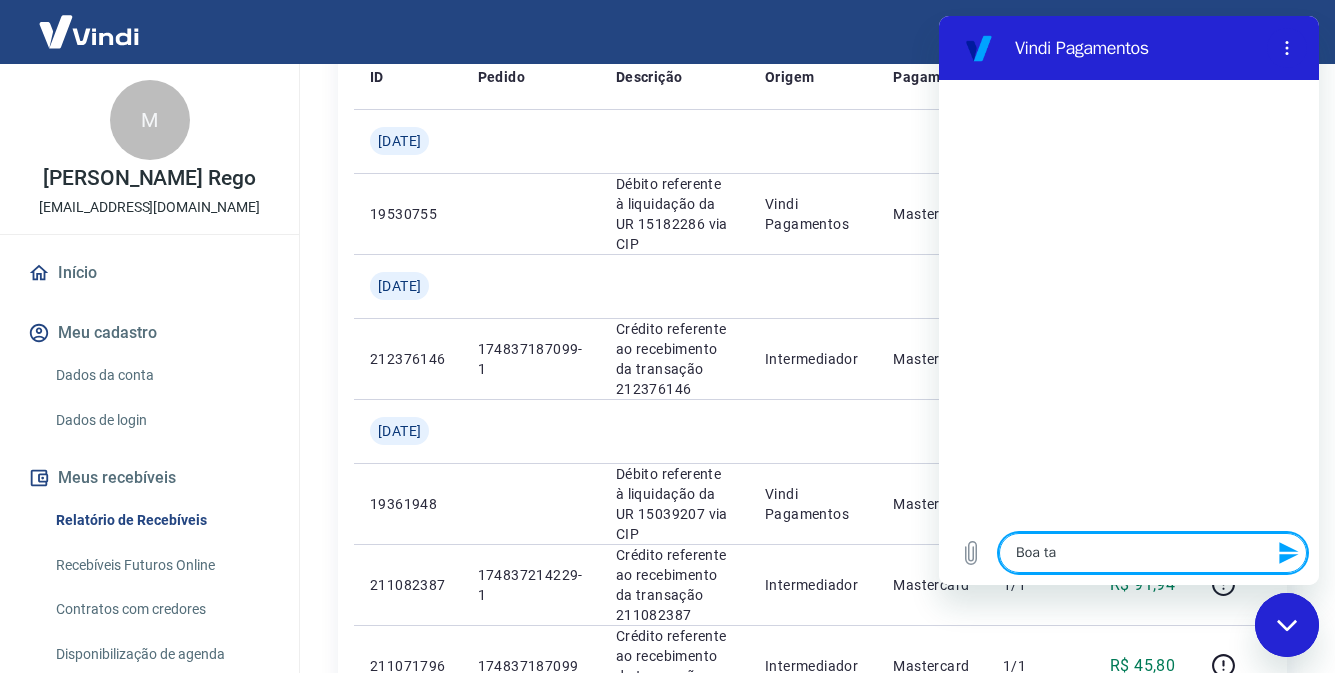 type on "Boa tar" 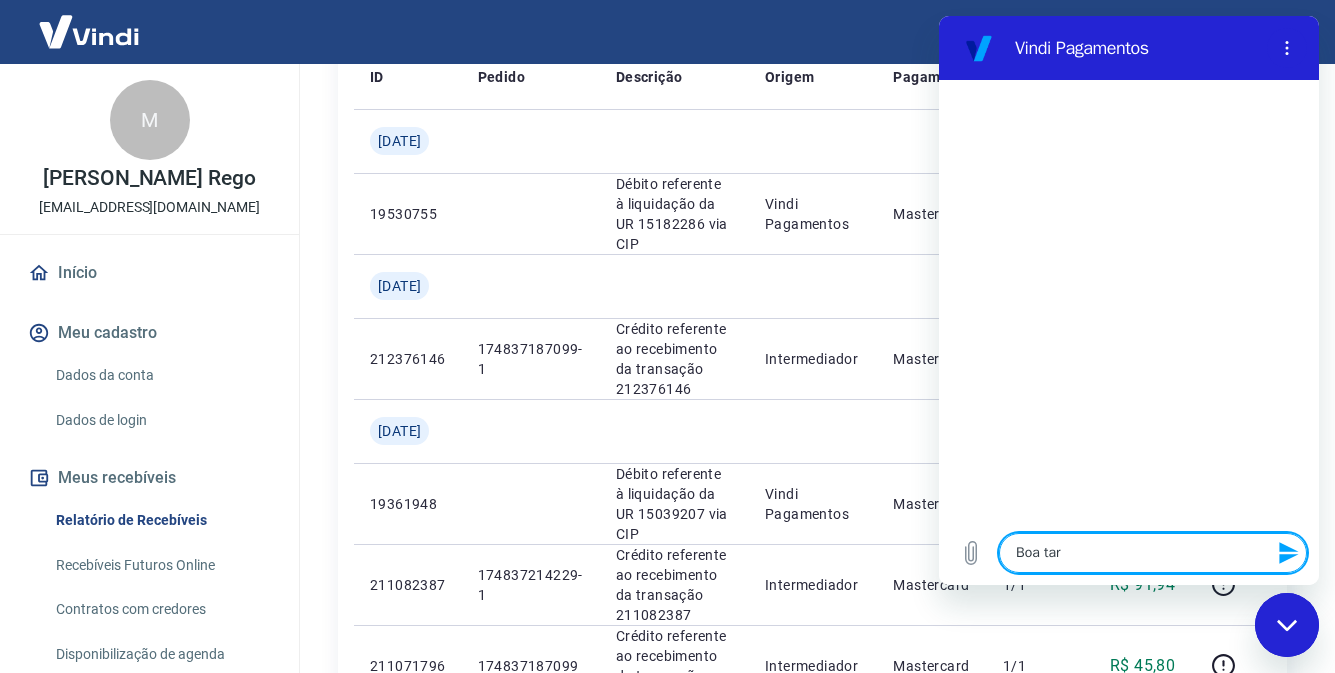 type on "x" 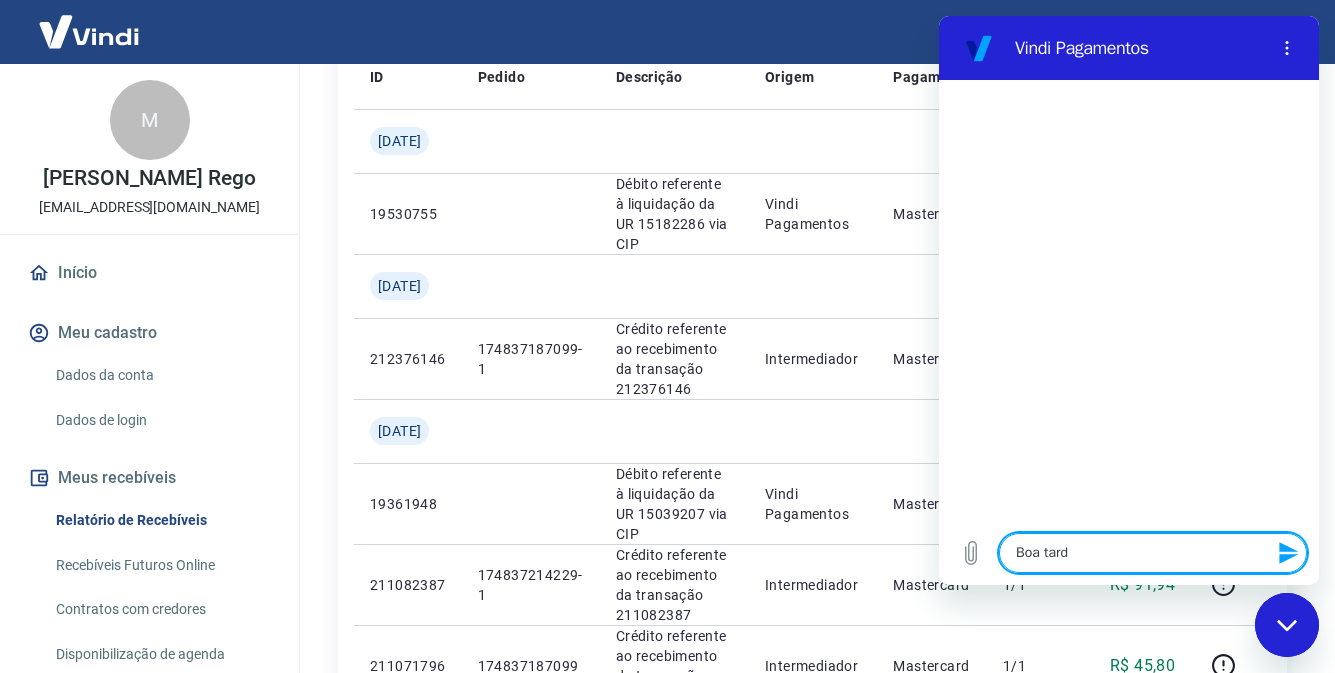 type on "x" 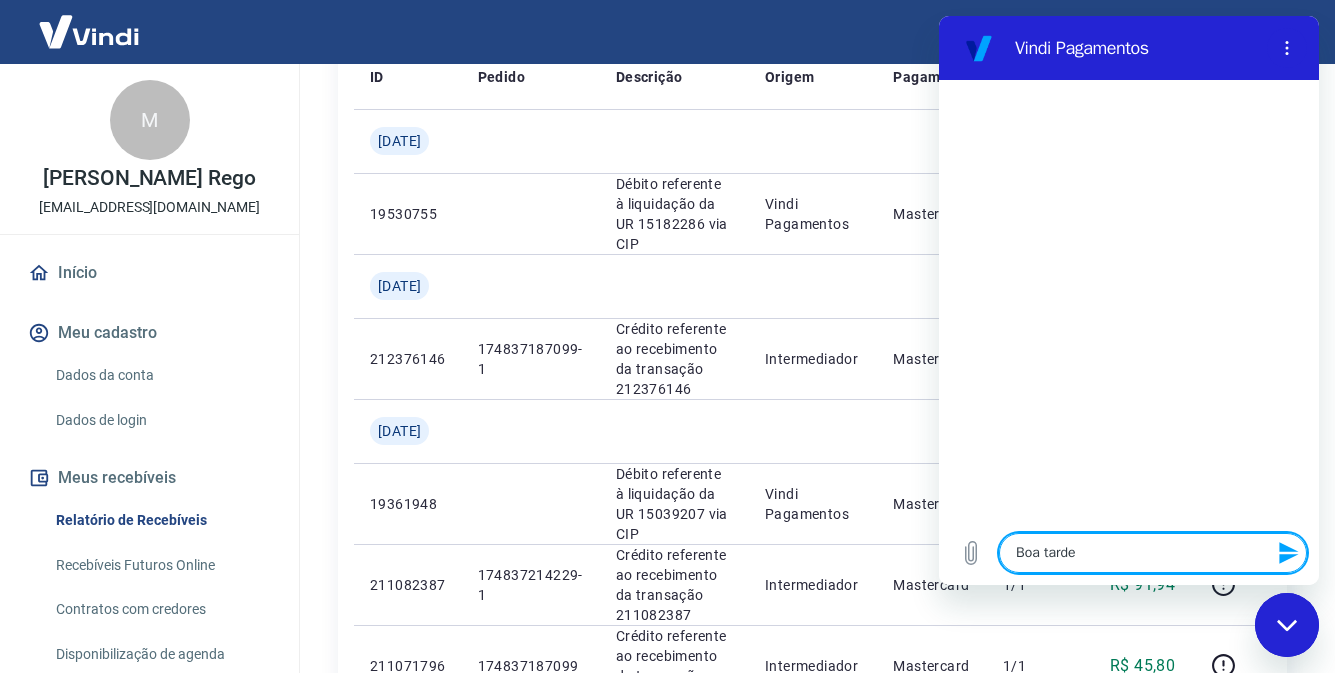 type 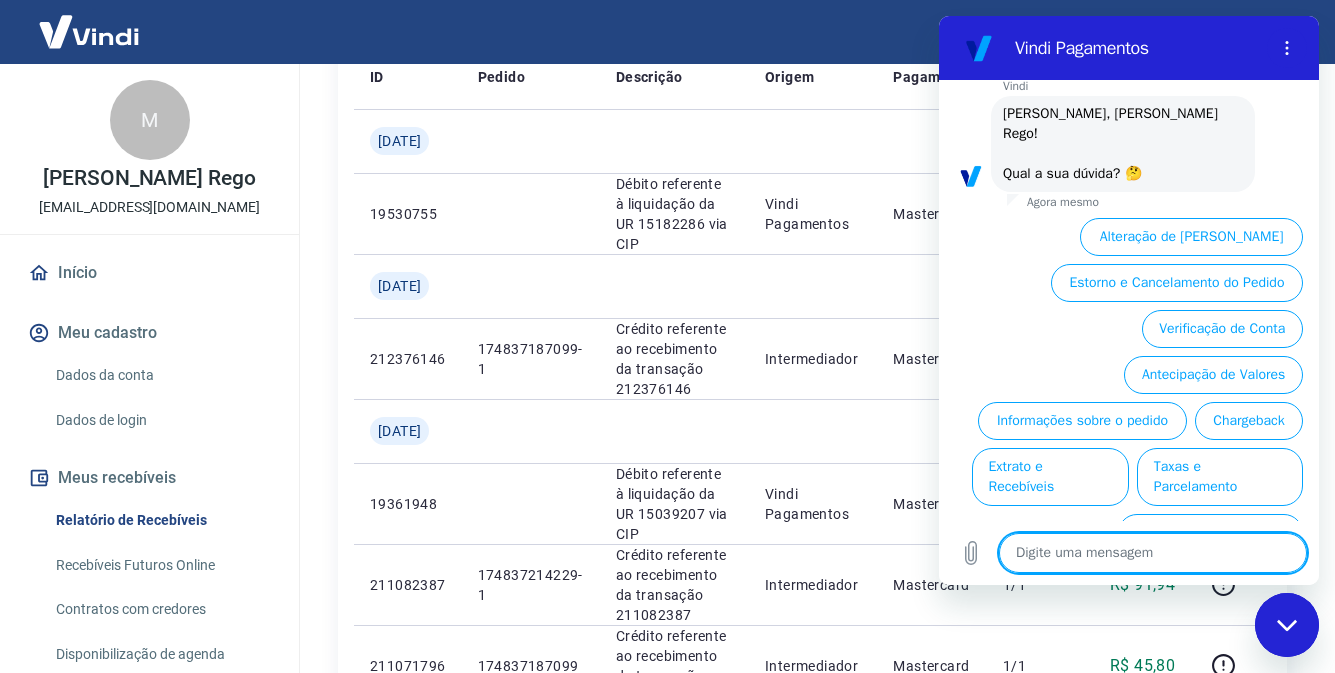 scroll, scrollTop: 132, scrollLeft: 0, axis: vertical 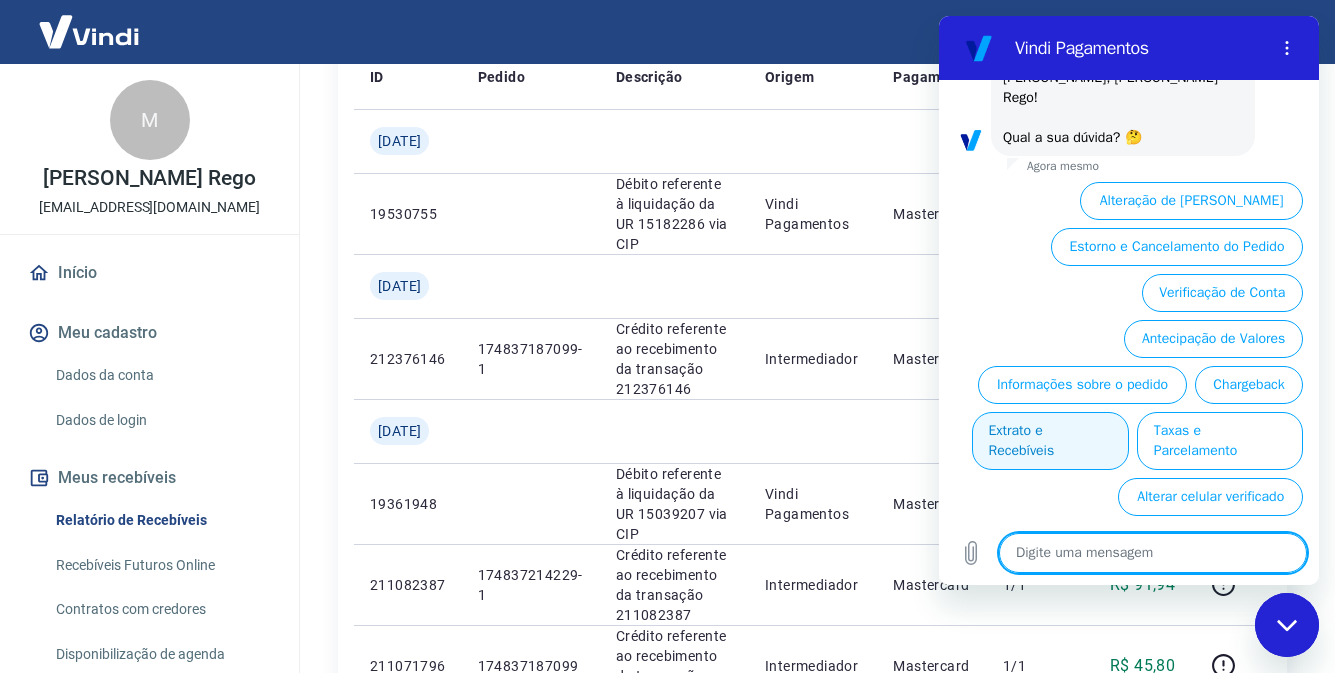 click on "Extrato e Recebíveis" at bounding box center [1050, 441] 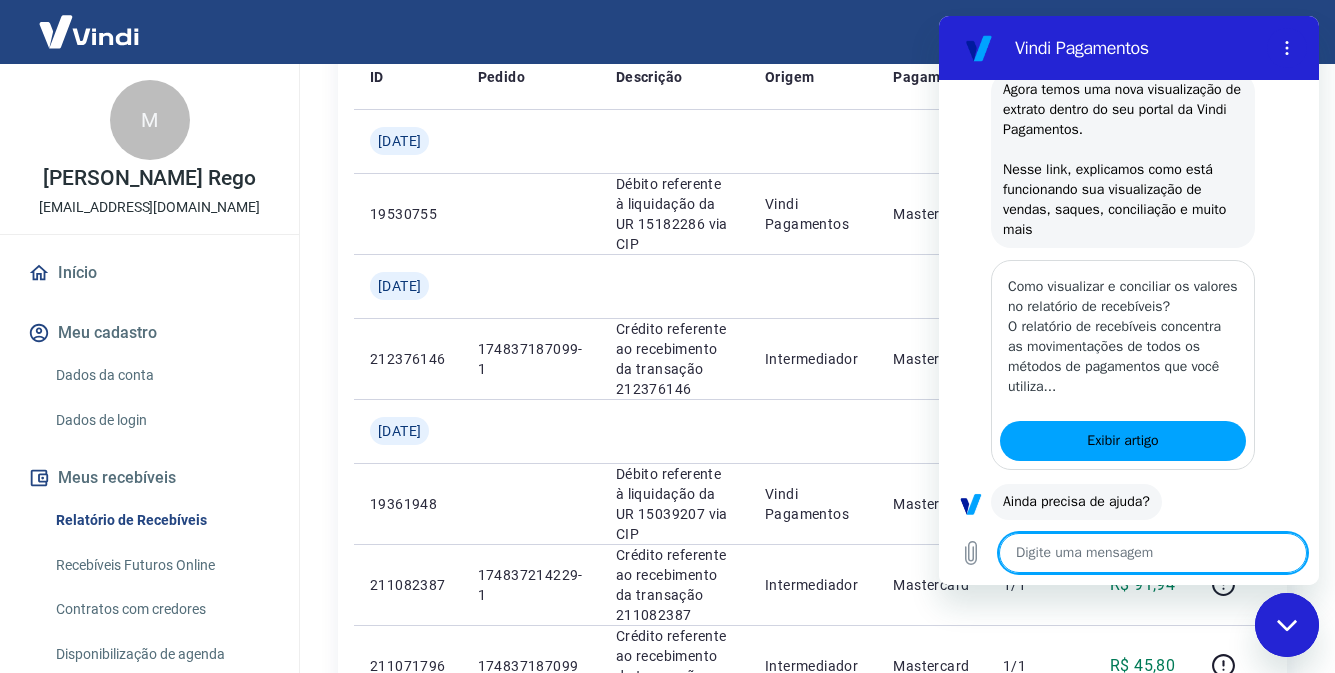 scroll, scrollTop: 356, scrollLeft: 0, axis: vertical 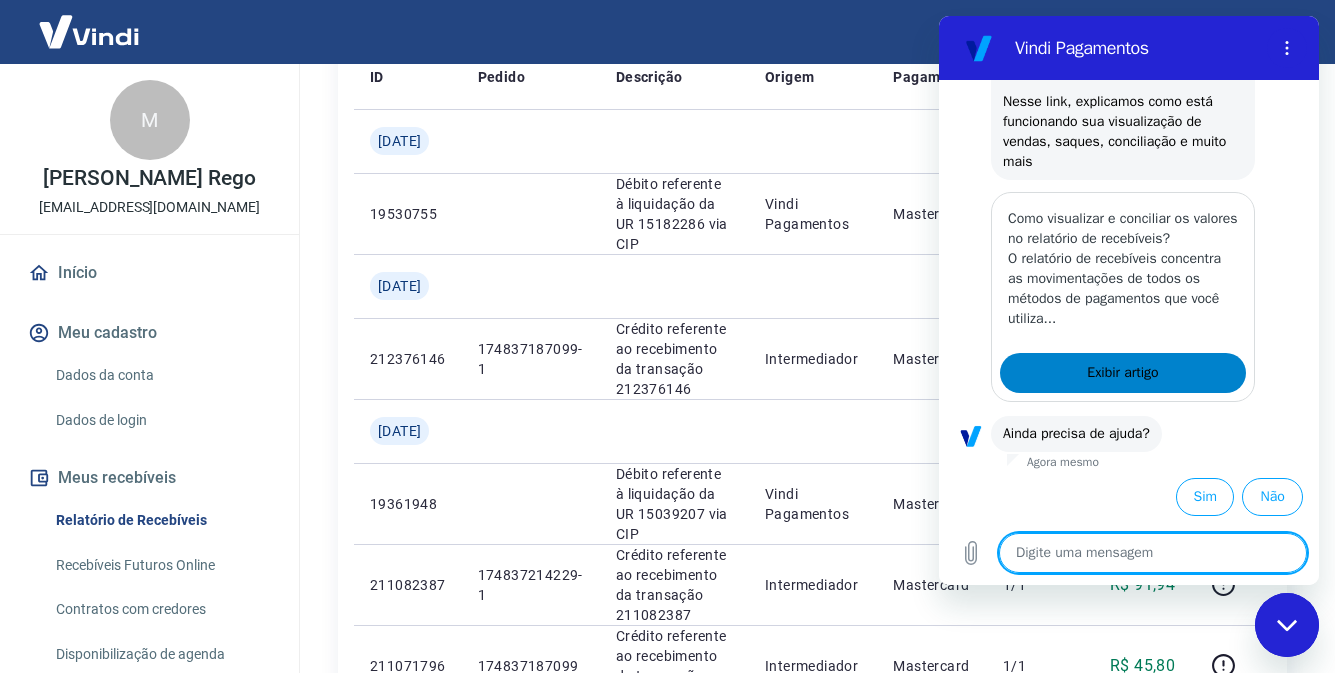 click on "Exibir artigo" at bounding box center [1122, 373] 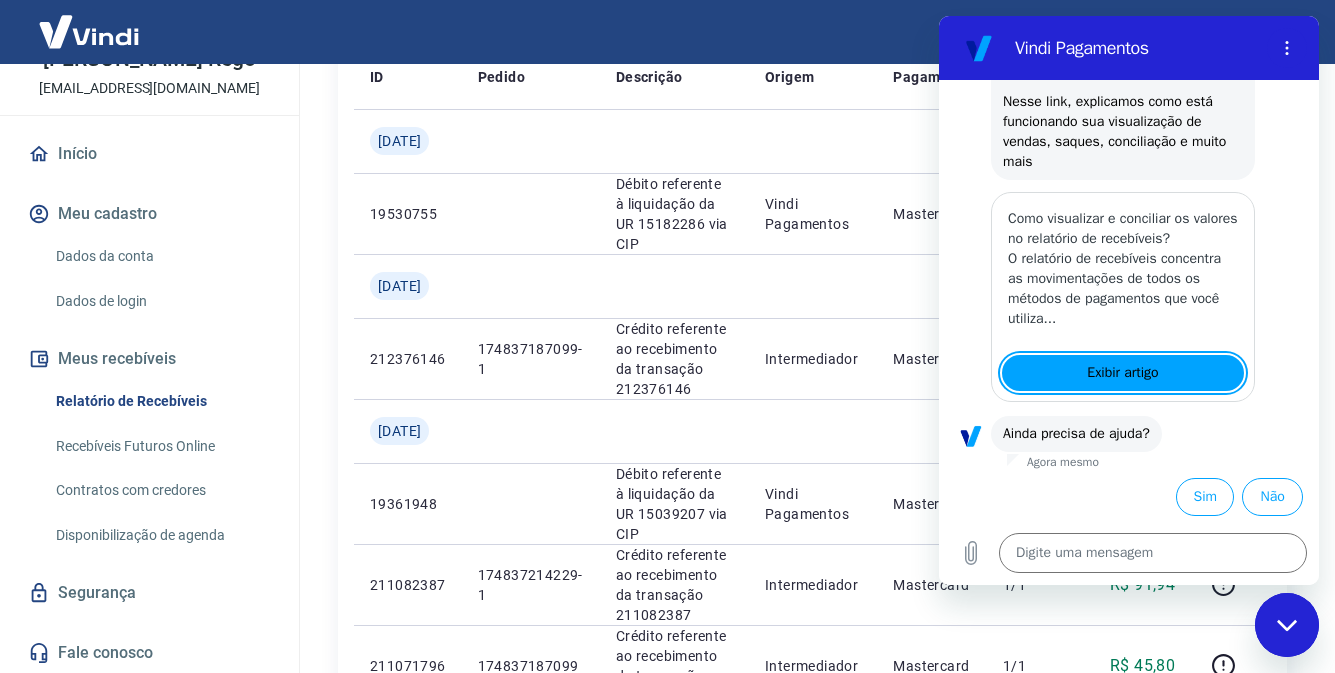 scroll, scrollTop: 121, scrollLeft: 0, axis: vertical 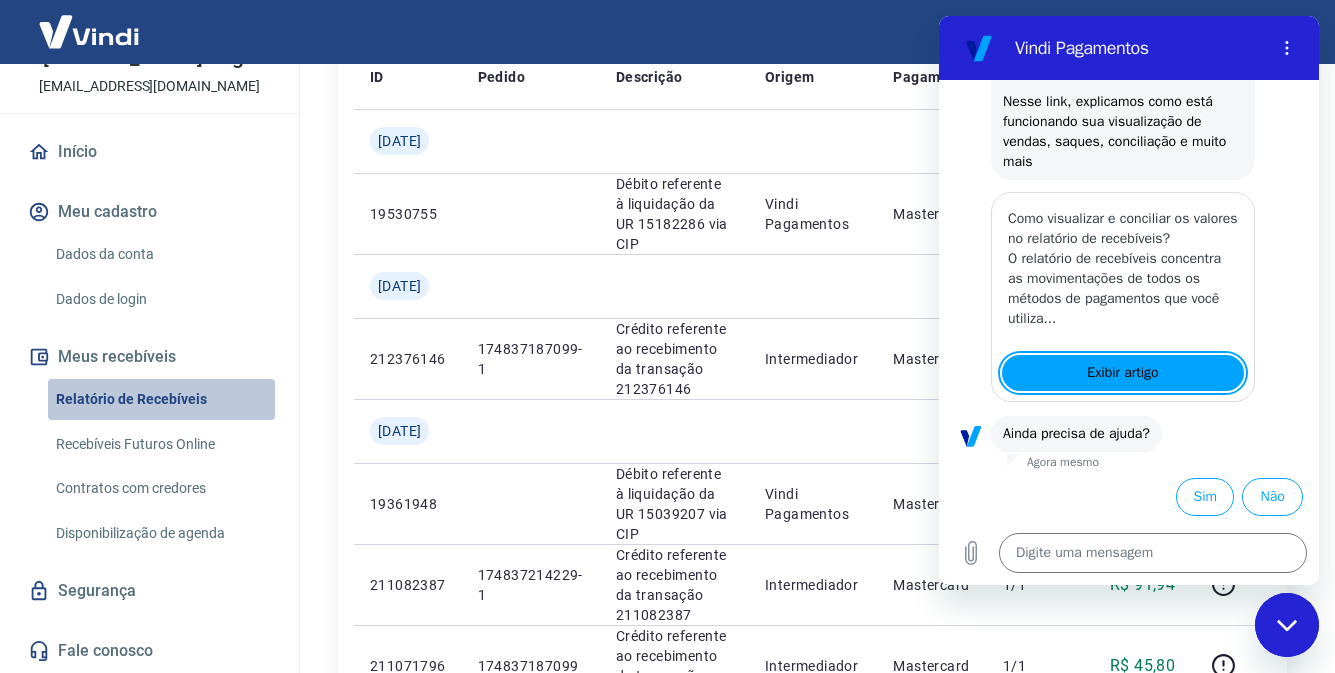 click on "Relatório de Recebíveis" at bounding box center (161, 399) 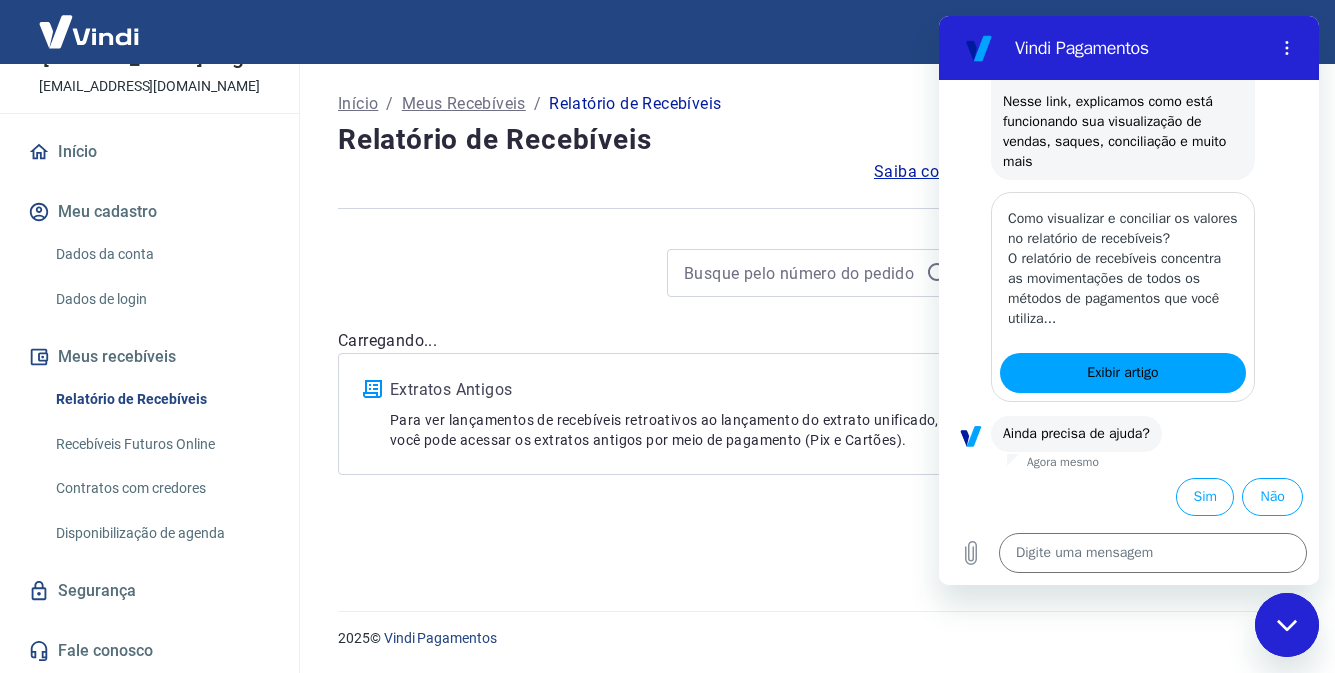 scroll, scrollTop: 0, scrollLeft: 0, axis: both 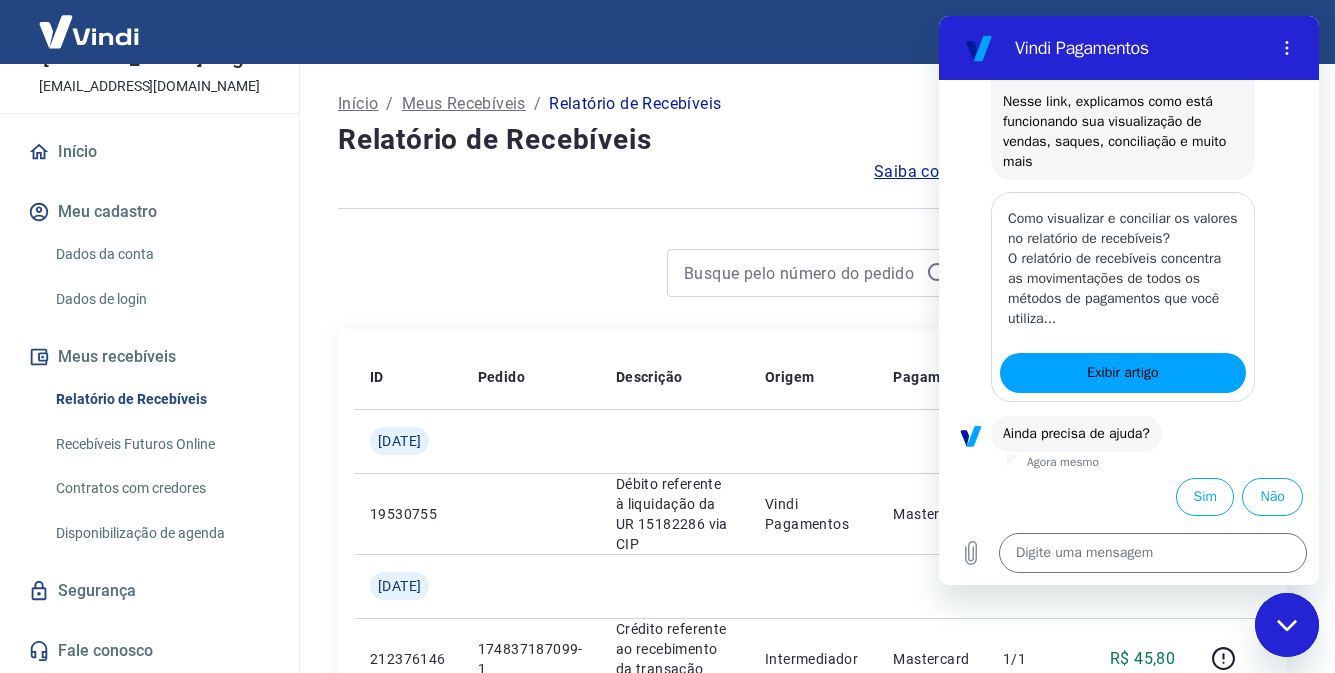 drag, startPoint x: 1298, startPoint y: 614, endPoint x: 2490, endPoint y: 1177, distance: 1318.2689 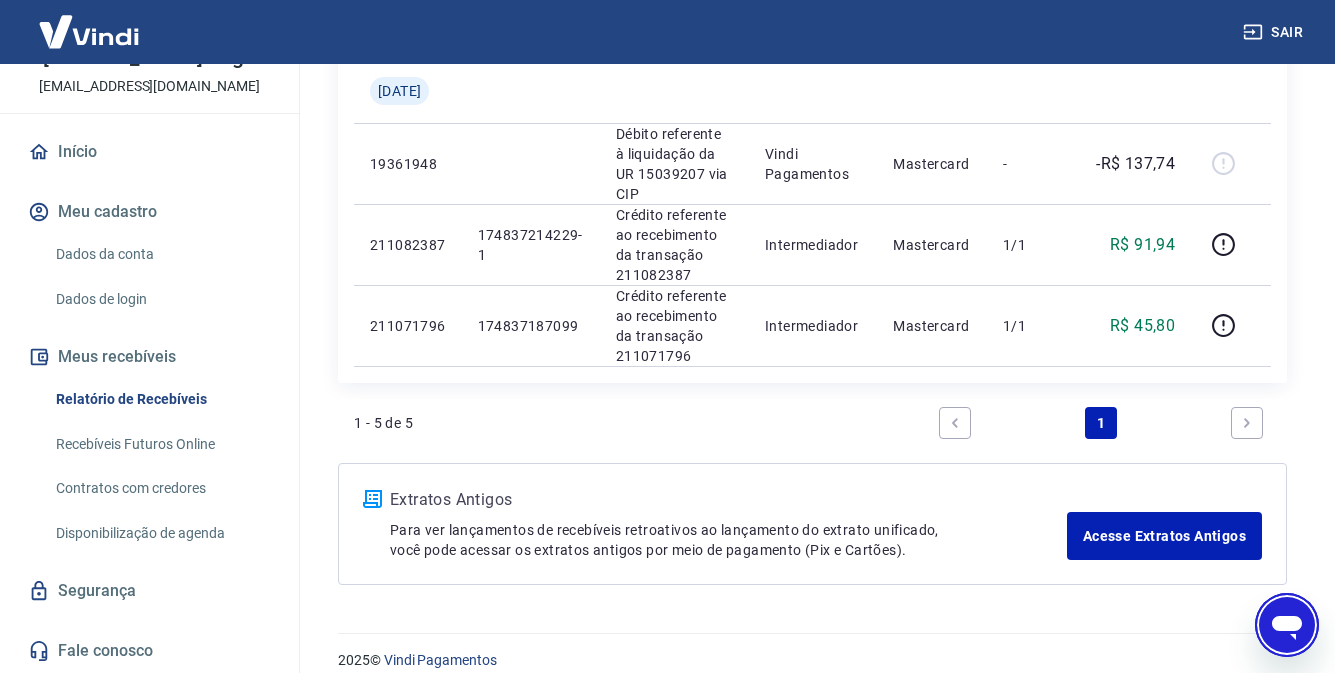 scroll, scrollTop: 662, scrollLeft: 0, axis: vertical 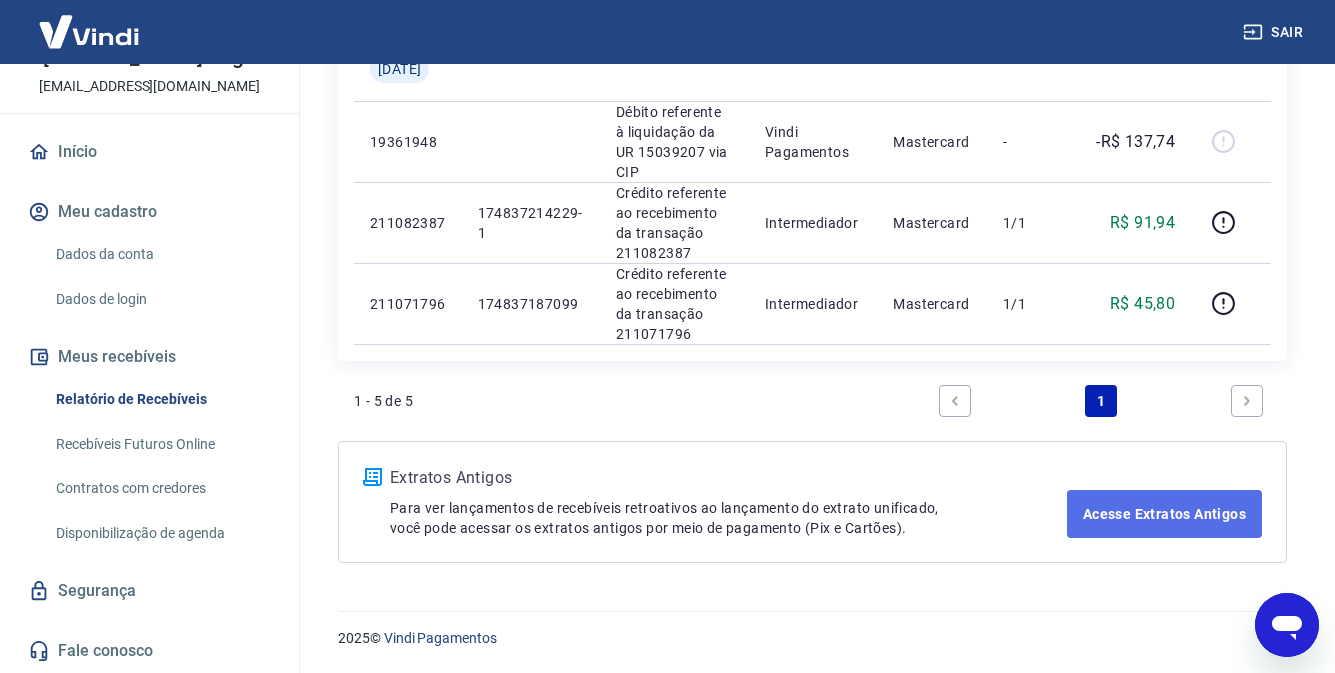 click on "Acesse Extratos Antigos" at bounding box center (1164, 514) 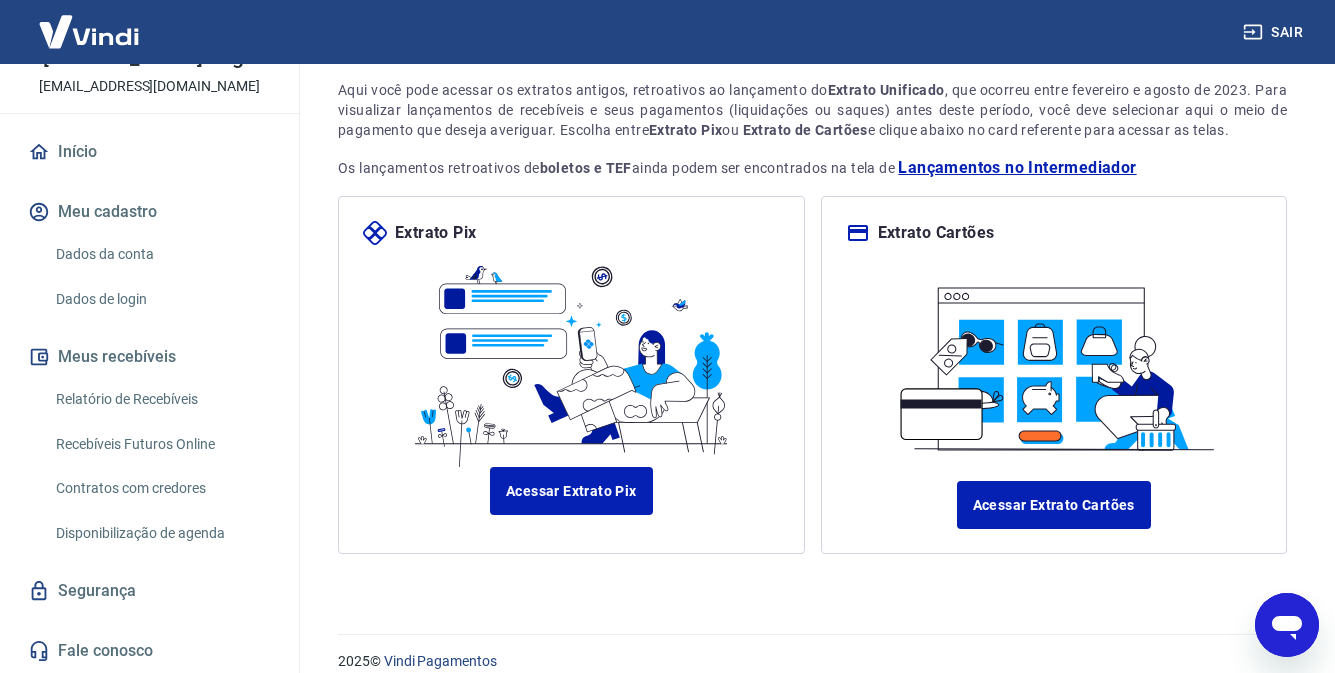 scroll, scrollTop: 153, scrollLeft: 0, axis: vertical 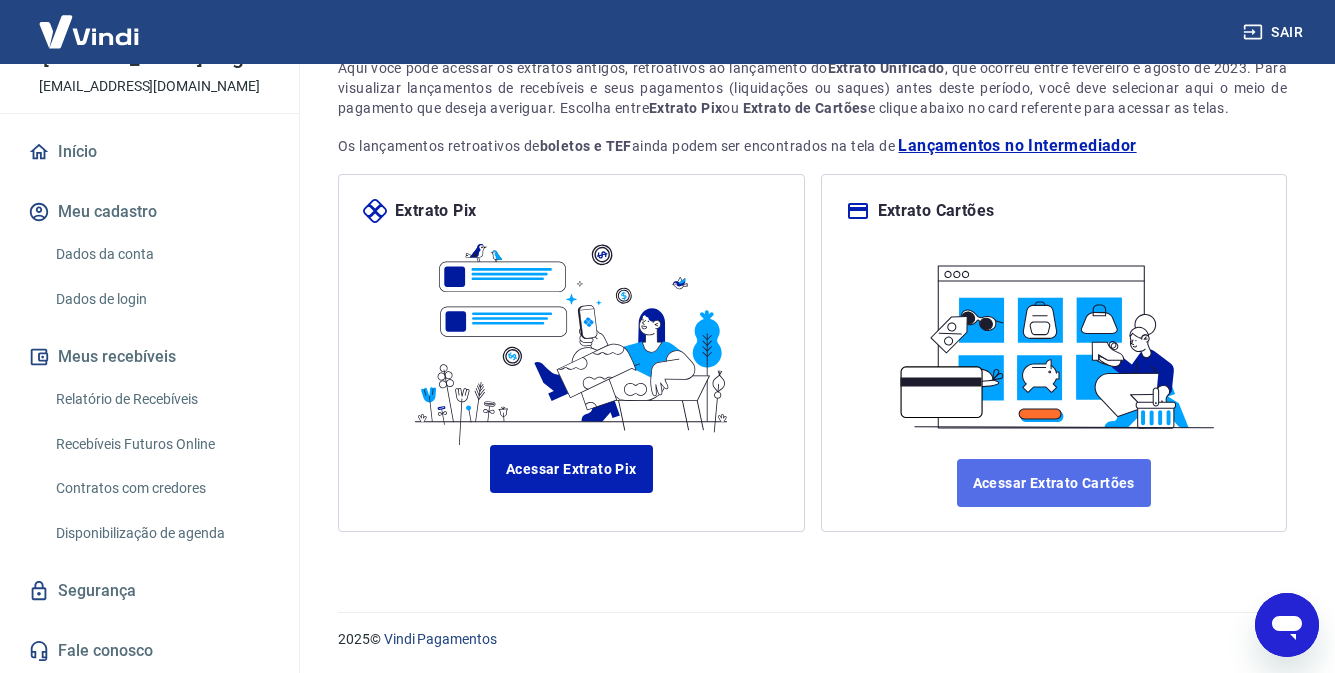 click on "Acessar Extrato Cartões" at bounding box center [1054, 483] 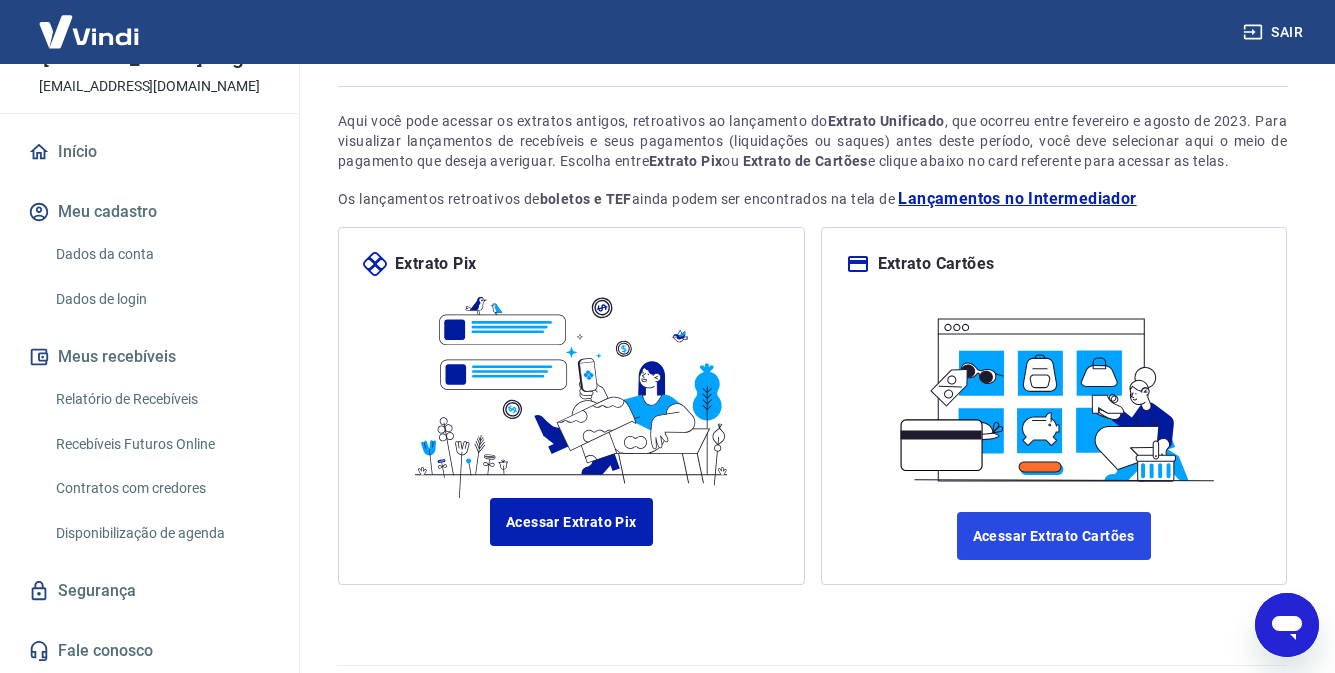 scroll, scrollTop: 153, scrollLeft: 0, axis: vertical 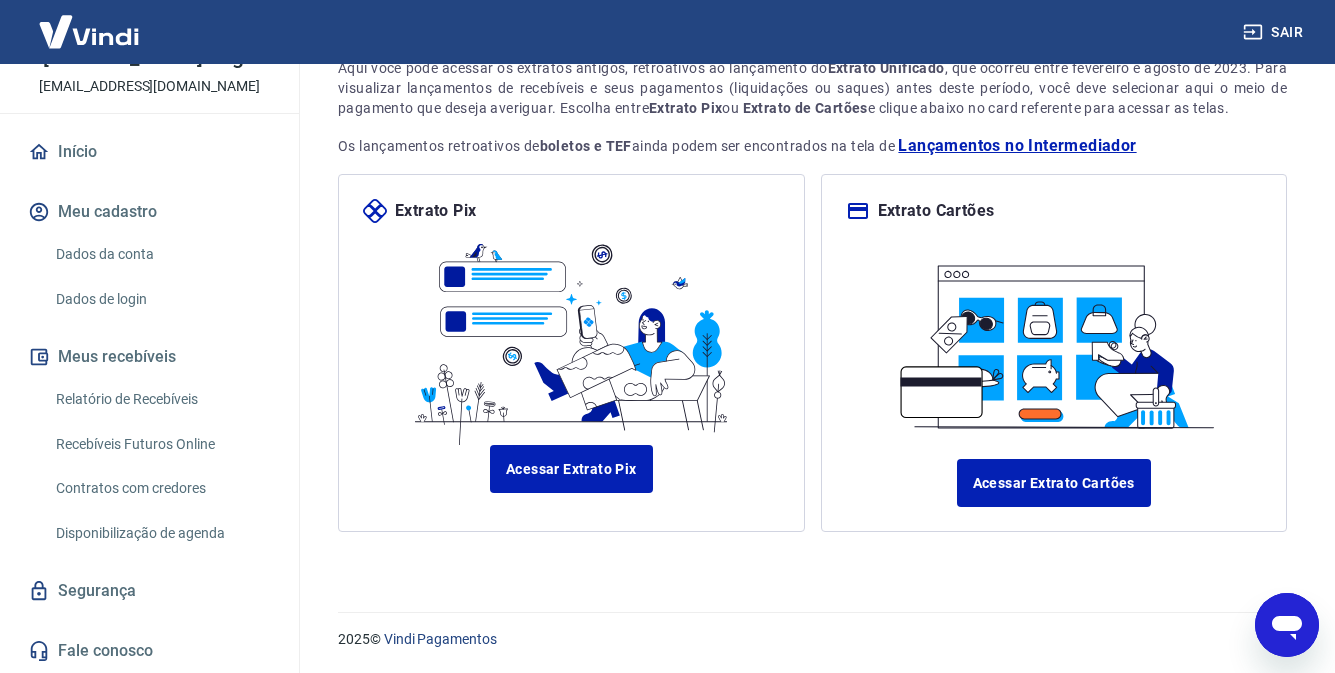 type on "x" 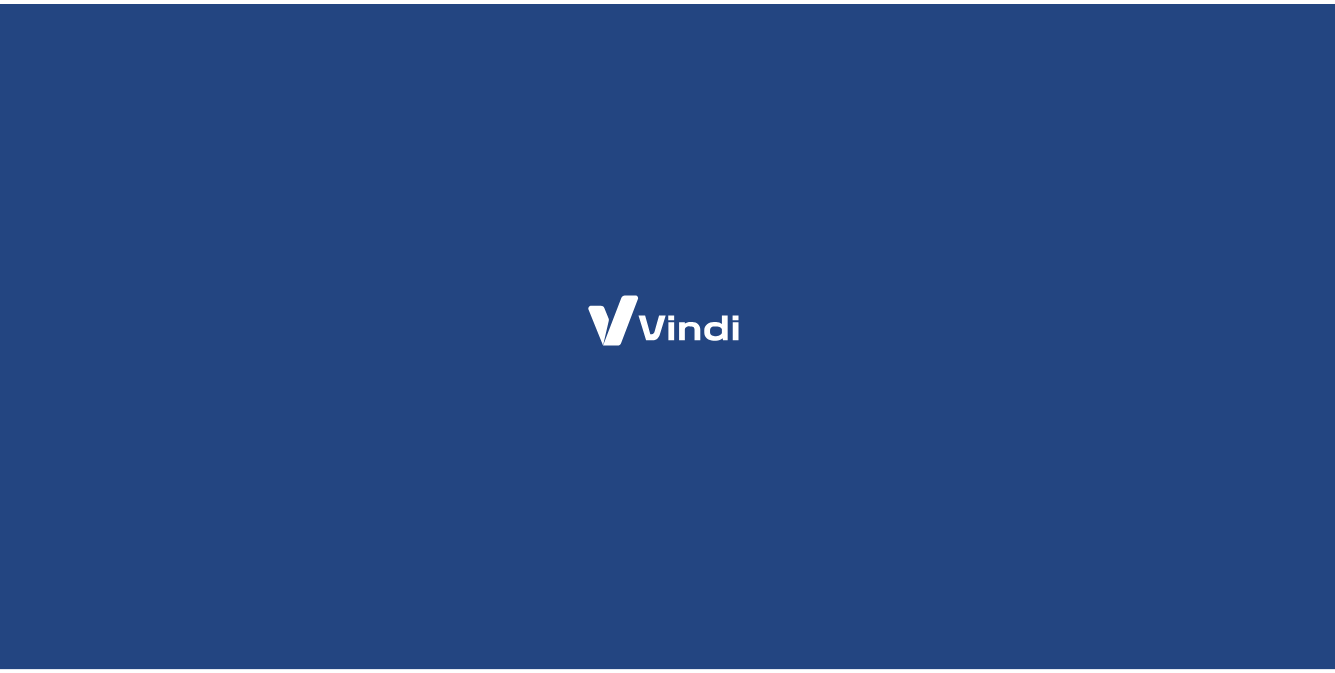 scroll, scrollTop: 0, scrollLeft: 0, axis: both 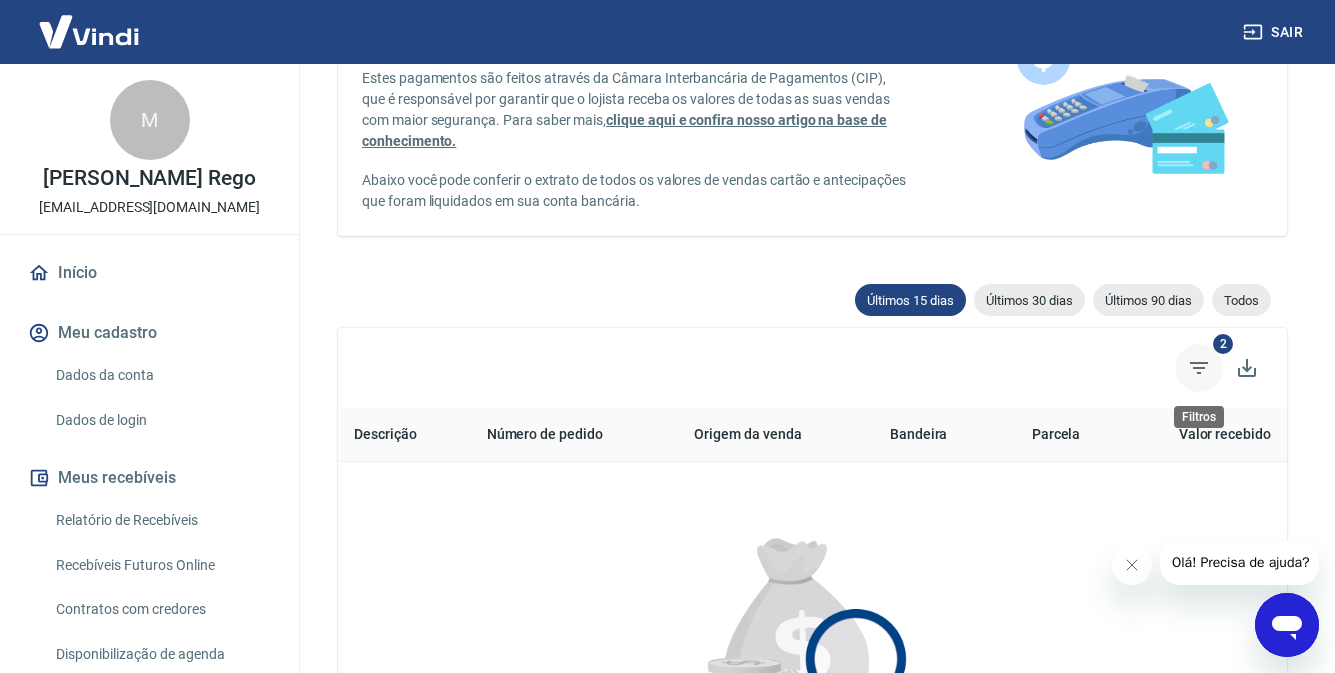 click 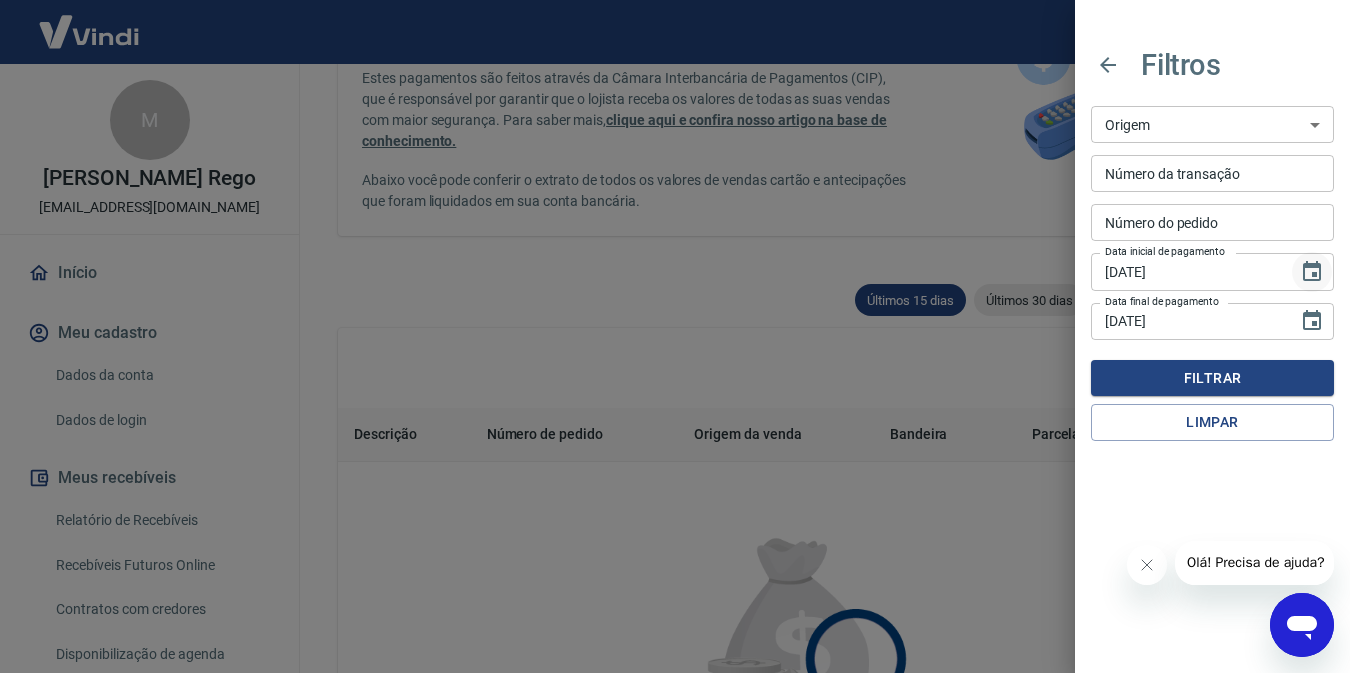 type 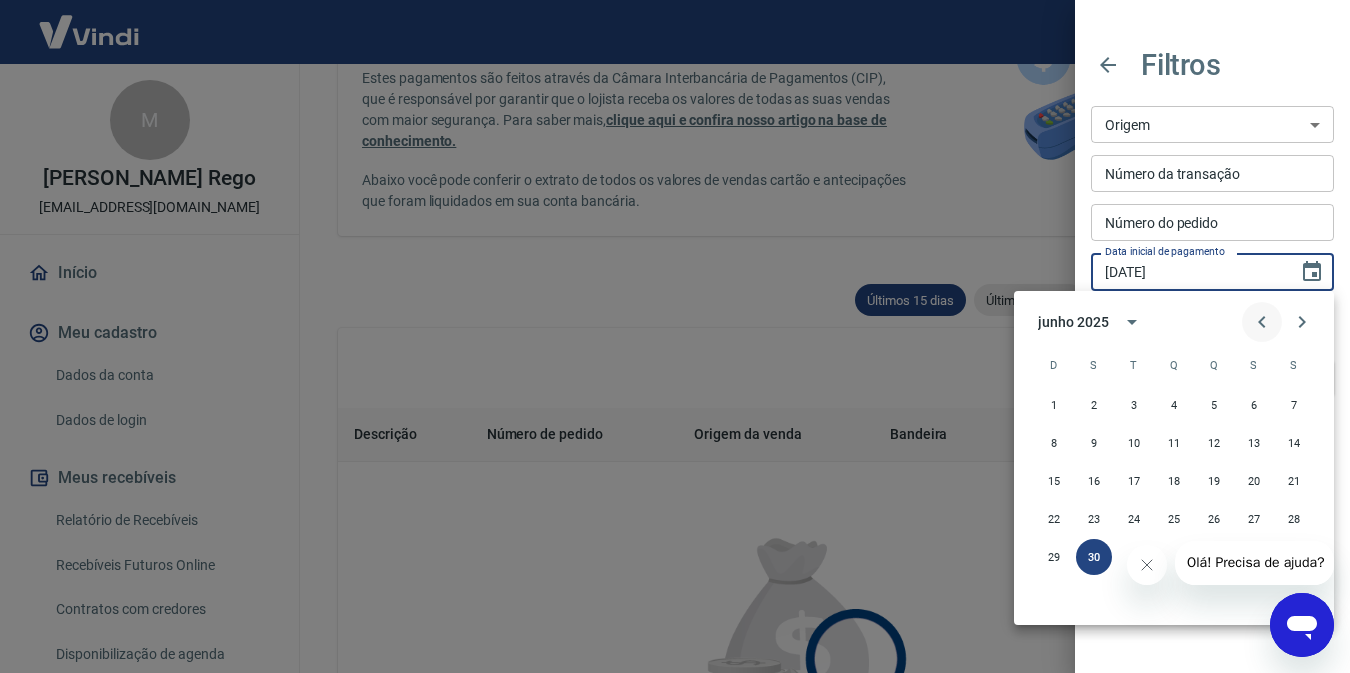 click 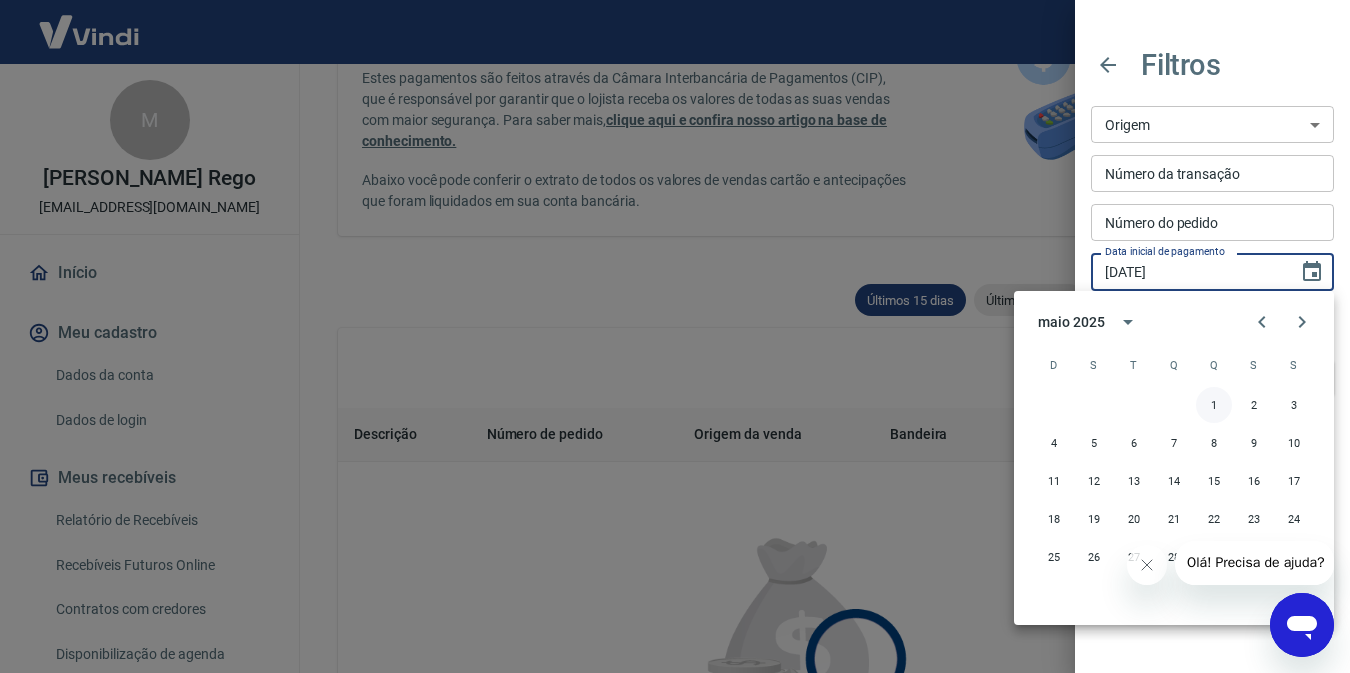 type 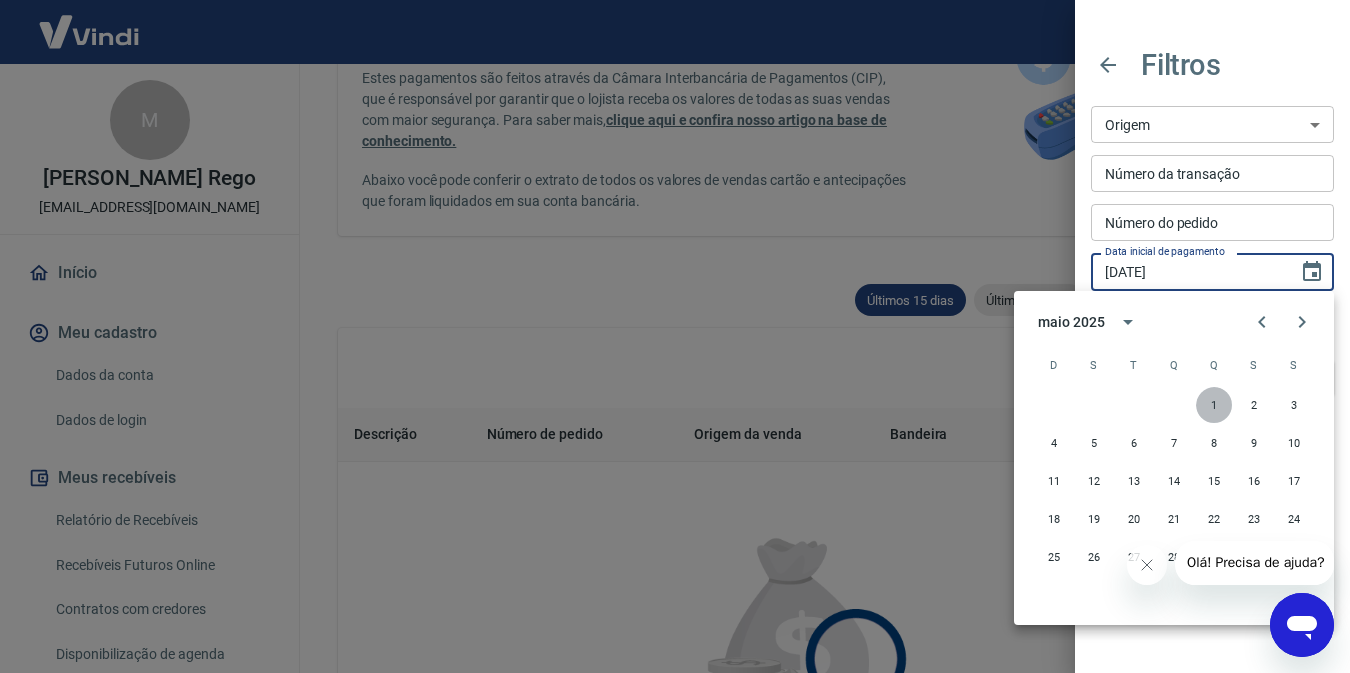 click on "1" at bounding box center (1214, 405) 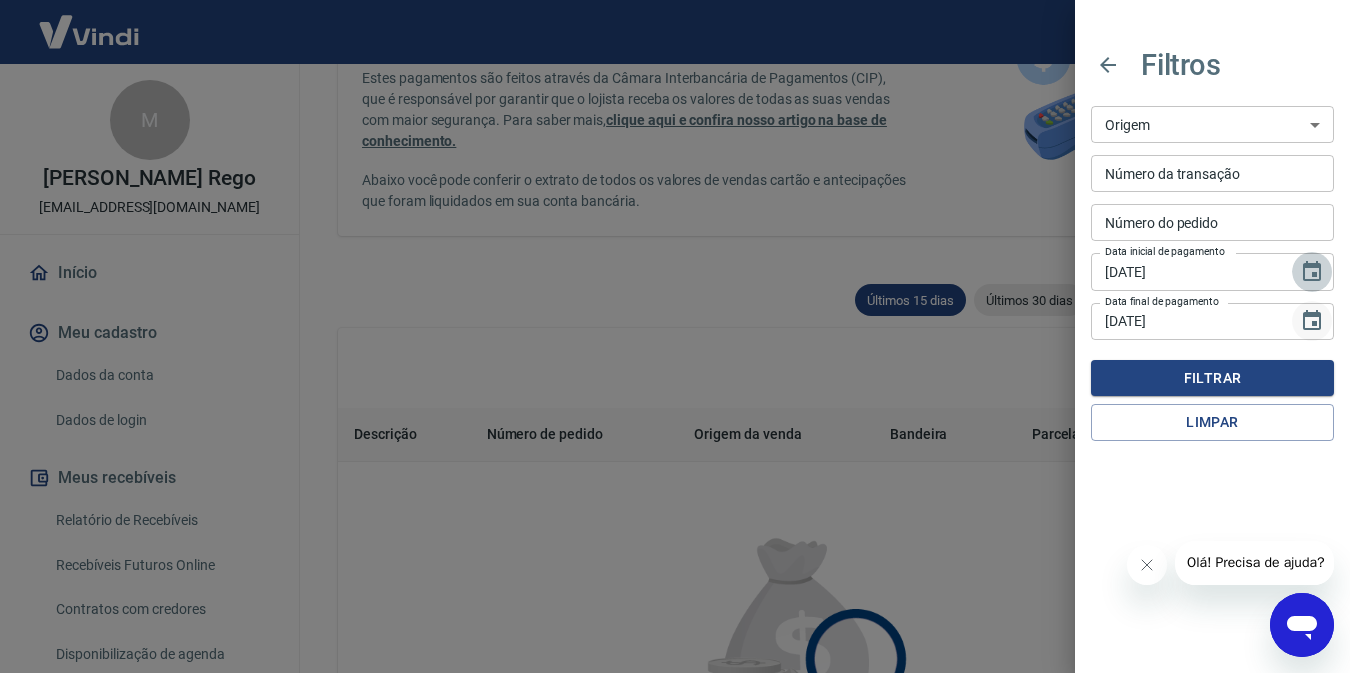 click 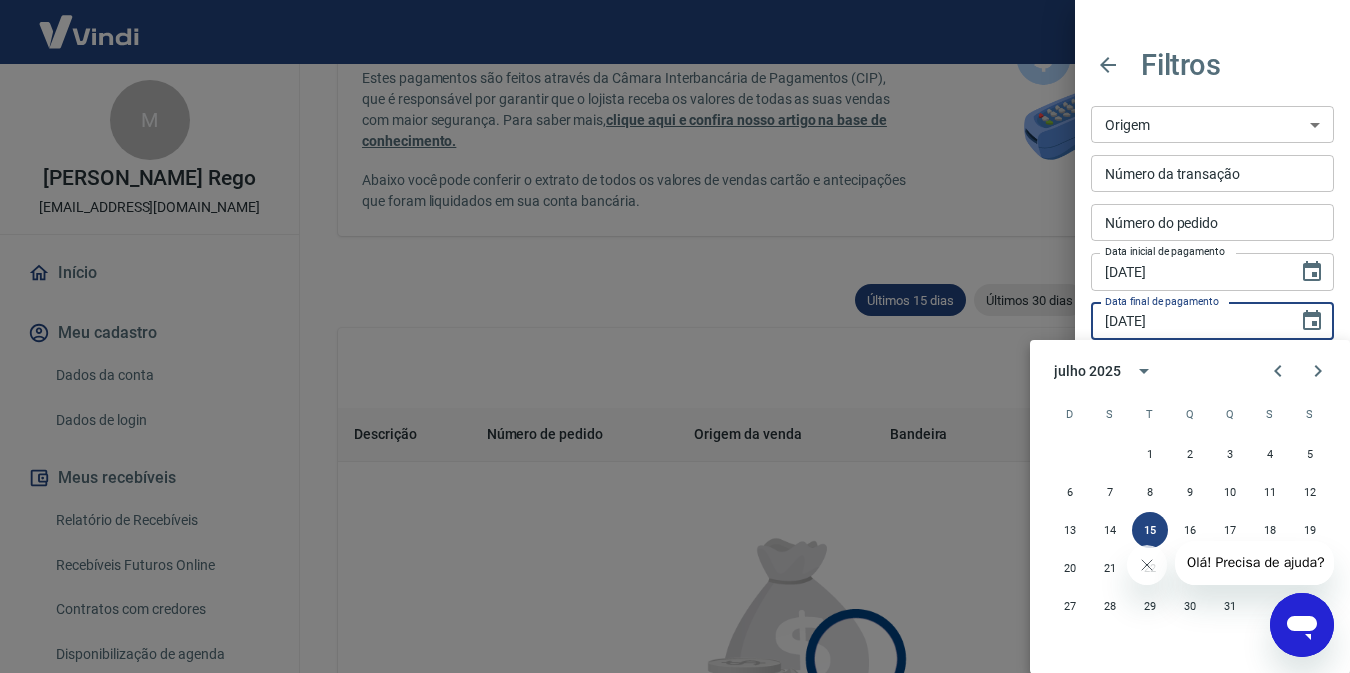 type 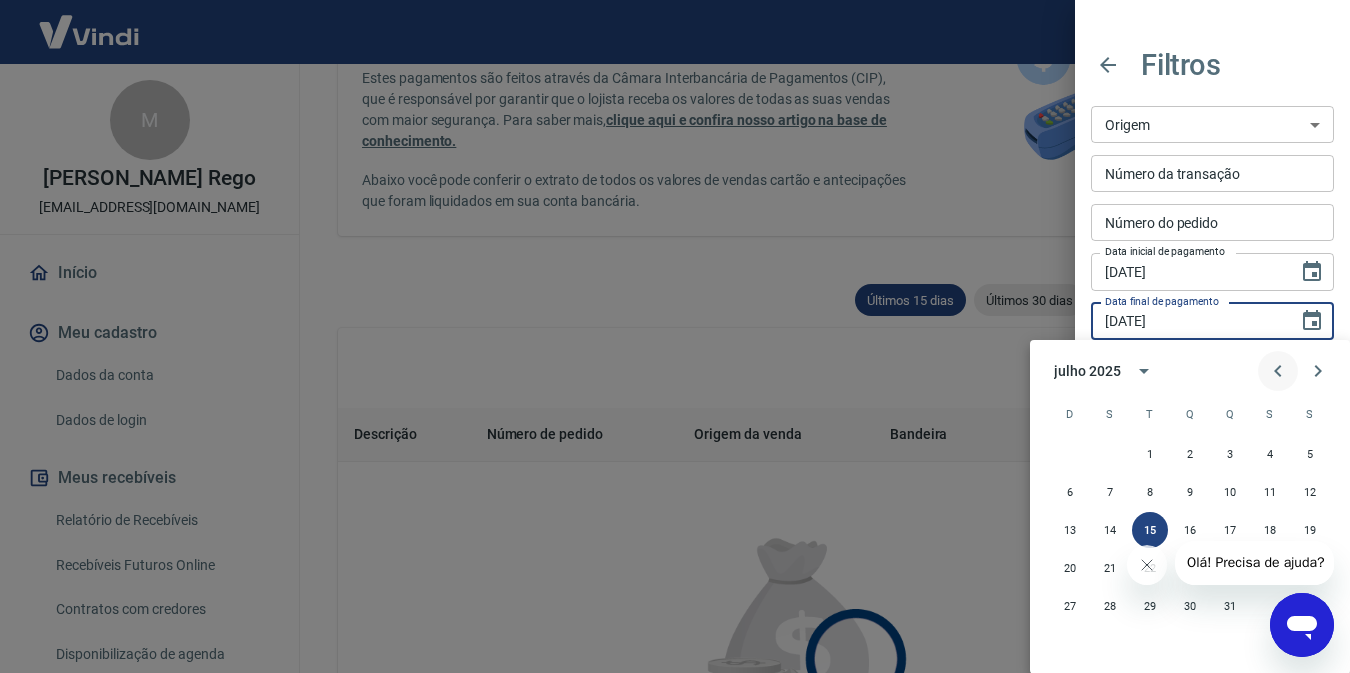 click 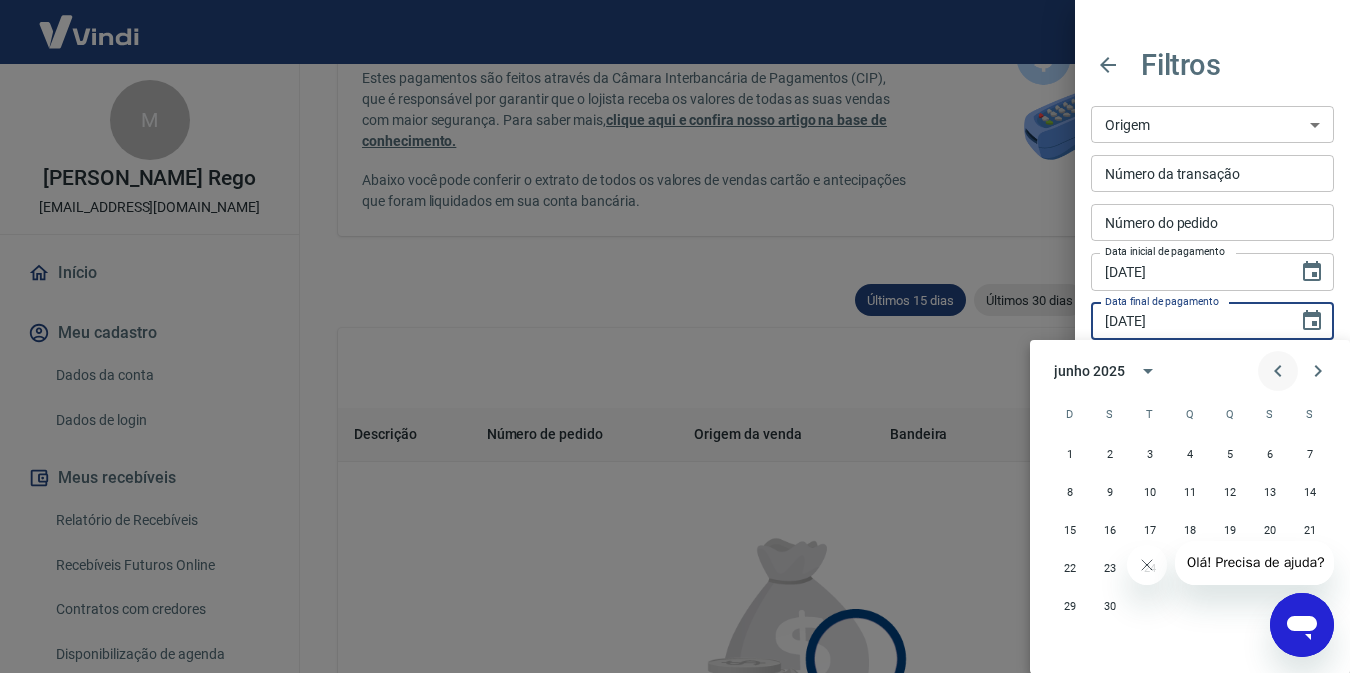 click 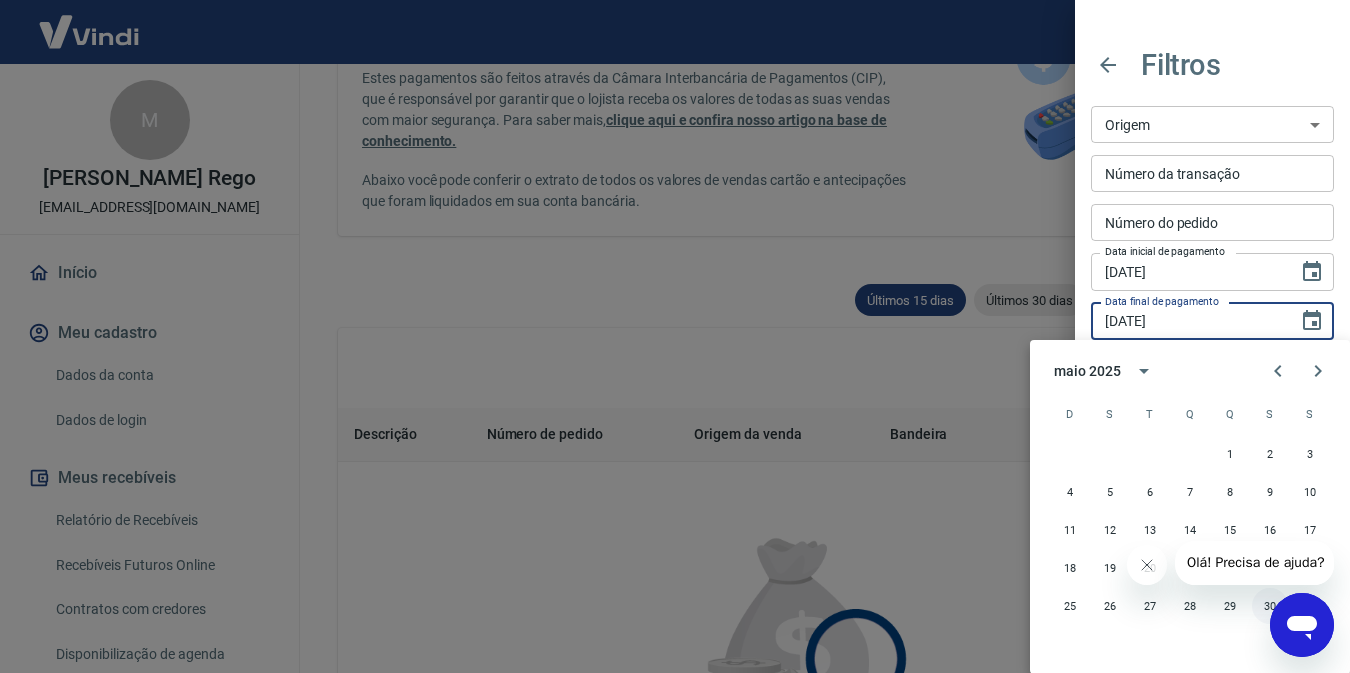 type 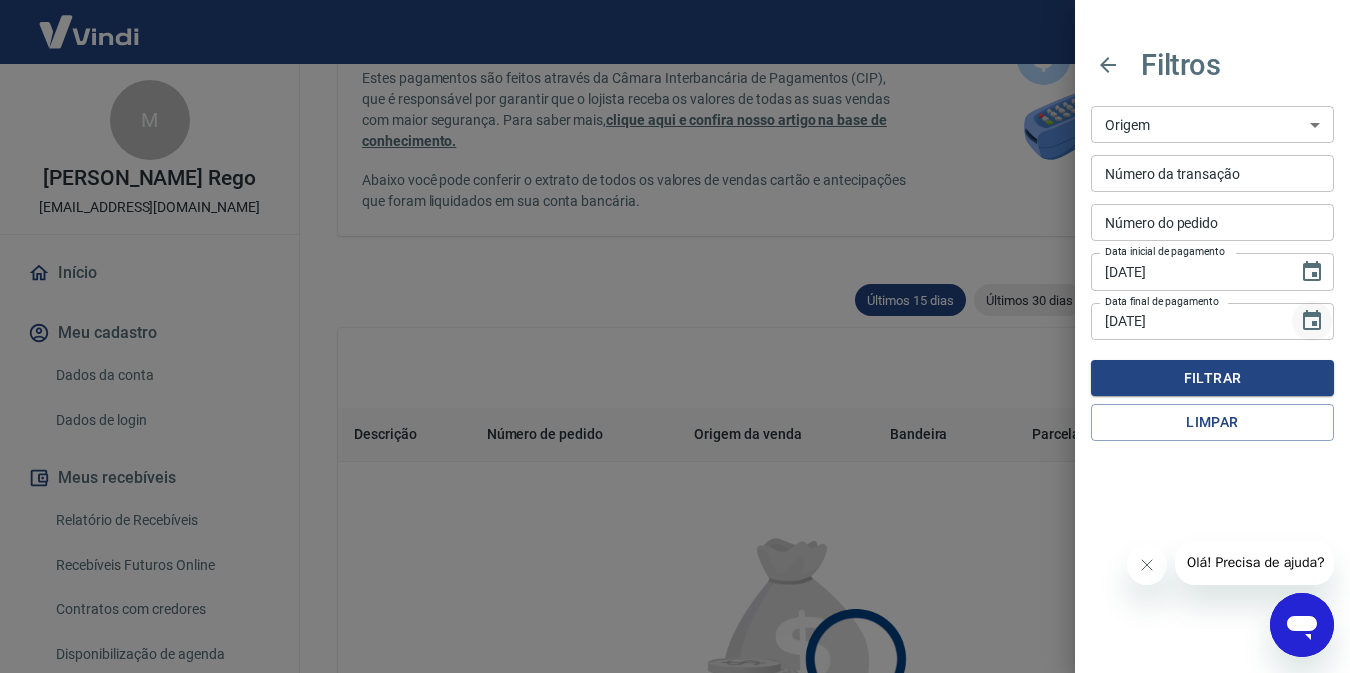 click 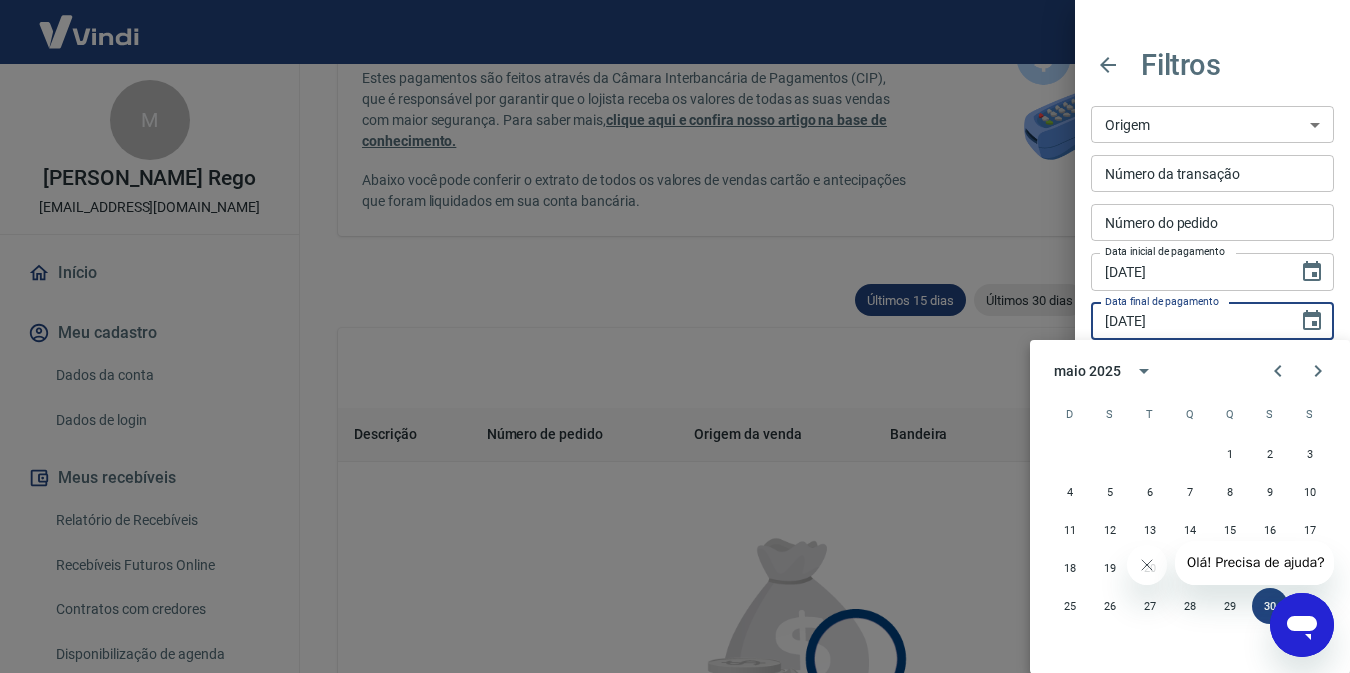 click on "30/05/2025" at bounding box center [1187, 321] 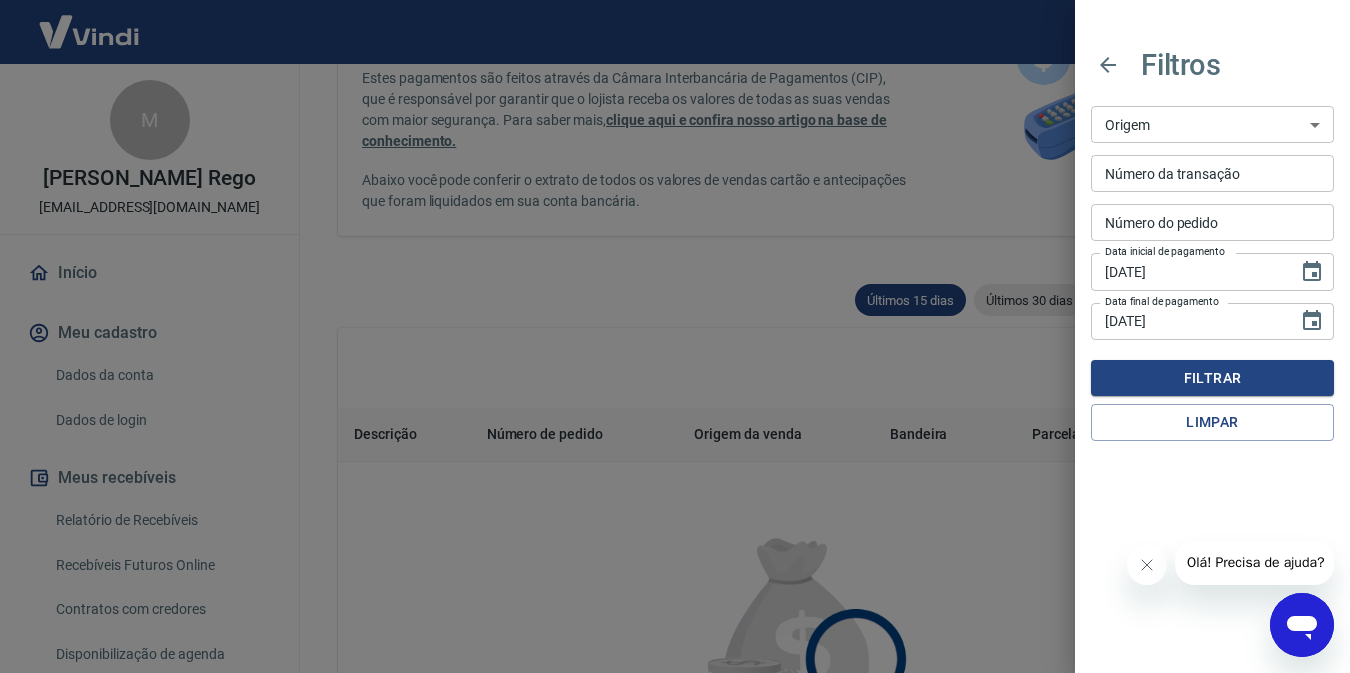 type 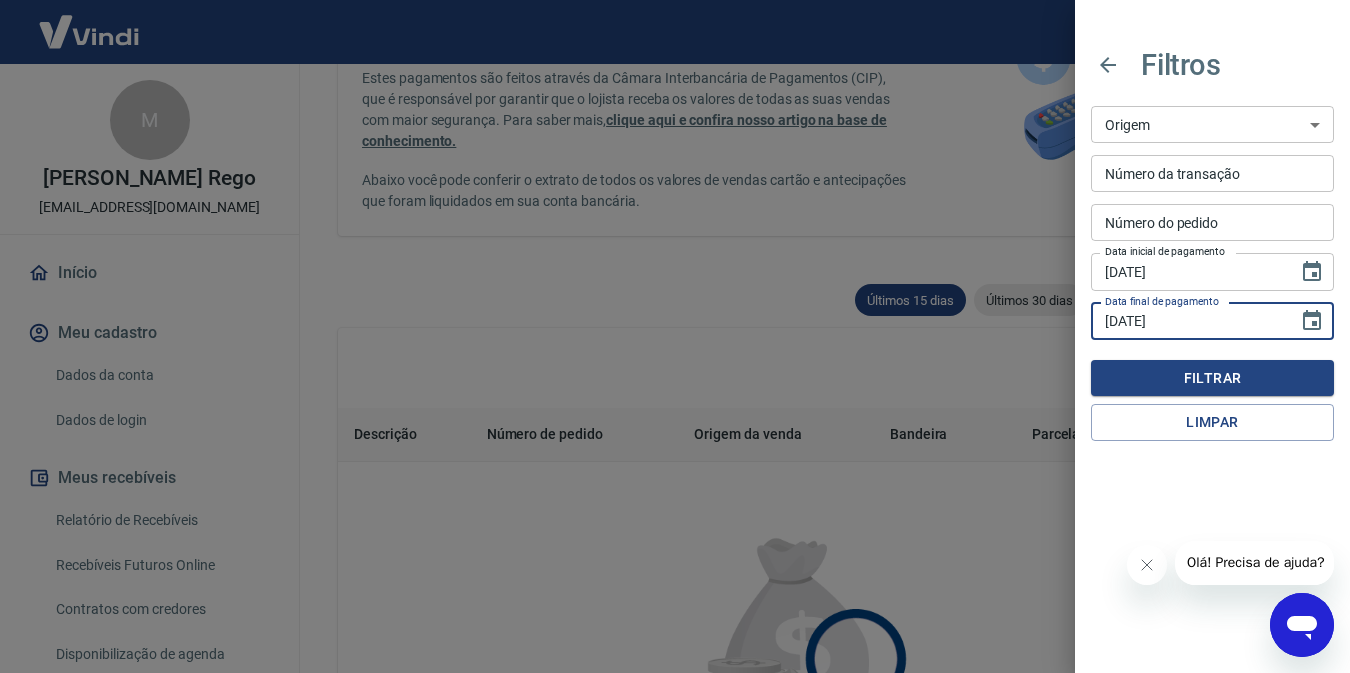 click on "30/05/2025" at bounding box center (1187, 321) 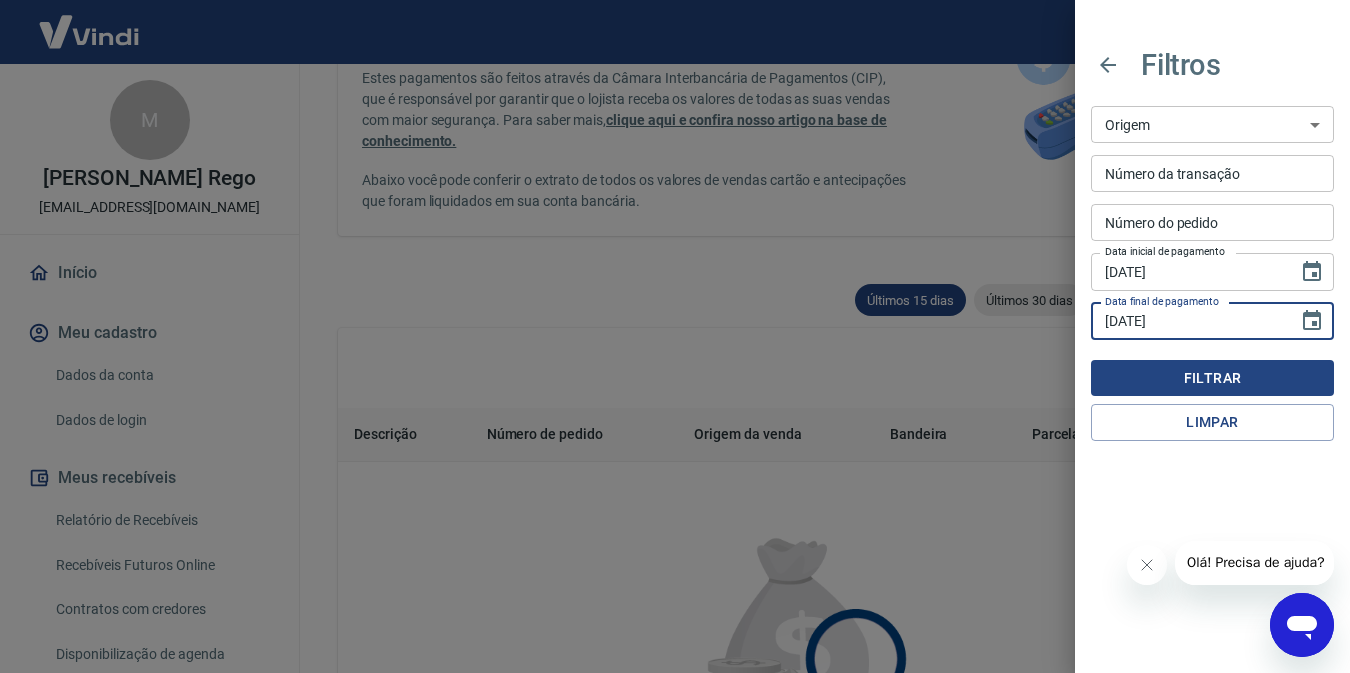 type on "31/05/2025" 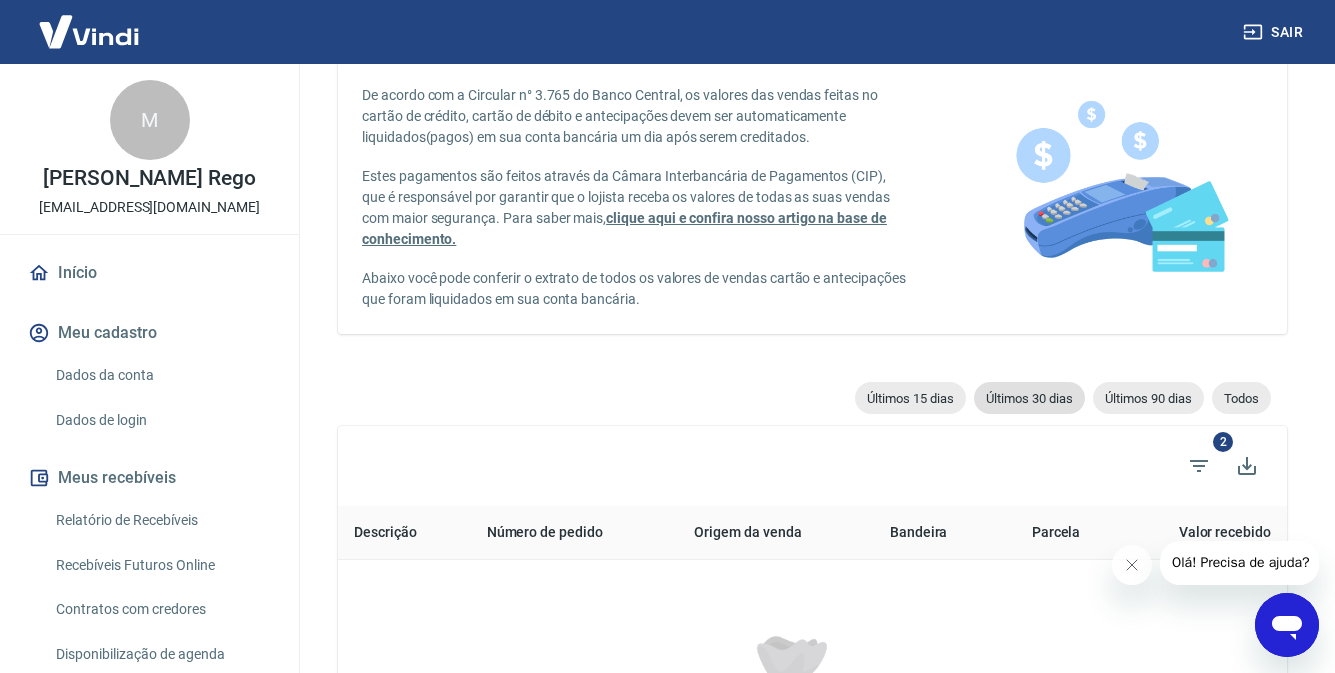 scroll, scrollTop: 93, scrollLeft: 0, axis: vertical 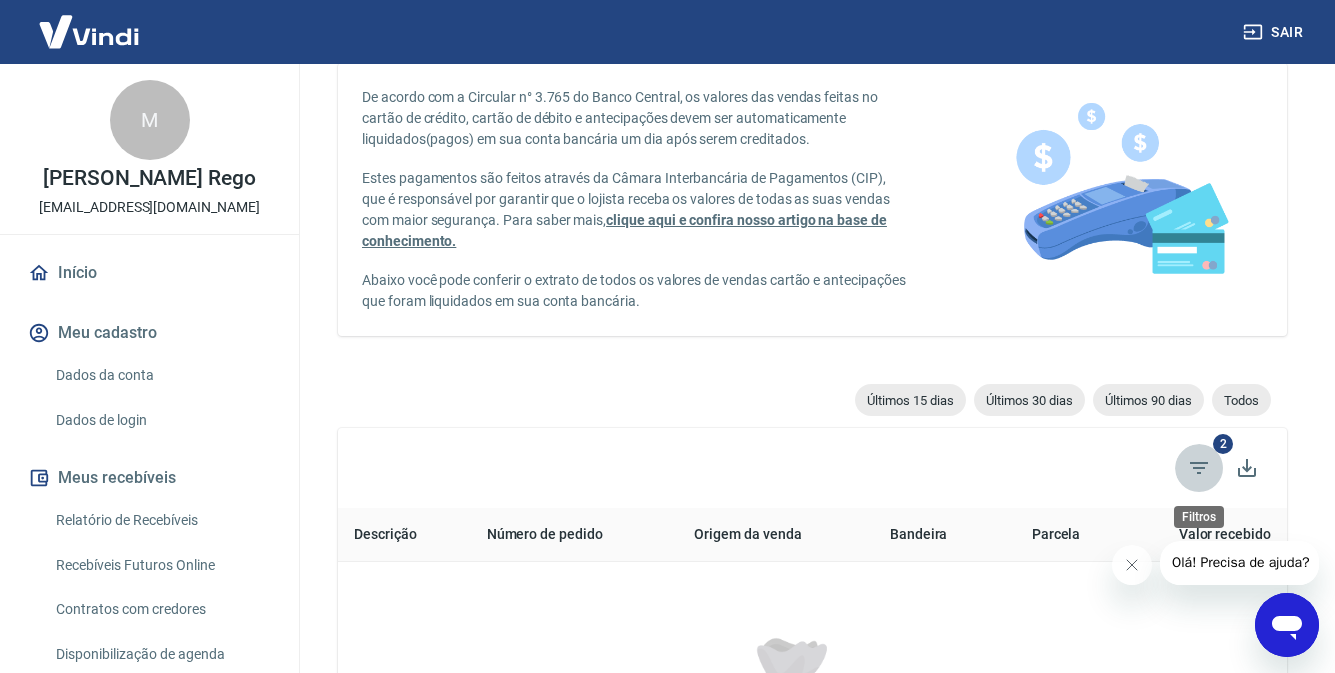 click 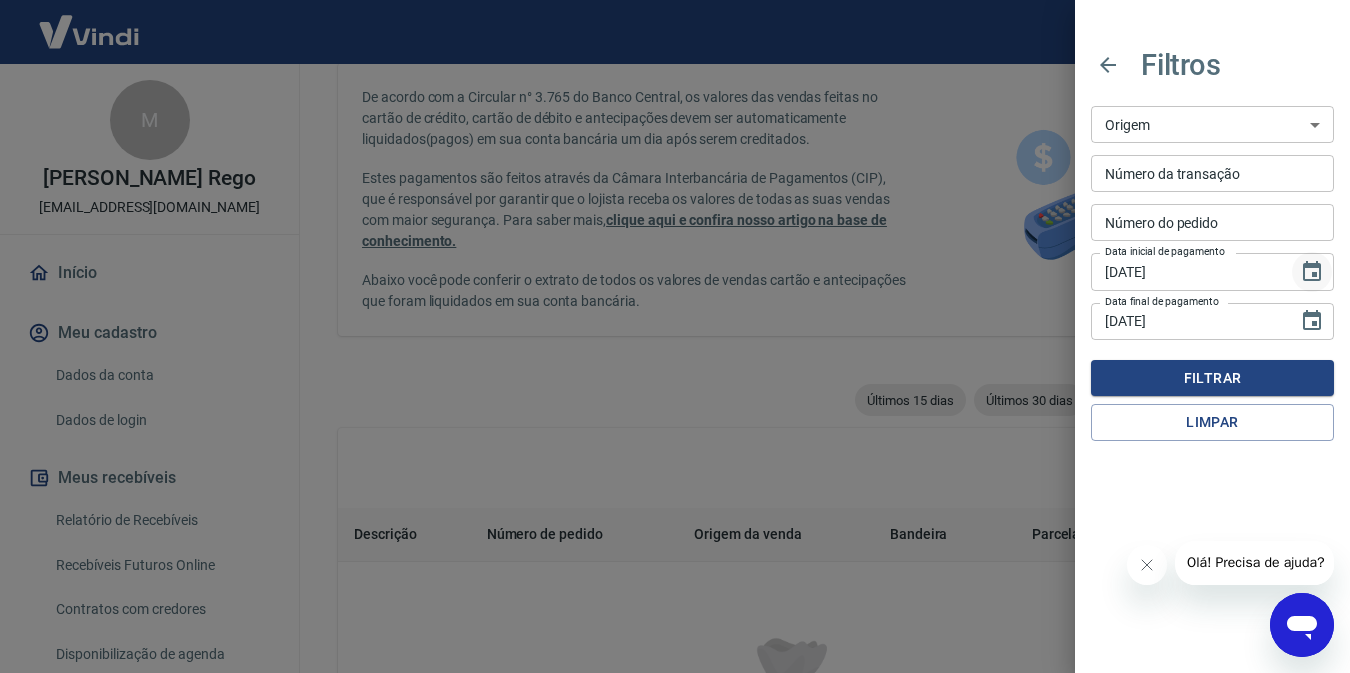 click 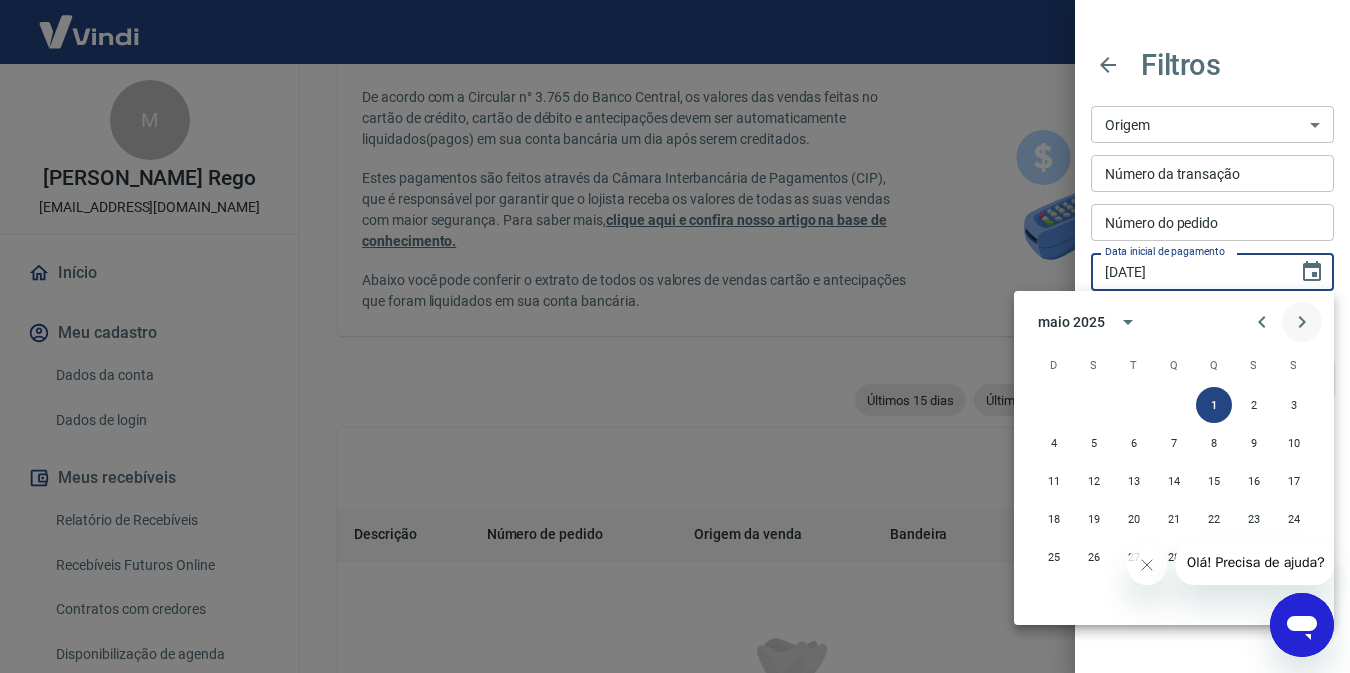 click 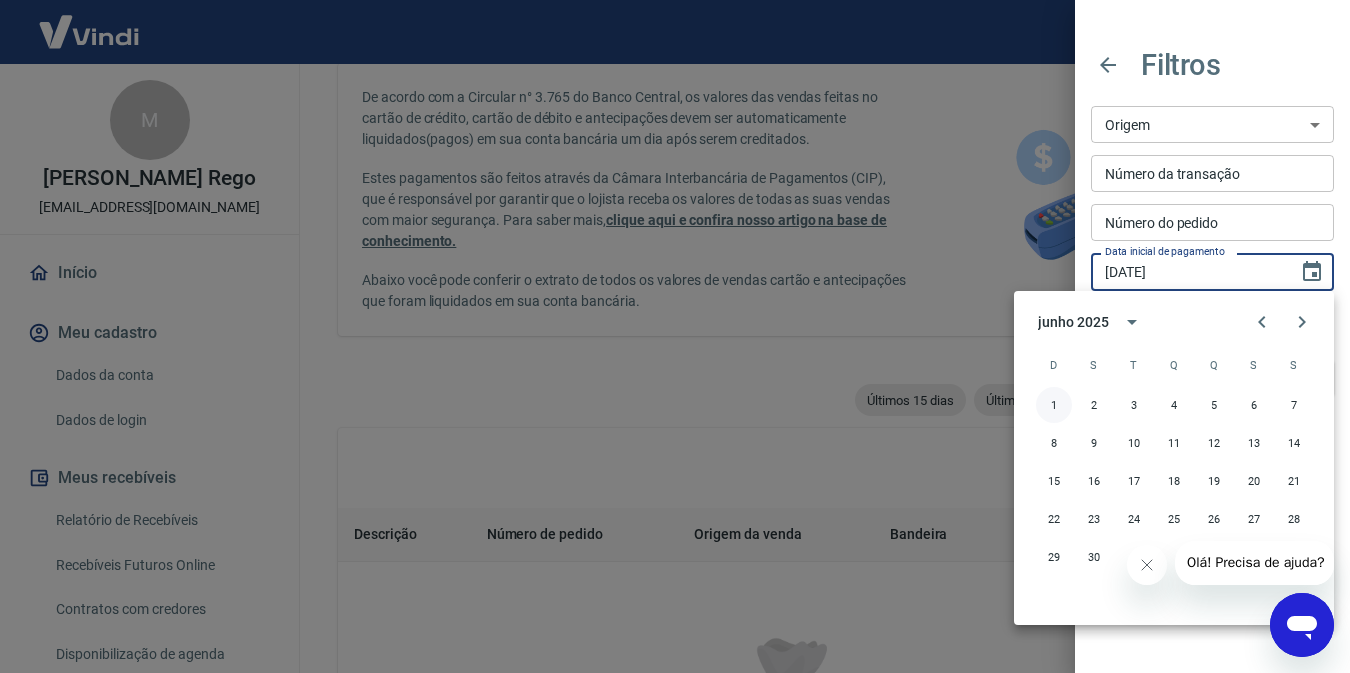 type 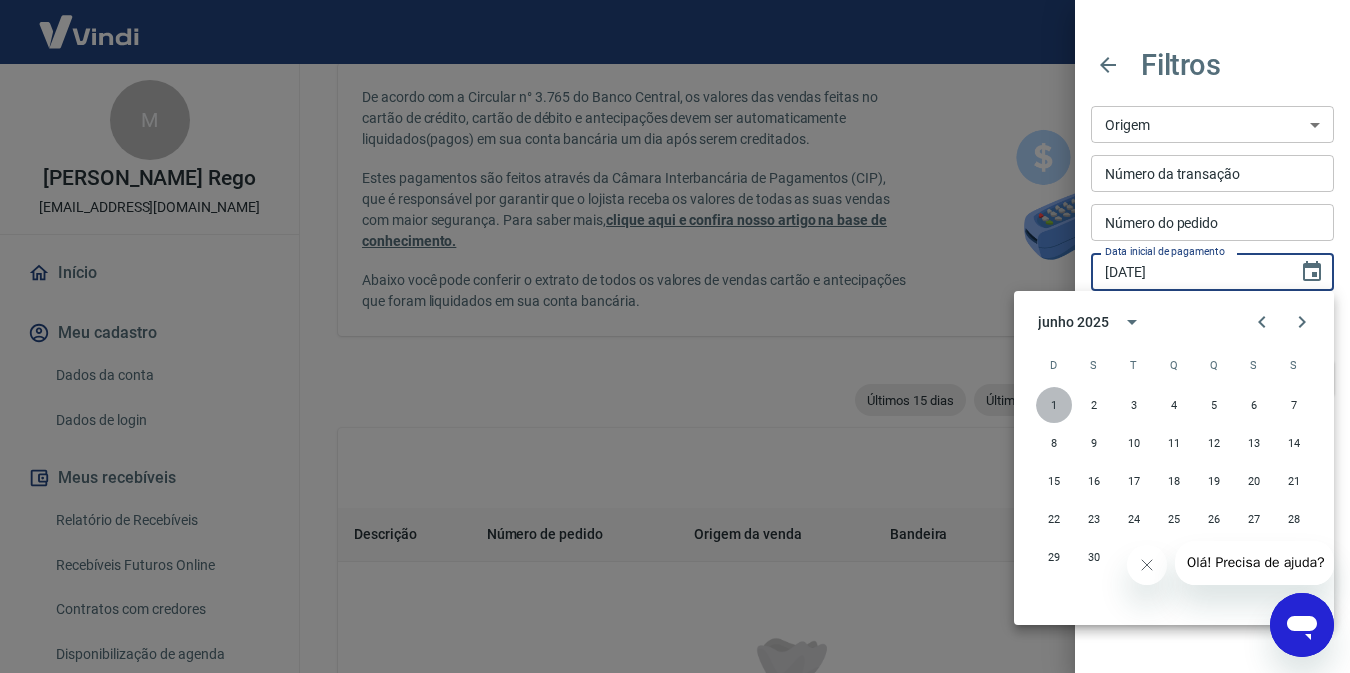 click on "1" at bounding box center [1054, 405] 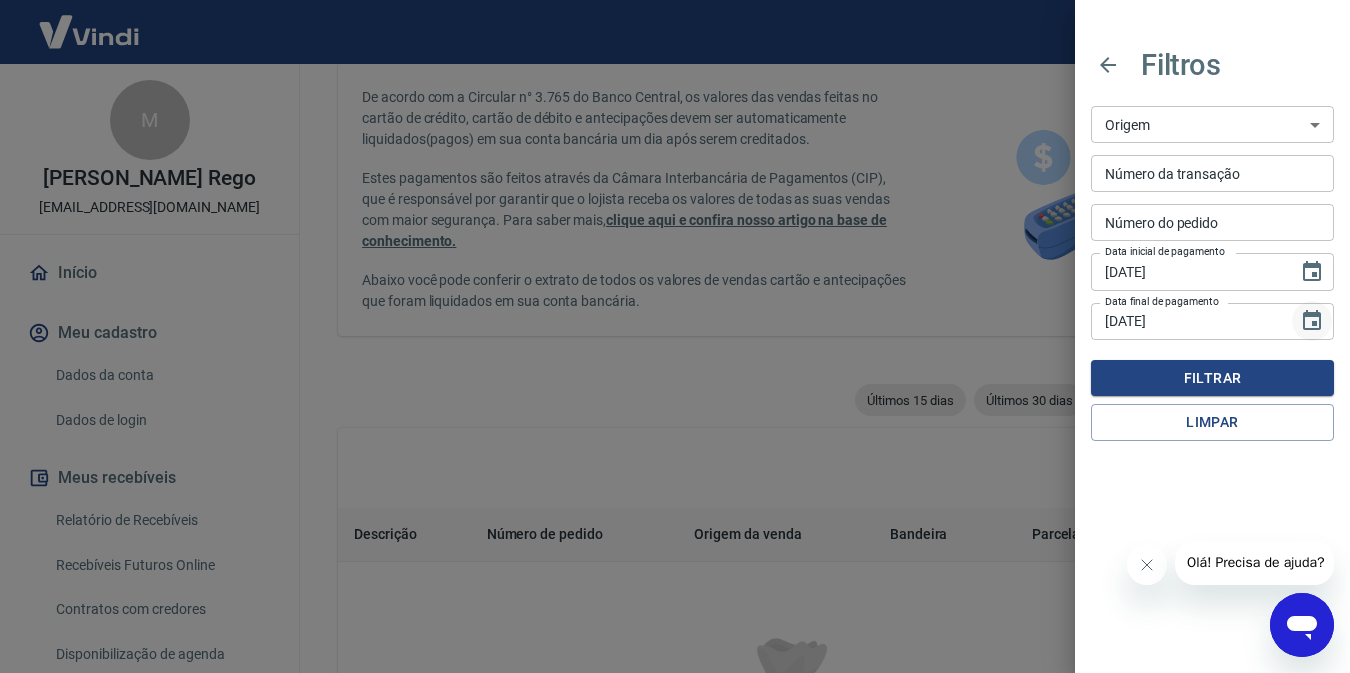 click 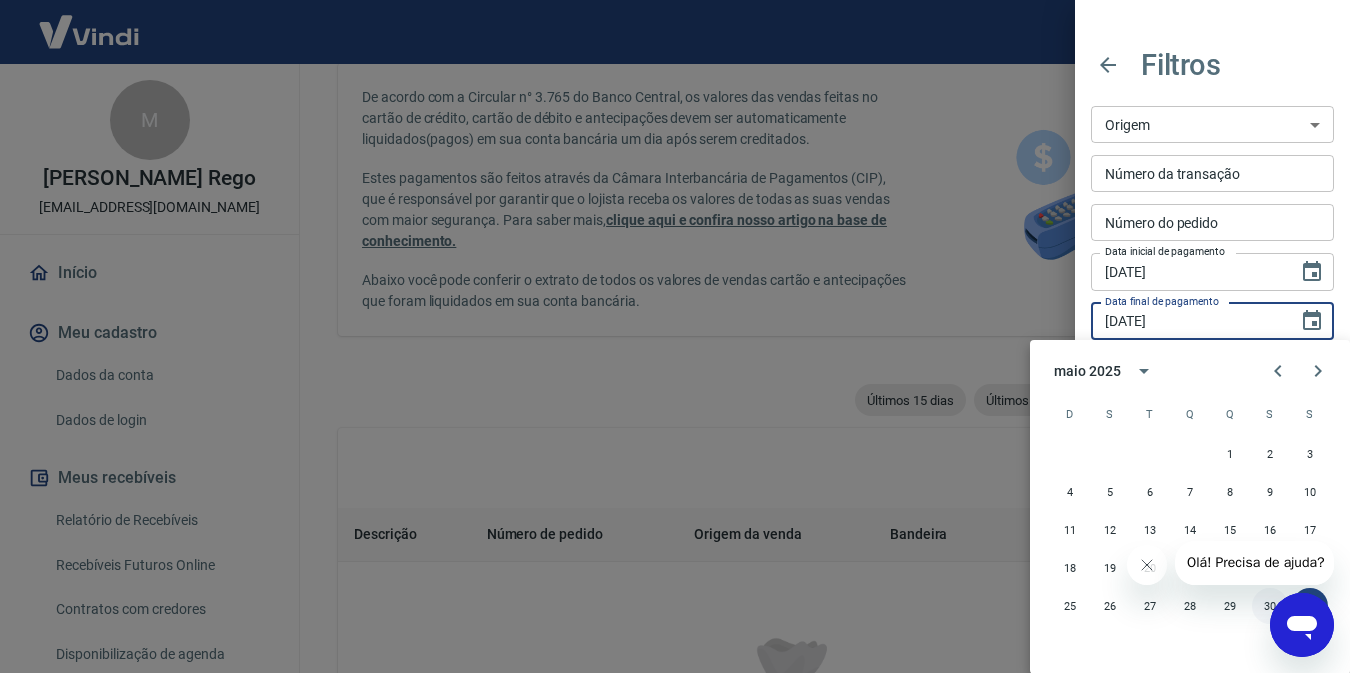 click on "30" at bounding box center (1270, 606) 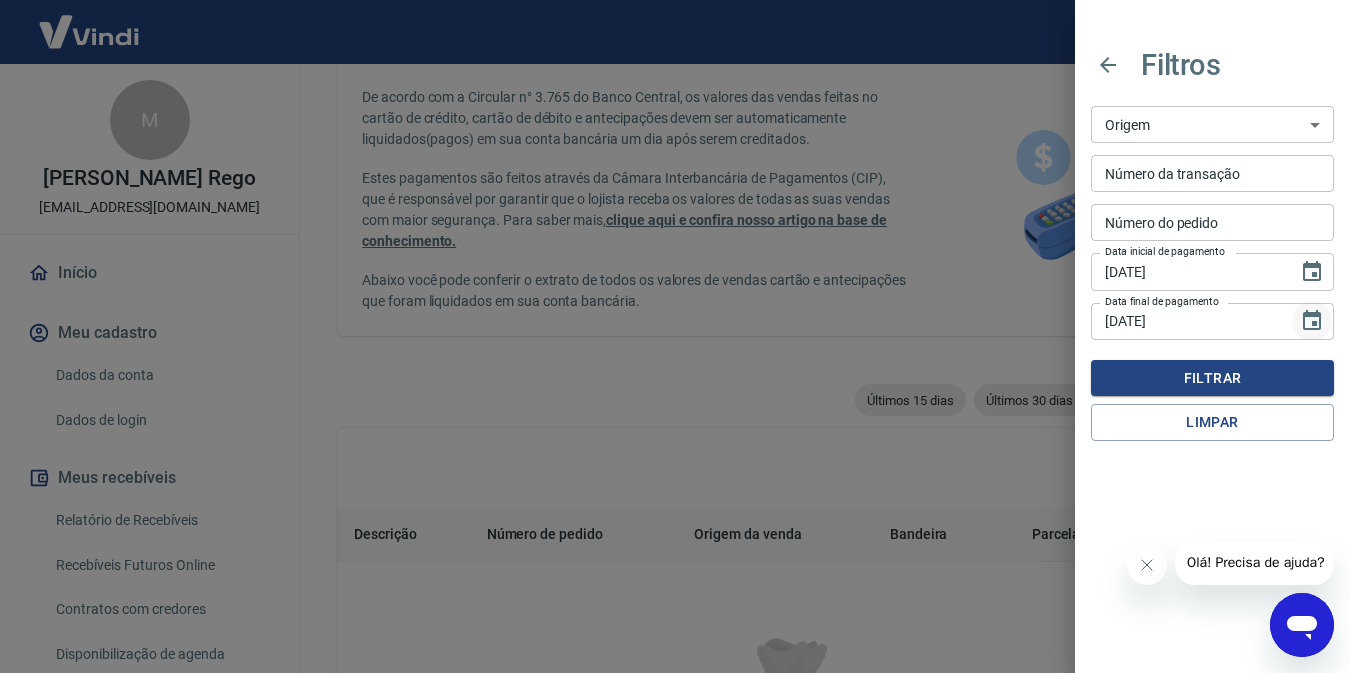 click 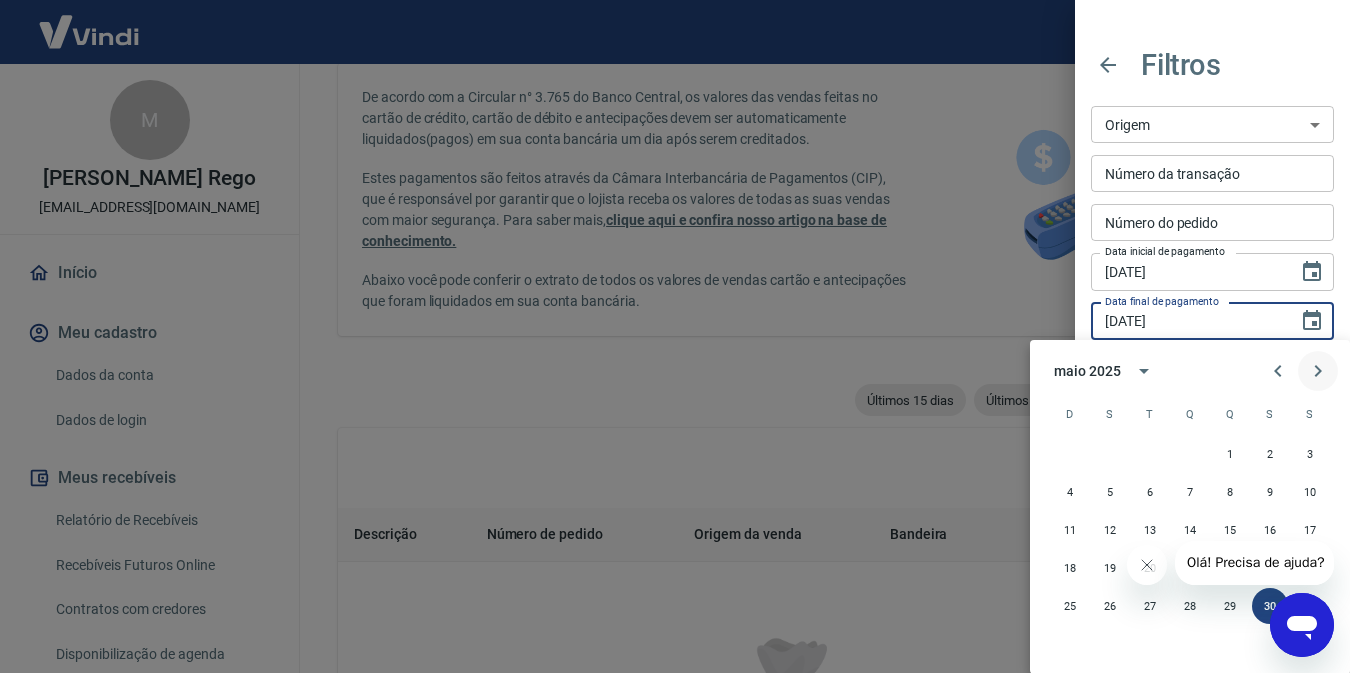 click 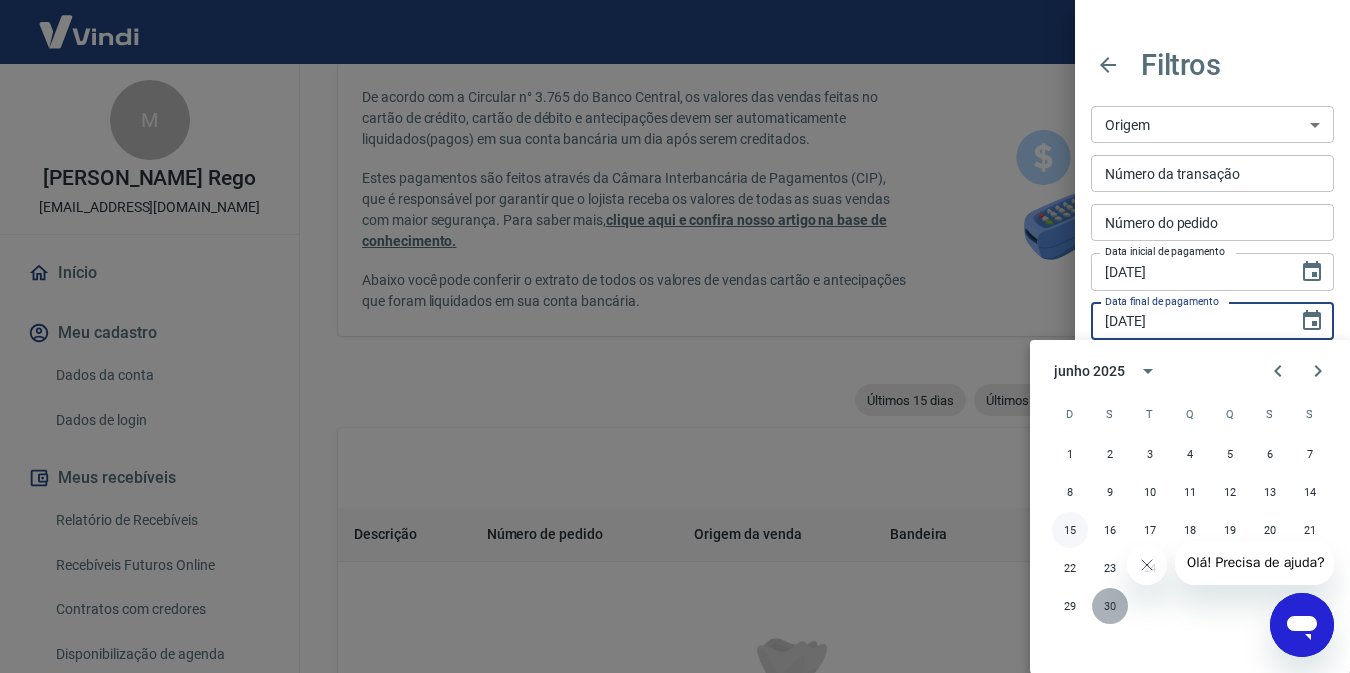 drag, startPoint x: 1113, startPoint y: 602, endPoint x: 1064, endPoint y: 528, distance: 88.752464 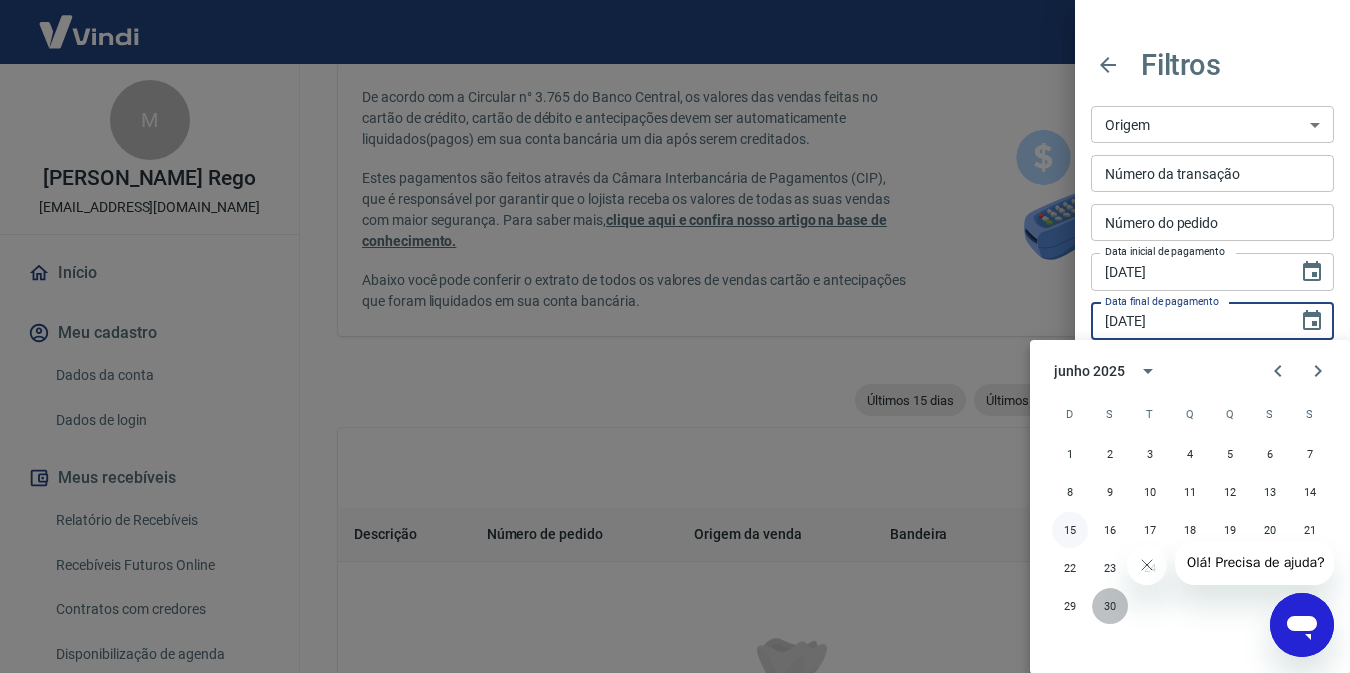 type on "[DATE]" 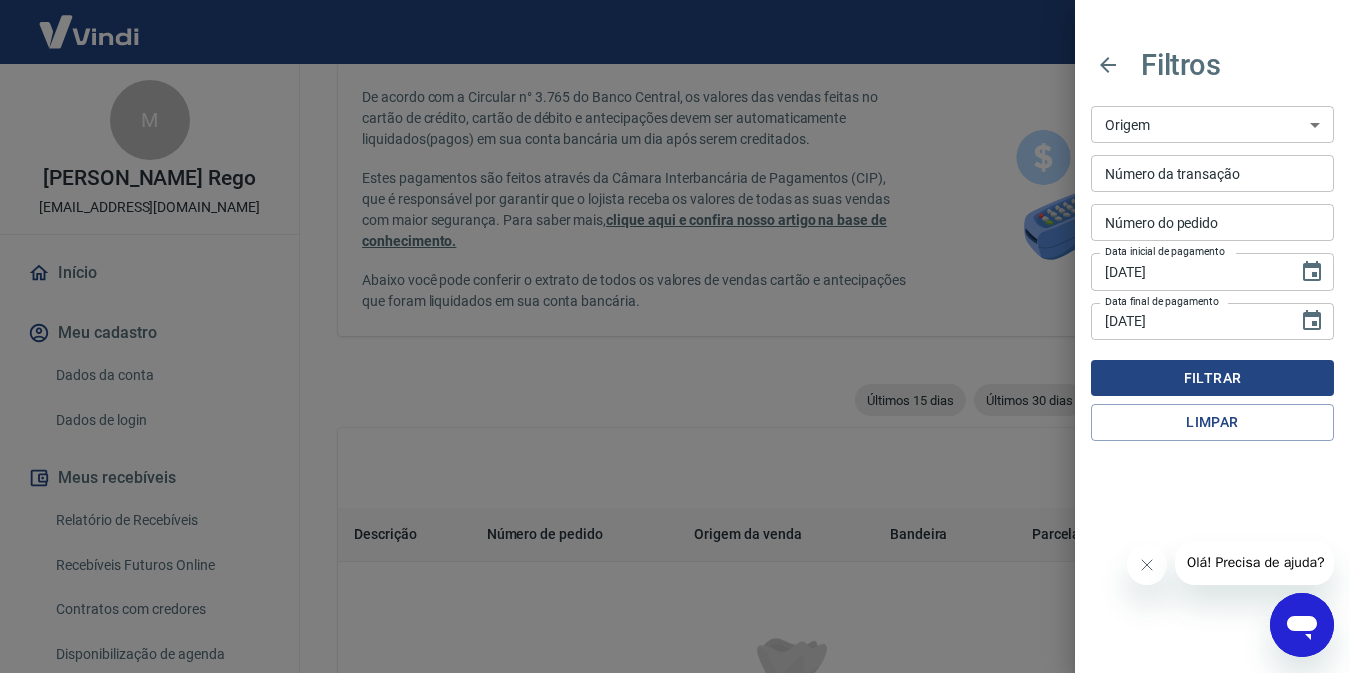 click on "Filtrar" at bounding box center (1212, 378) 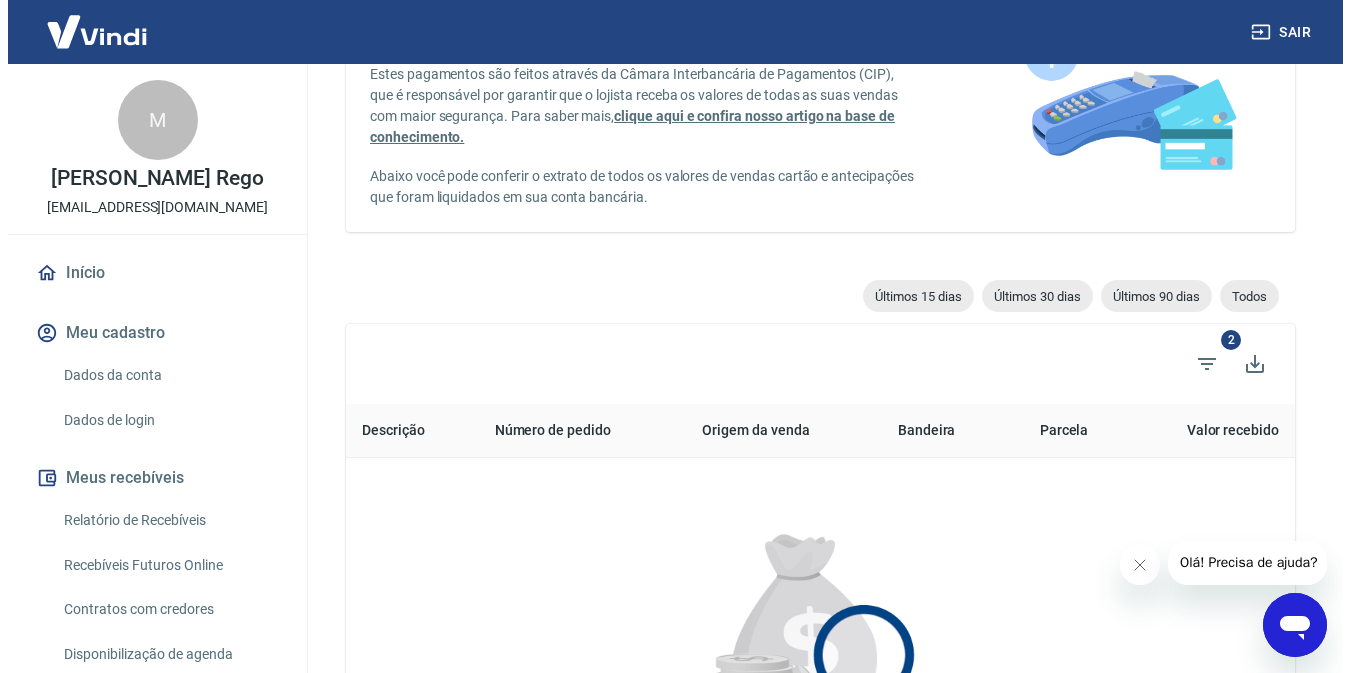 scroll, scrollTop: 200, scrollLeft: 0, axis: vertical 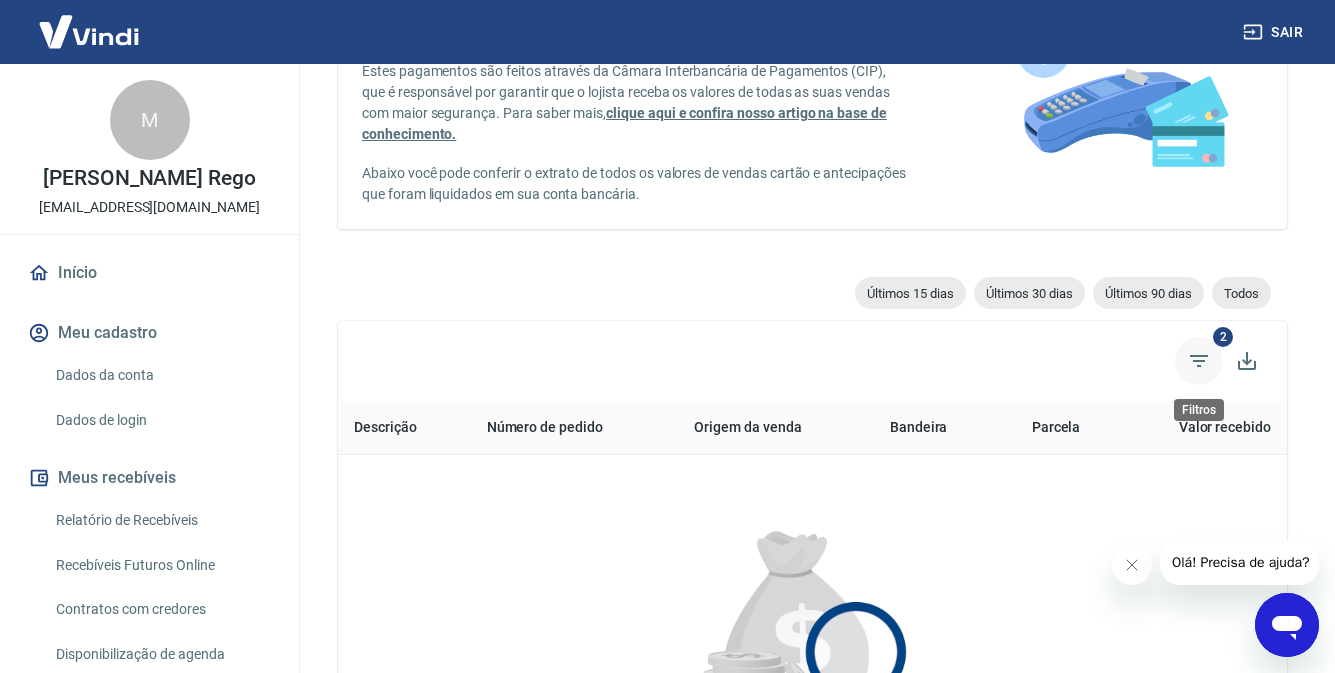 click 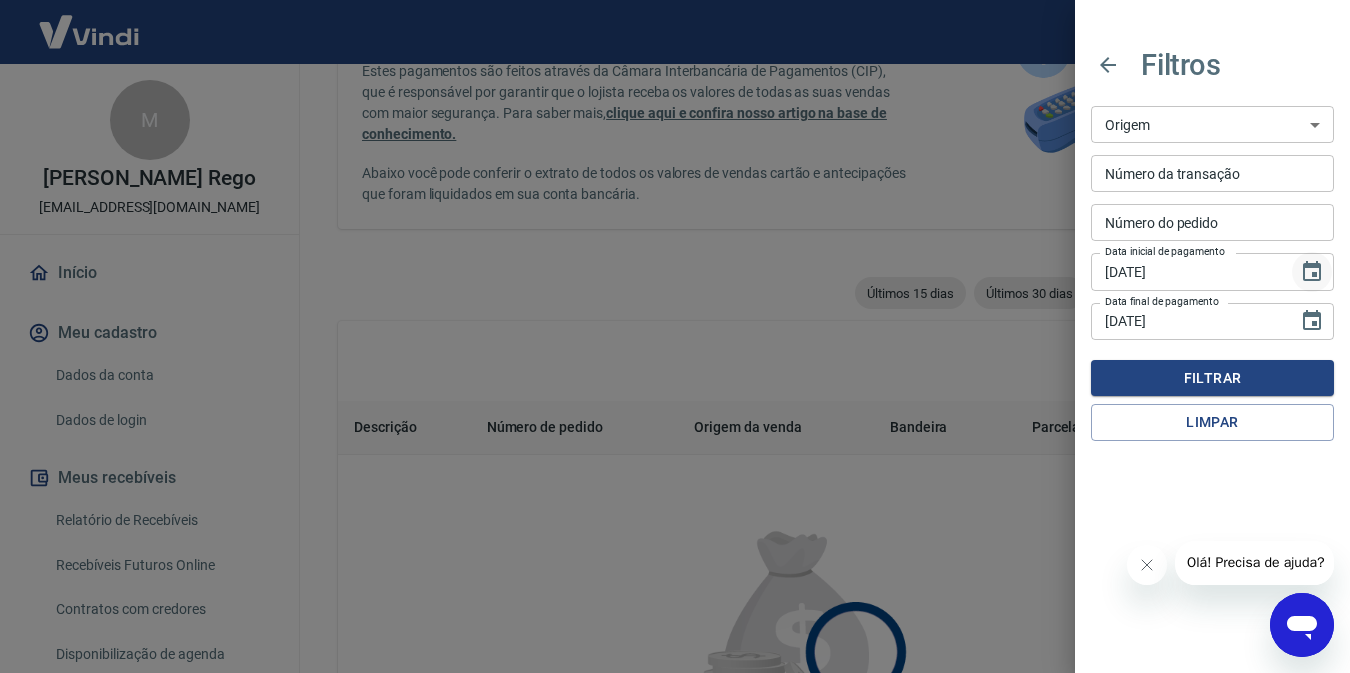 click 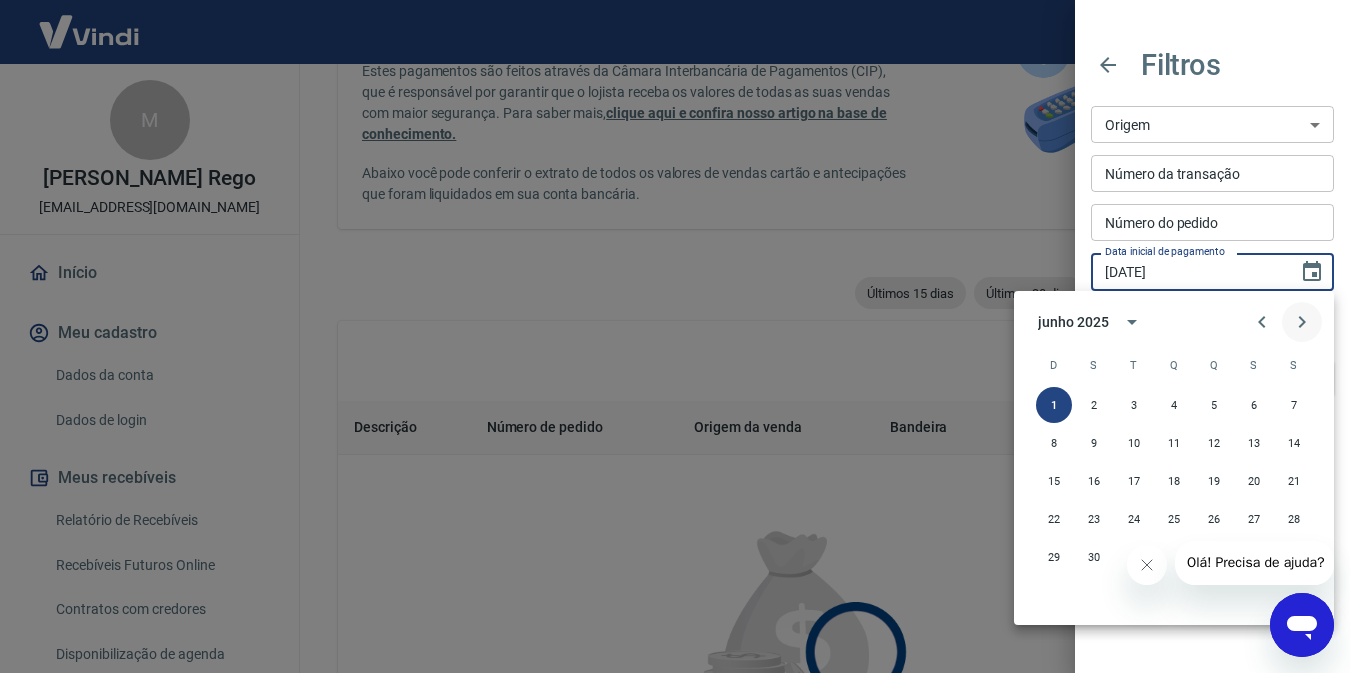 type 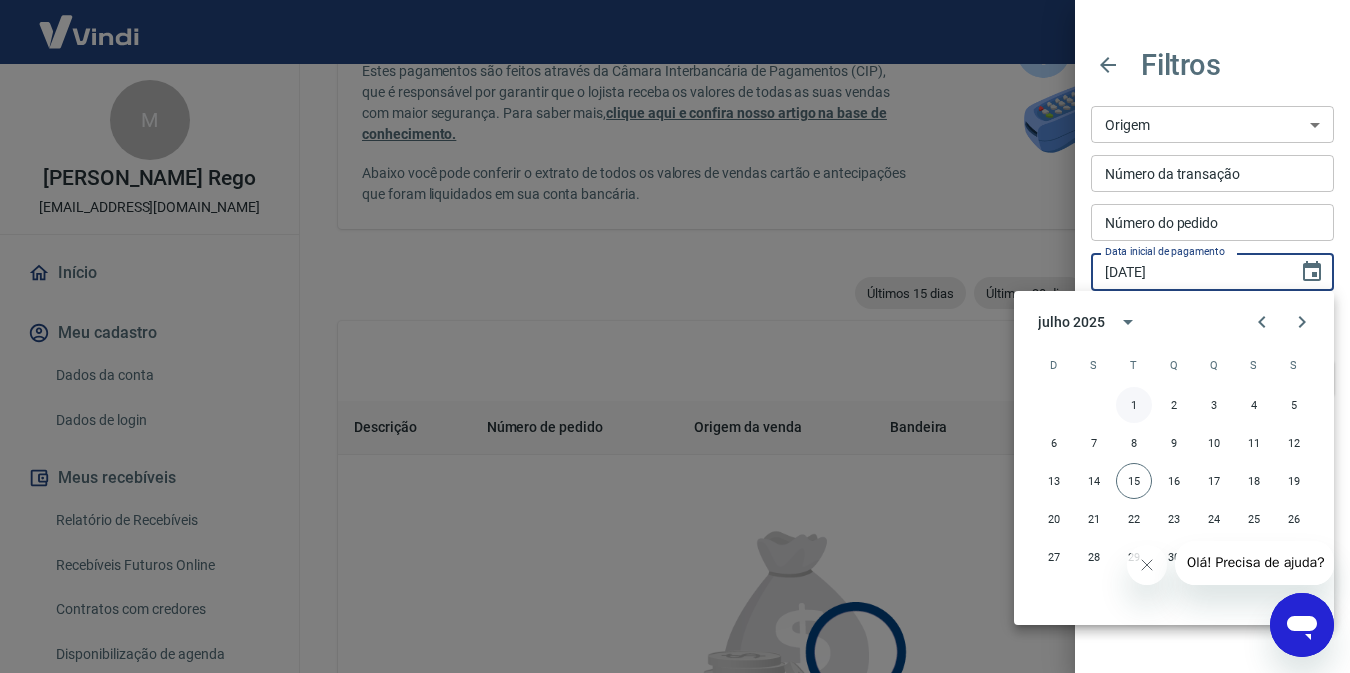 click on "1" at bounding box center (1134, 405) 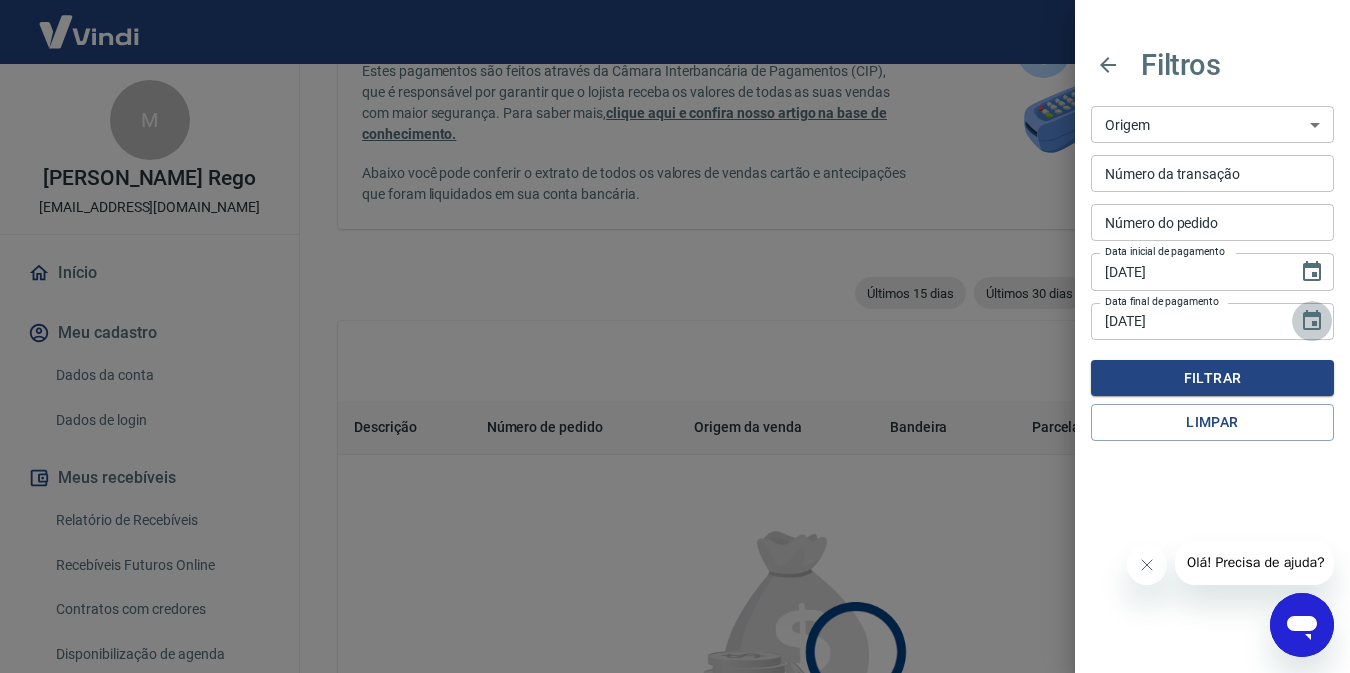 click 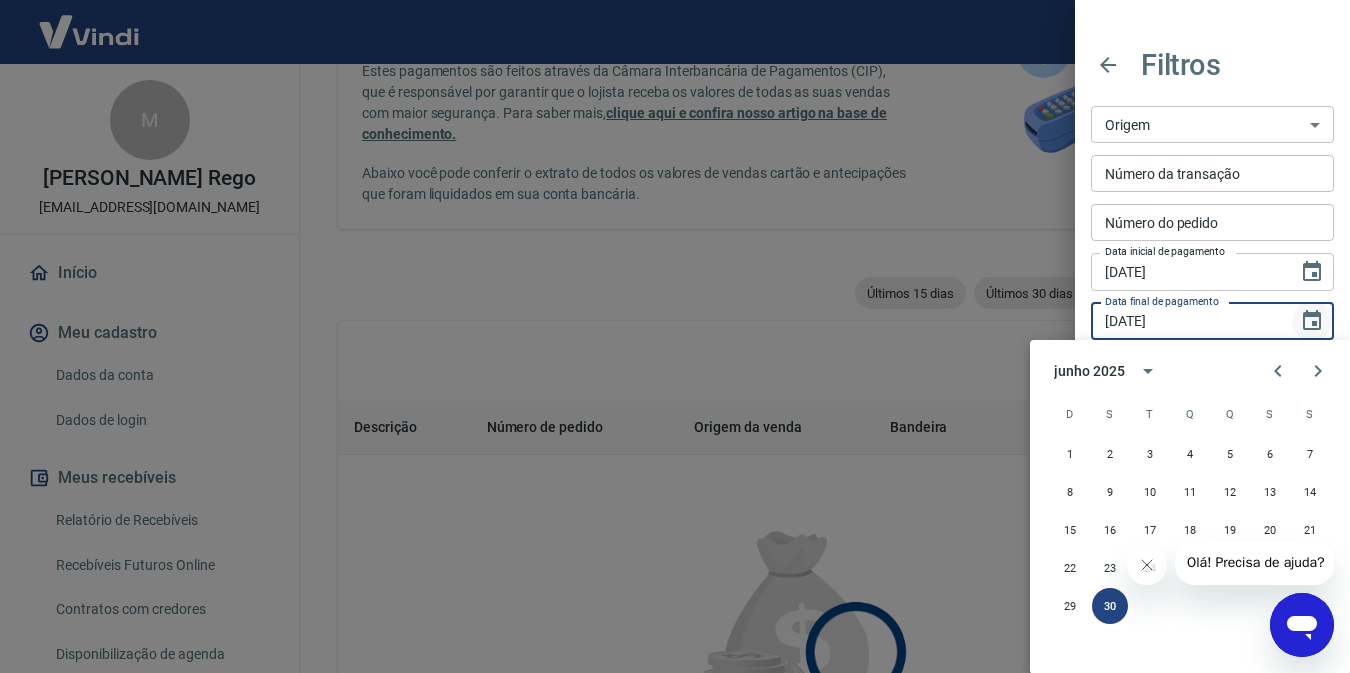 type 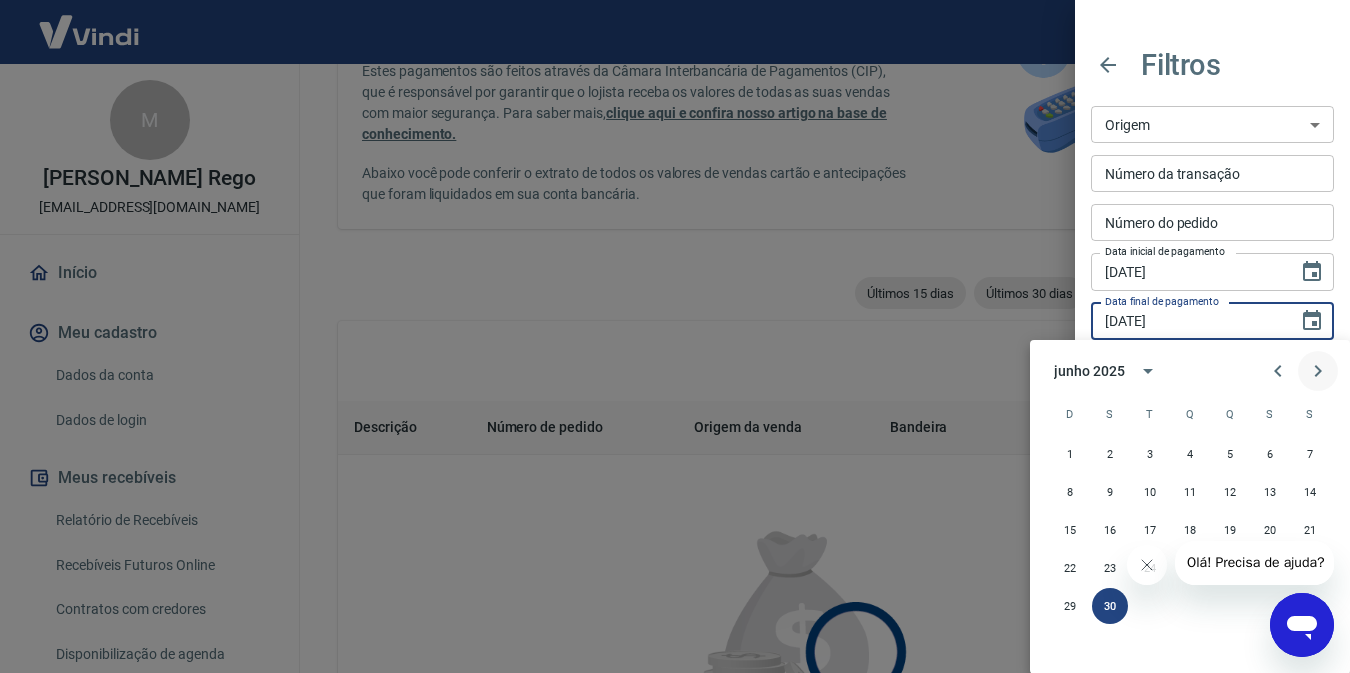 click 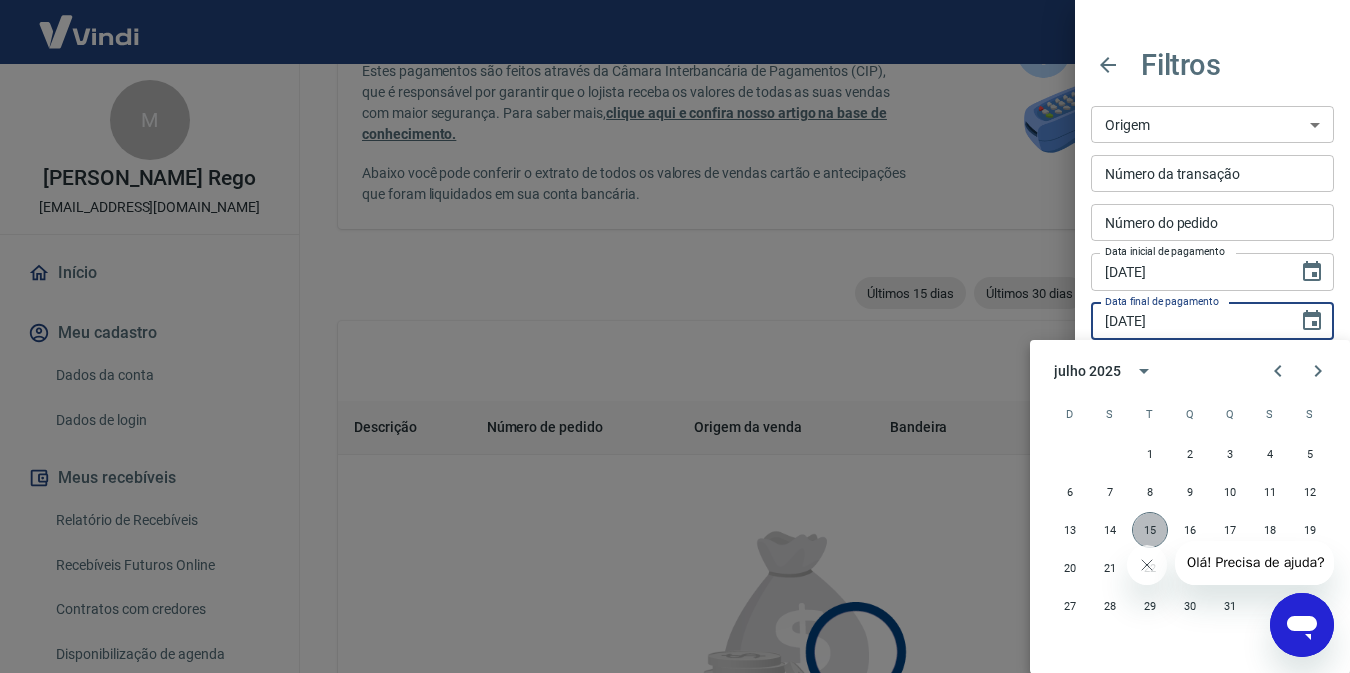 click on "15" at bounding box center (1150, 530) 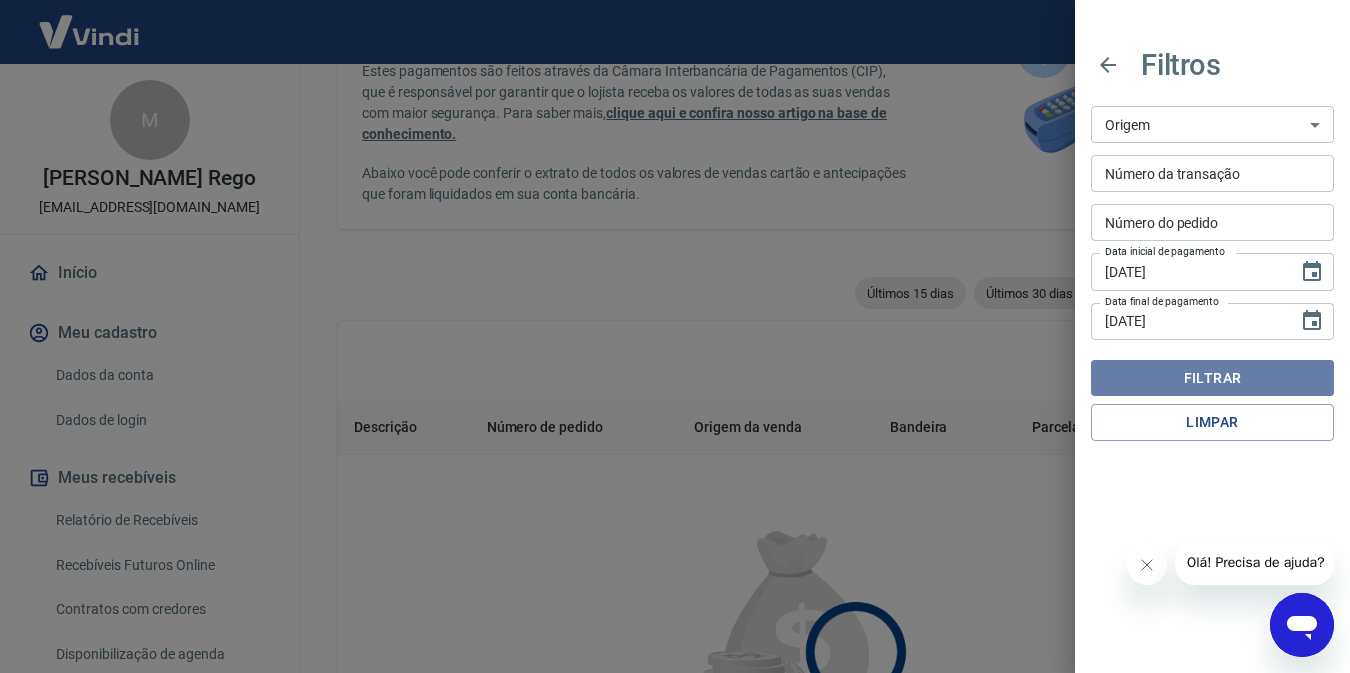 click on "Filtrar" at bounding box center [1212, 378] 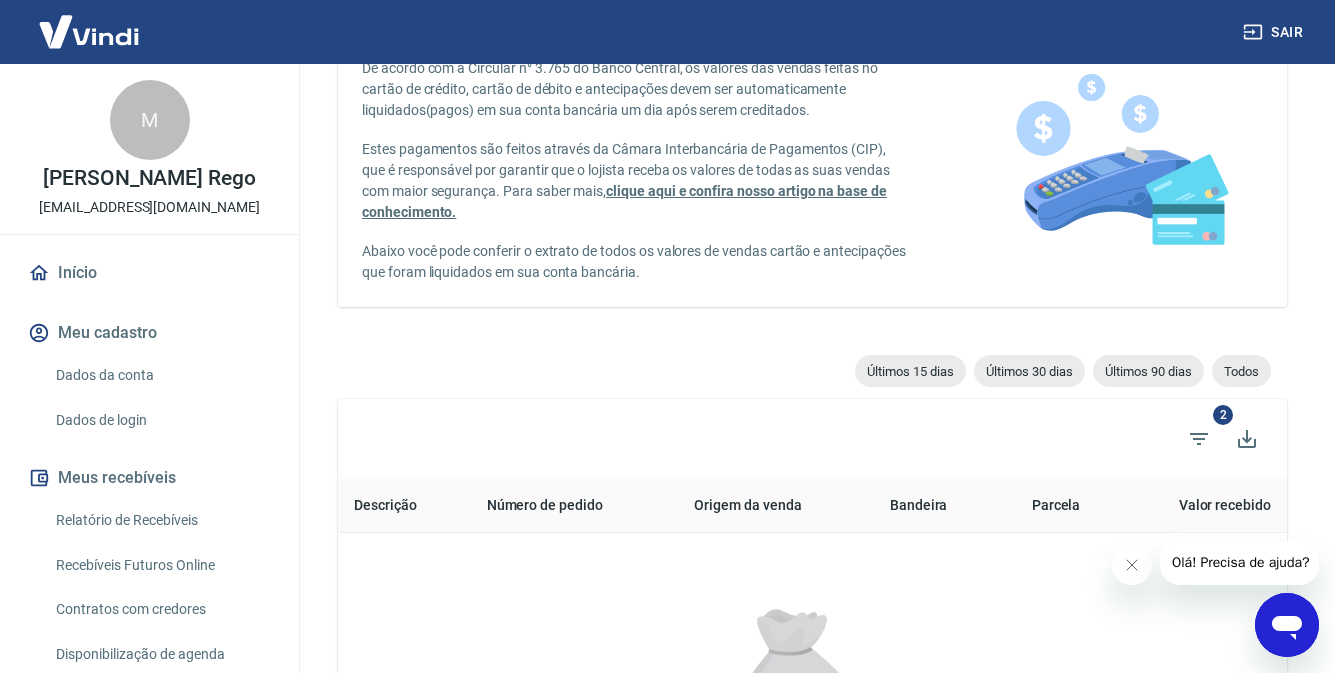 scroll, scrollTop: 0, scrollLeft: 0, axis: both 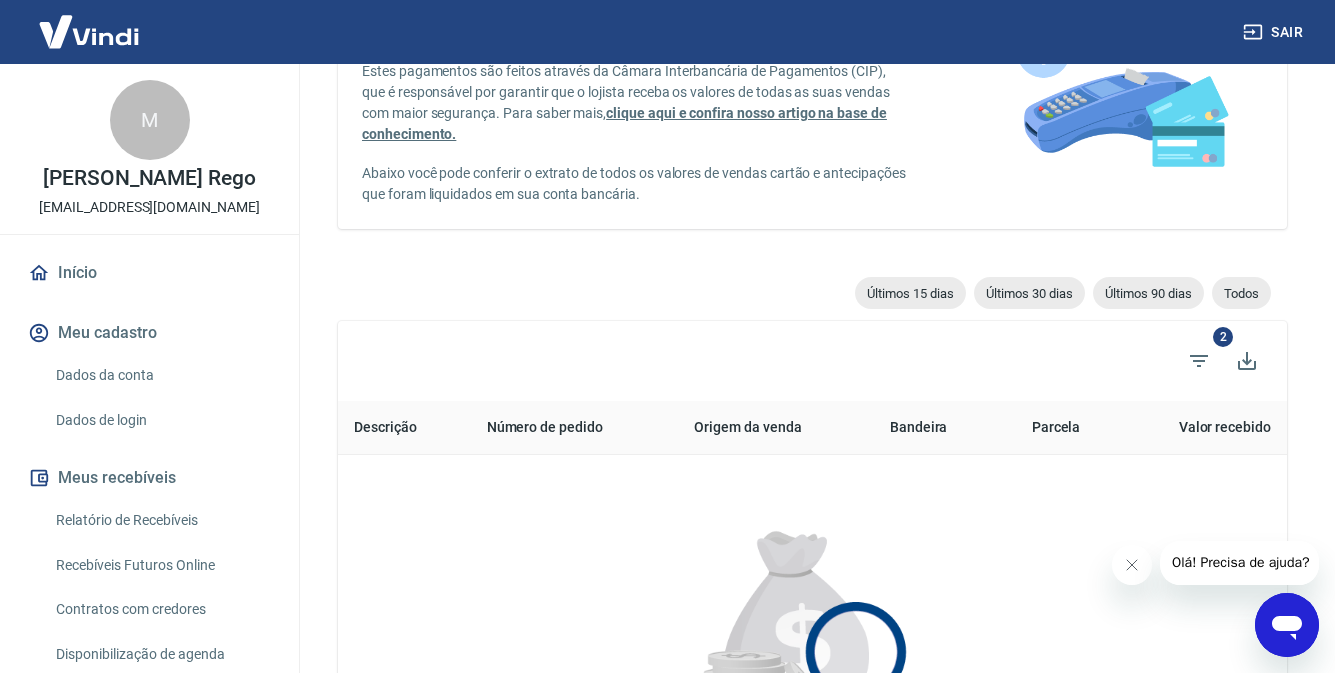 type on "[DATE]" 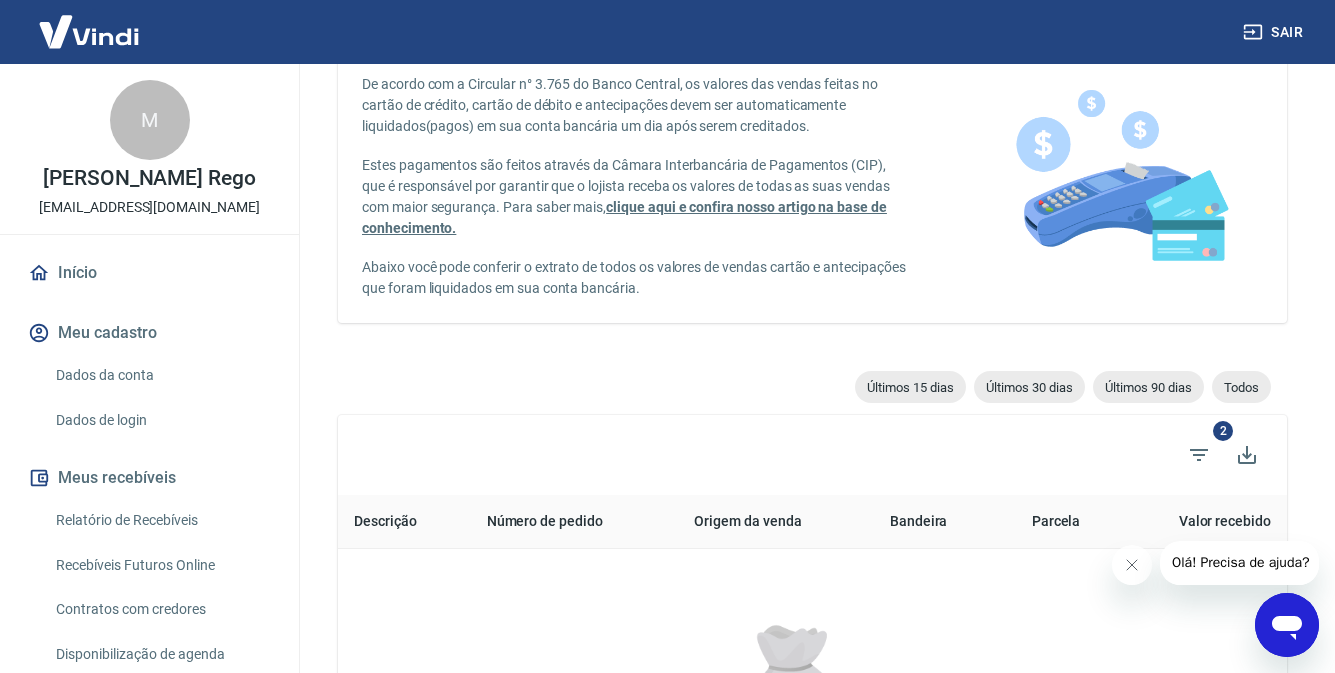scroll, scrollTop: 200, scrollLeft: 0, axis: vertical 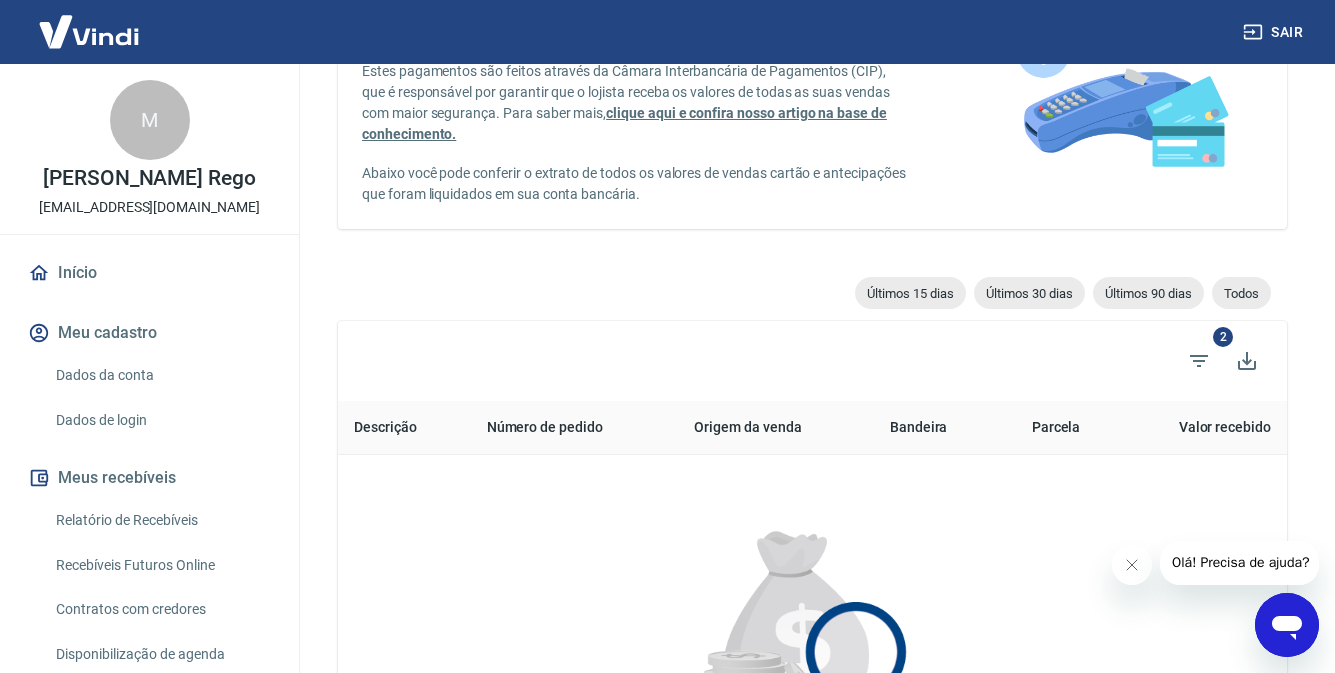 type on "[DATE]" 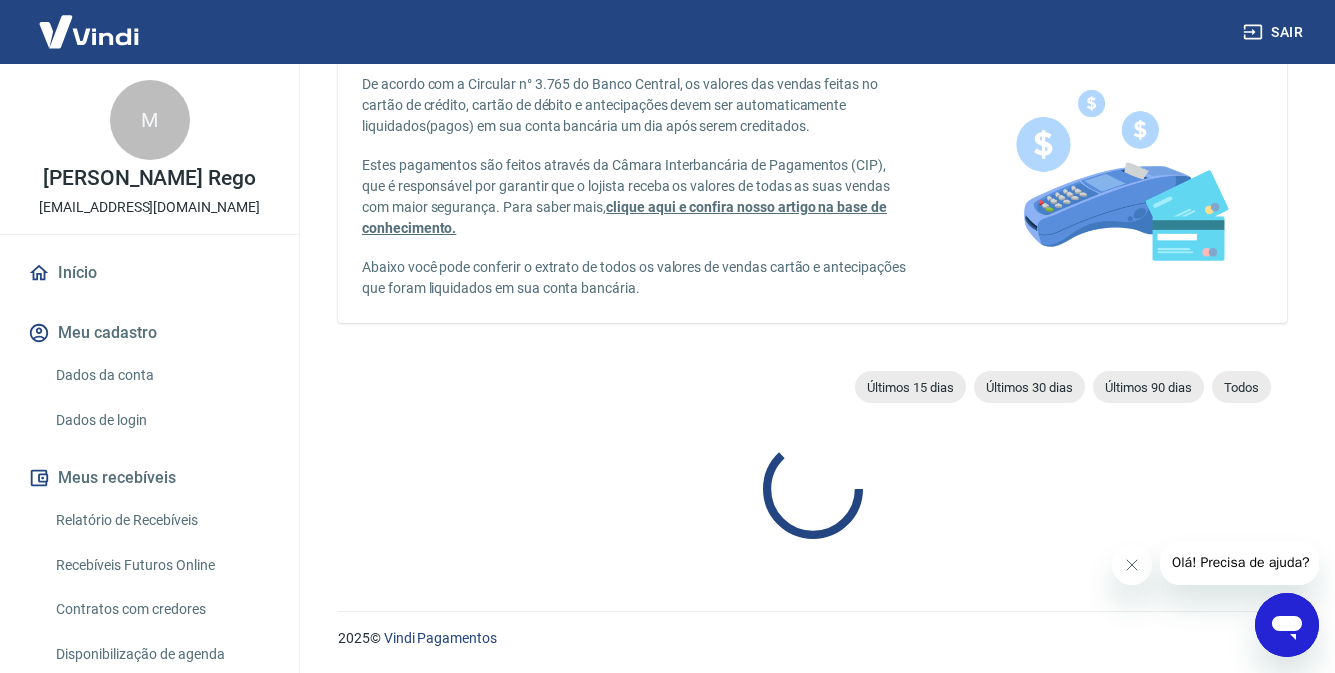 scroll, scrollTop: 93, scrollLeft: 0, axis: vertical 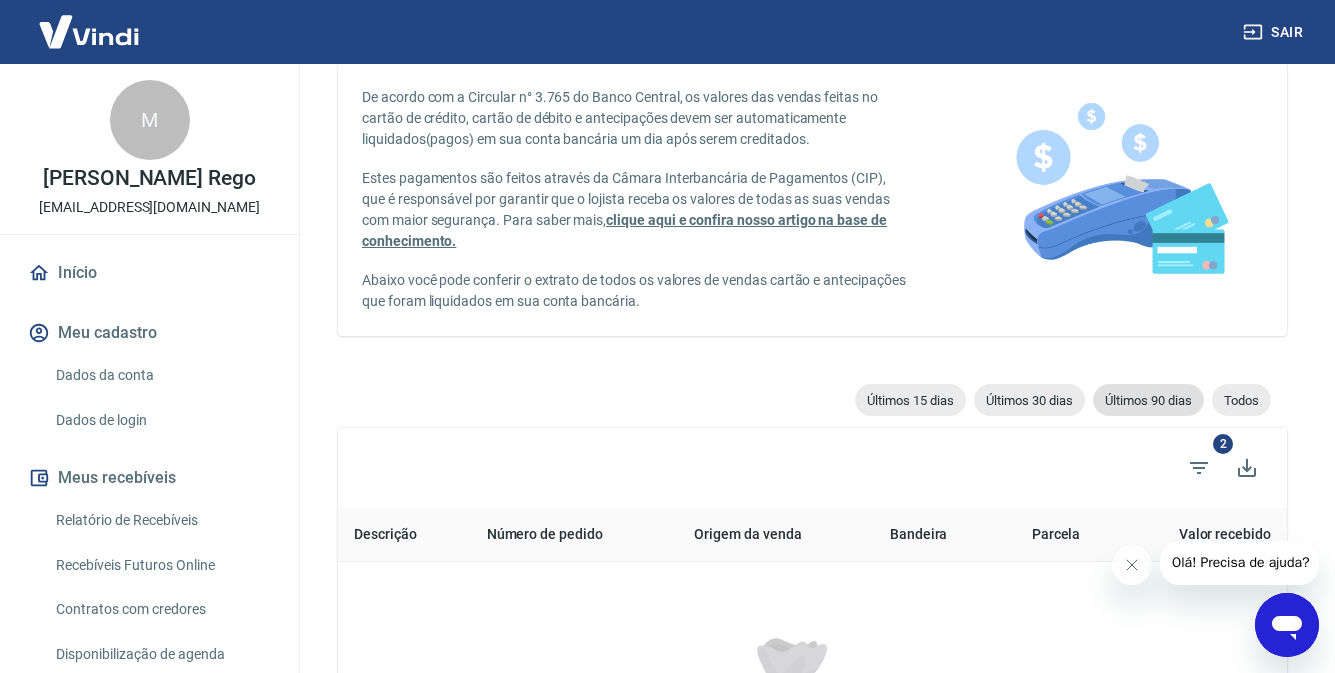 click on "Últimos 90 dias" at bounding box center (1148, 400) 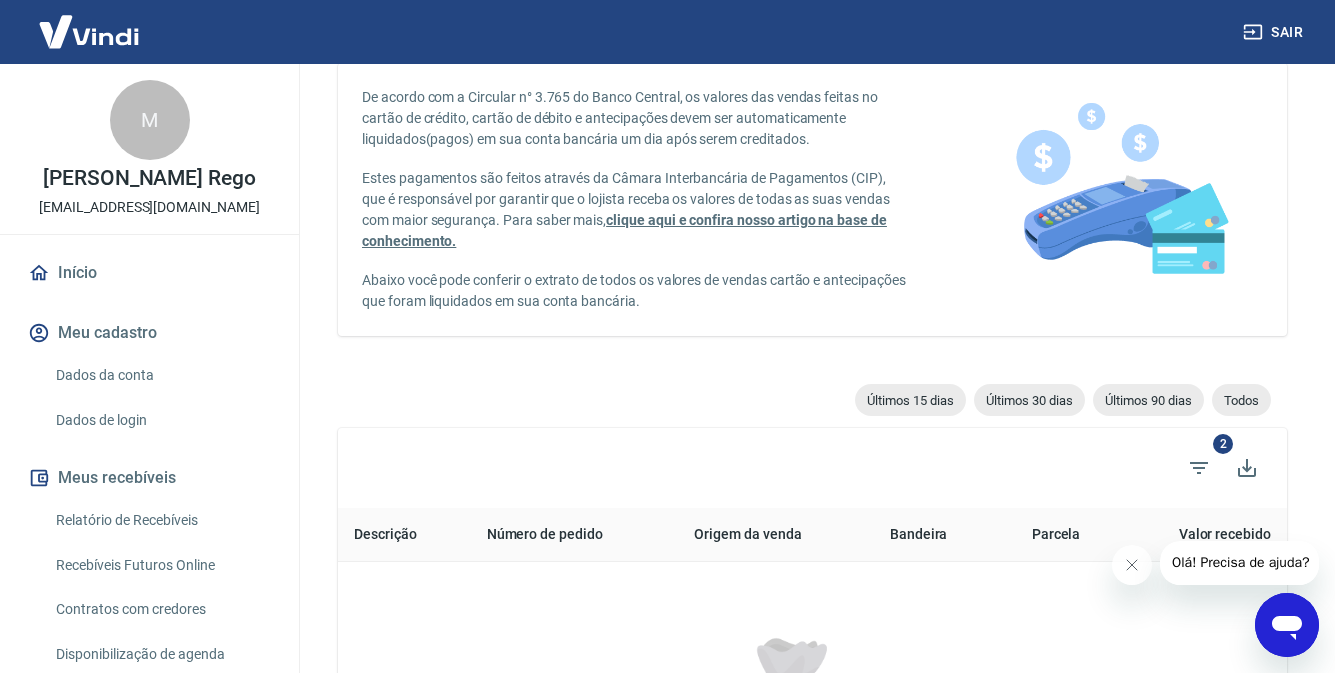 type on "16/04/2025" 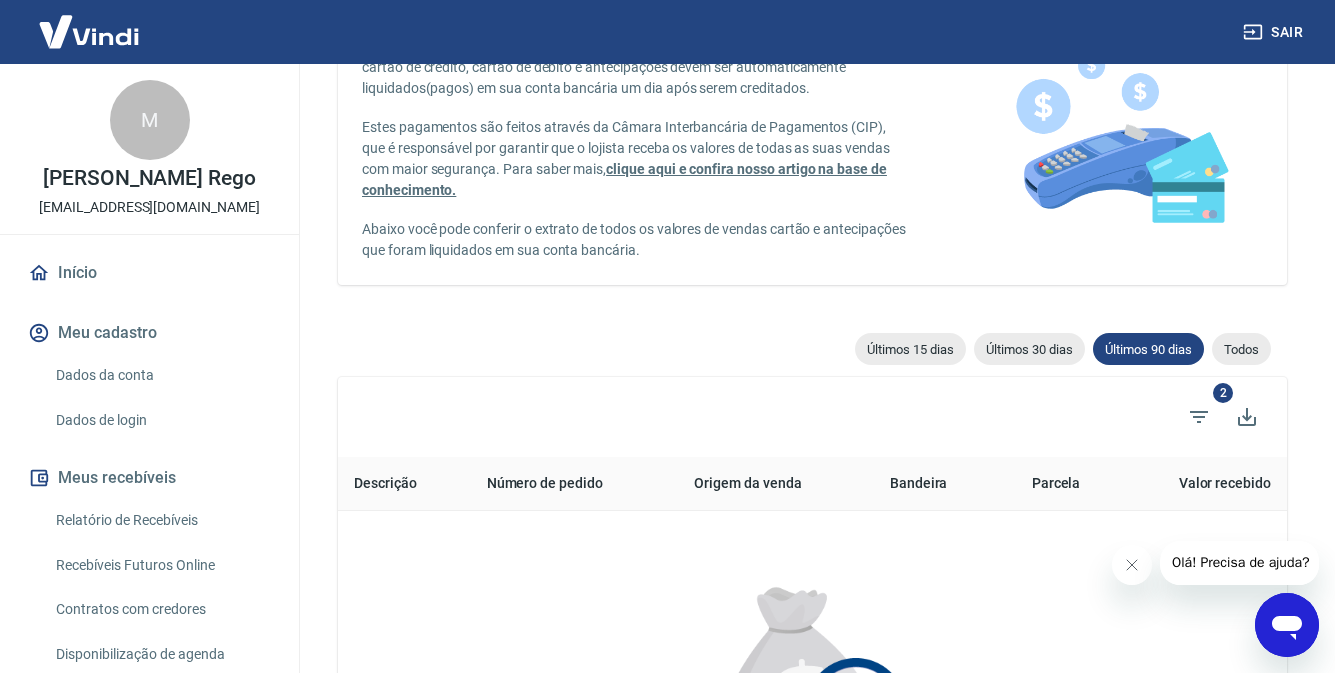 scroll, scrollTop: 0, scrollLeft: 0, axis: both 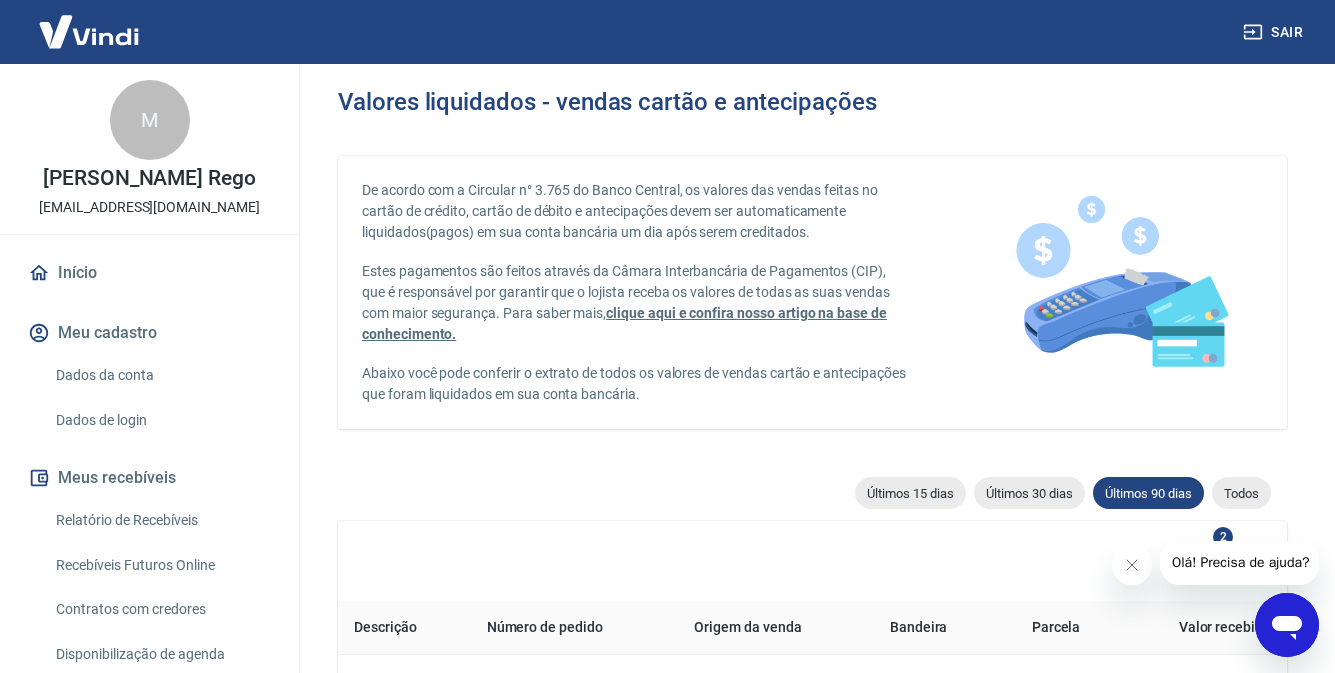 type on "[DATE]" 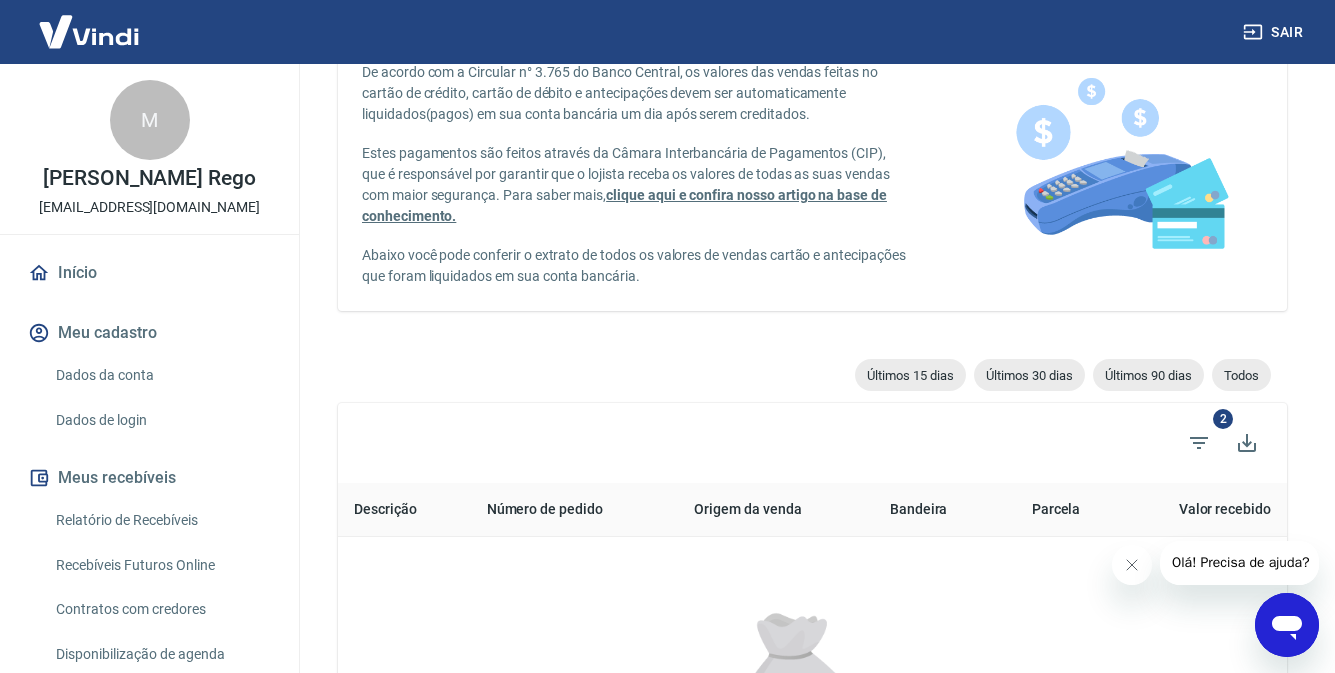 scroll, scrollTop: 0, scrollLeft: 0, axis: both 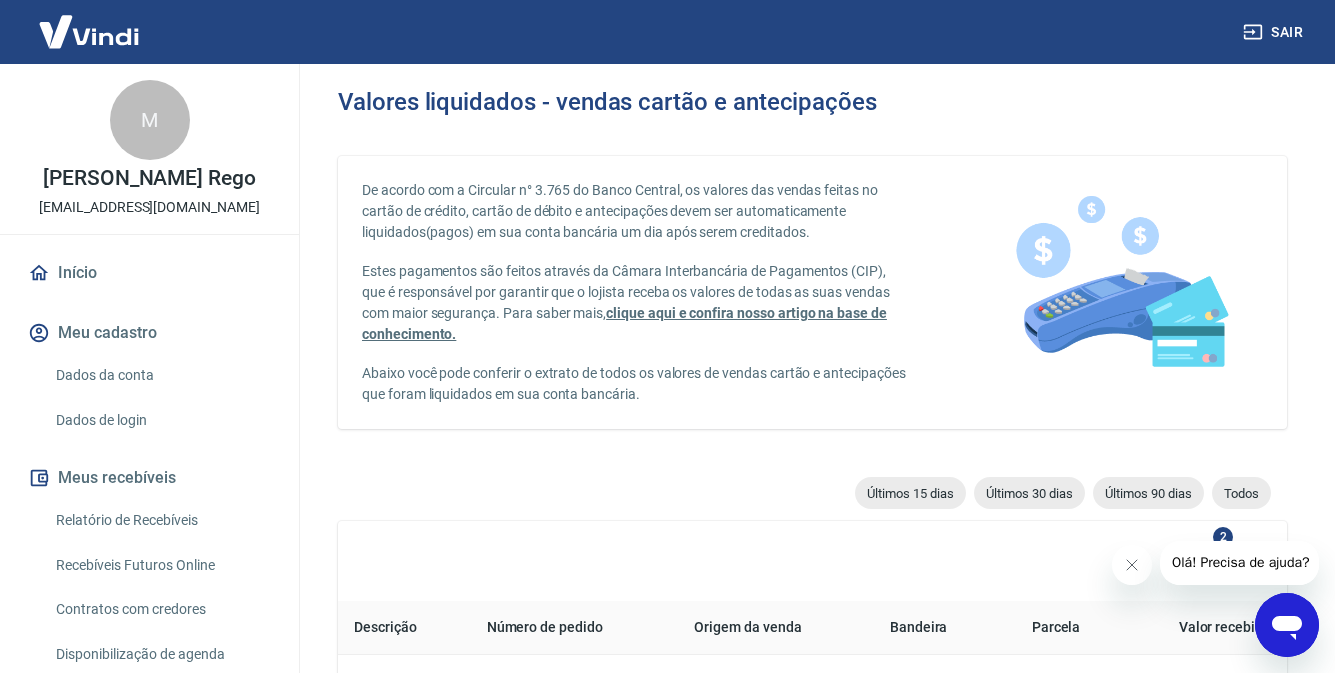 type on "[DATE]" 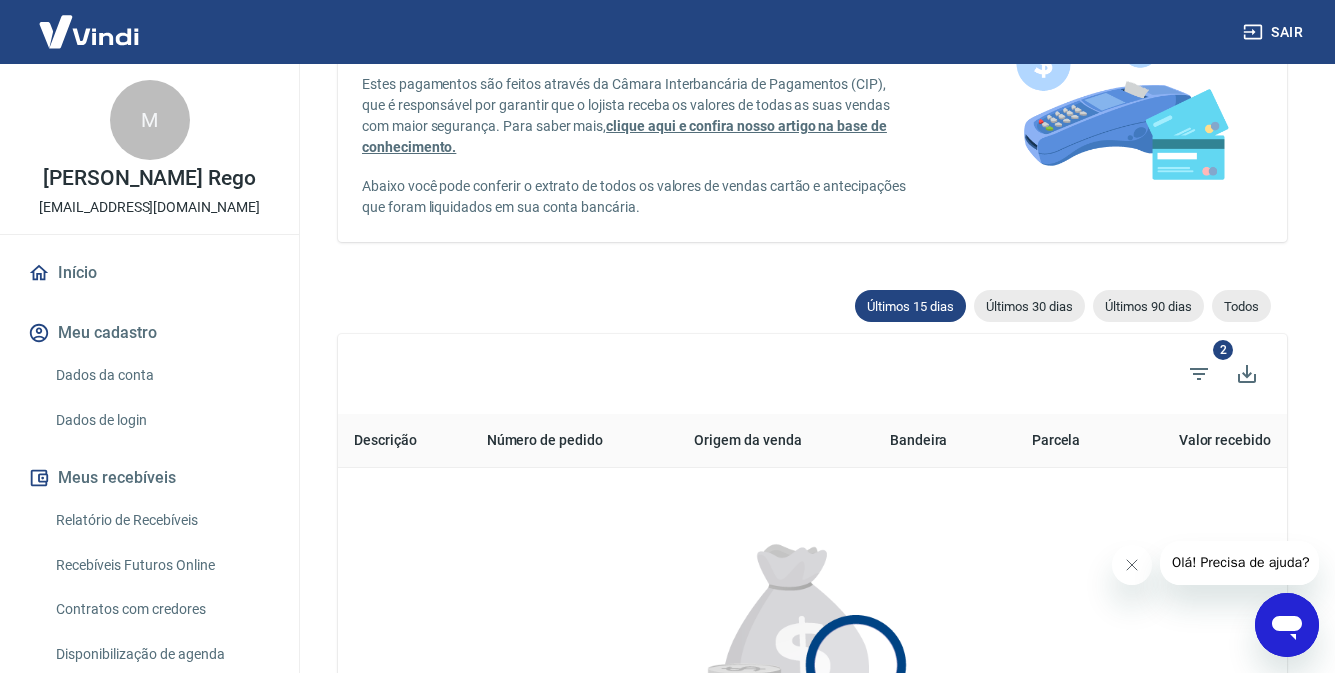 scroll, scrollTop: 0, scrollLeft: 0, axis: both 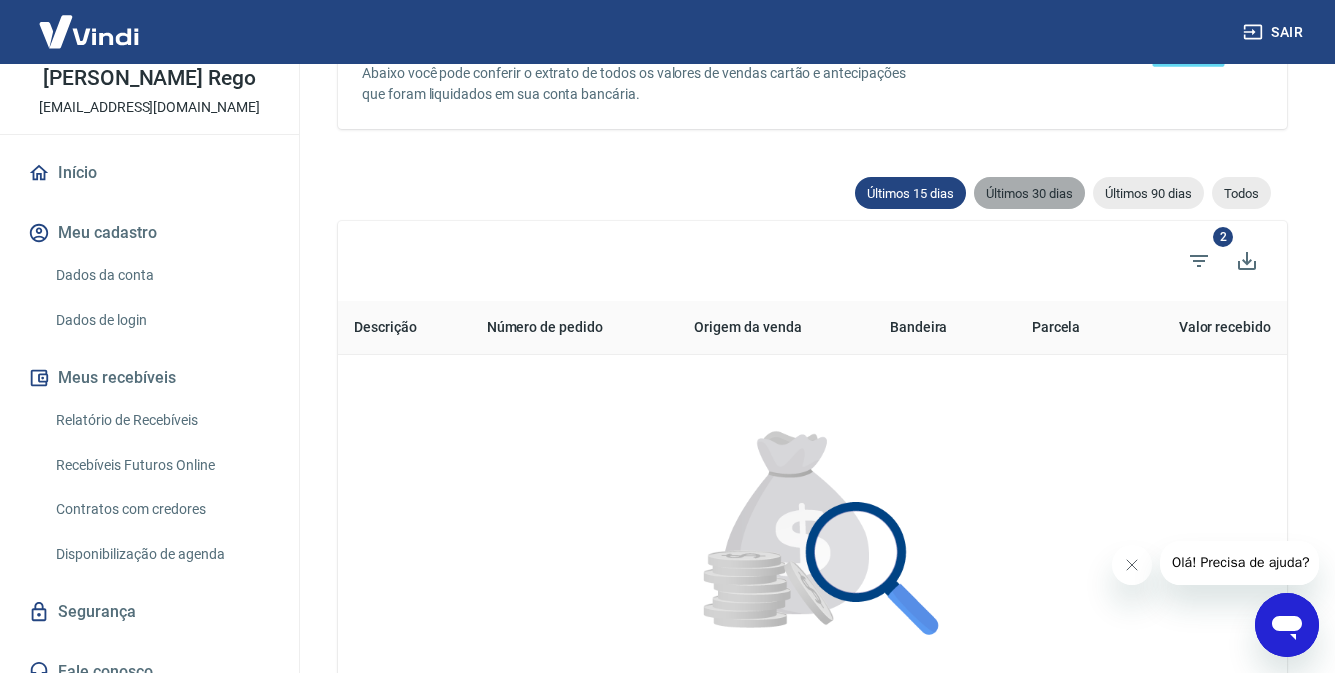click on "Últimos 30 dias" at bounding box center [1029, 193] 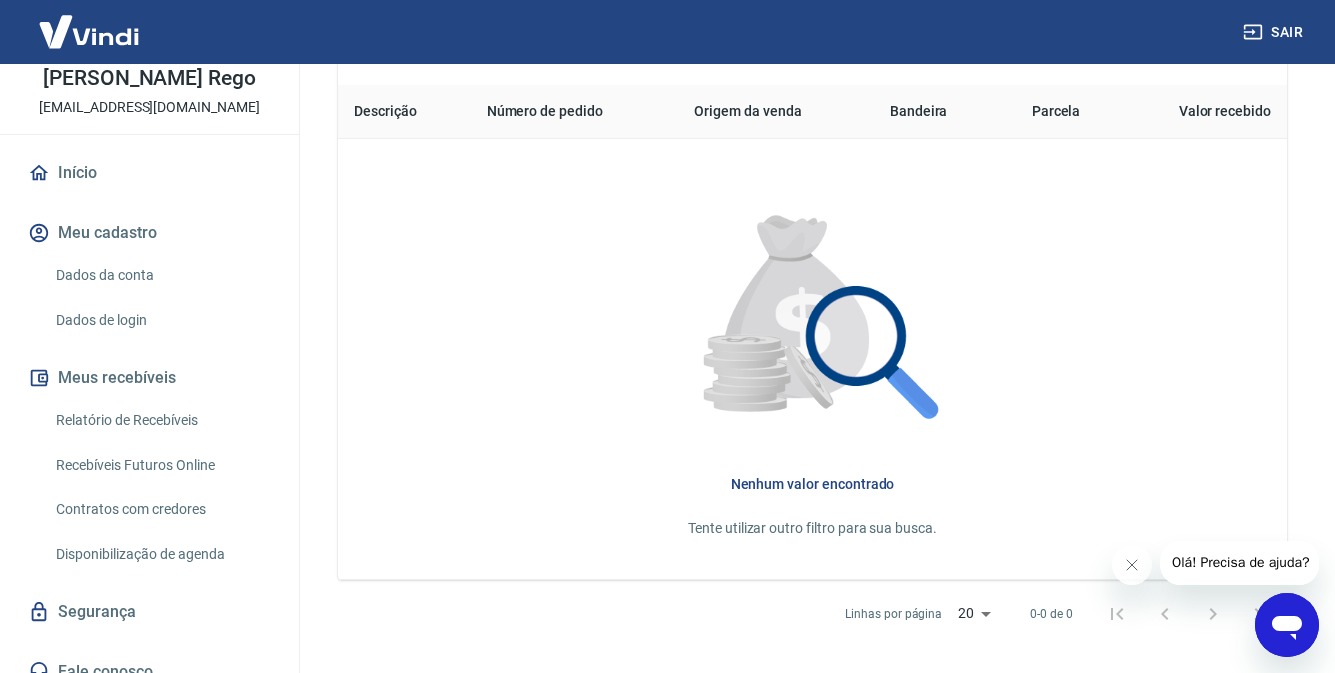 scroll, scrollTop: 193, scrollLeft: 0, axis: vertical 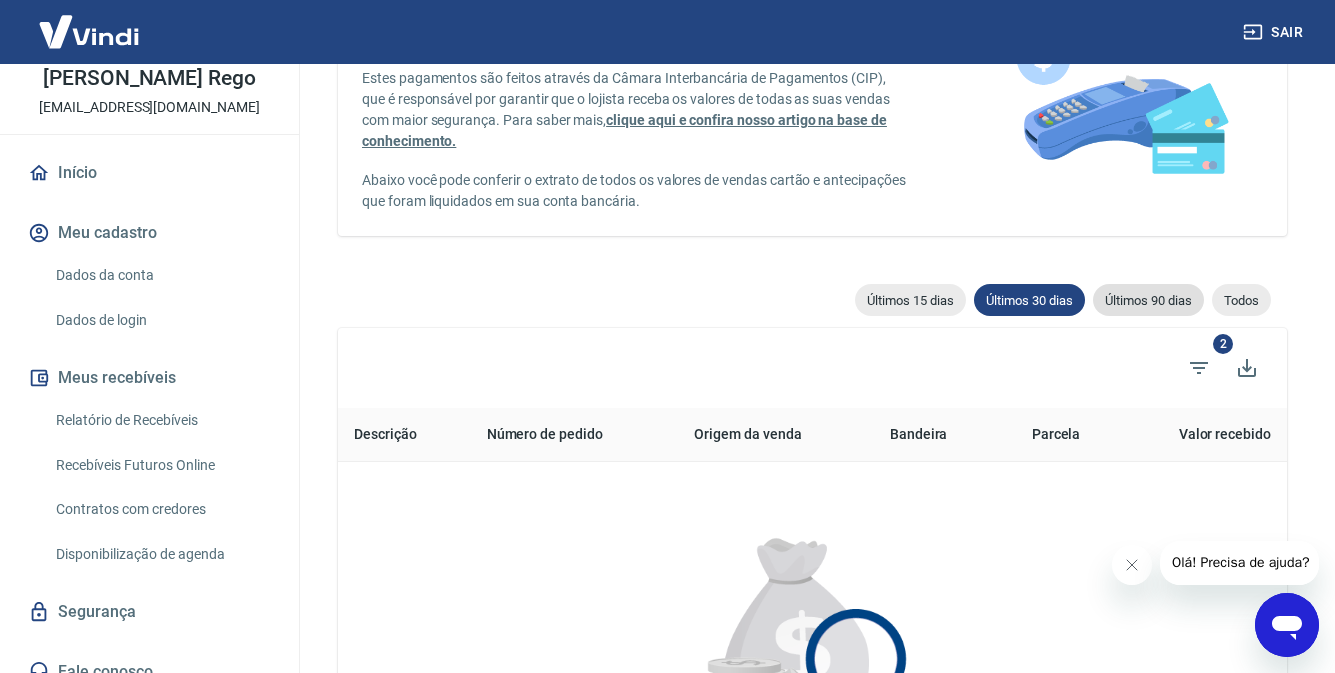 click on "Últimos 90 dias" at bounding box center (1148, 300) 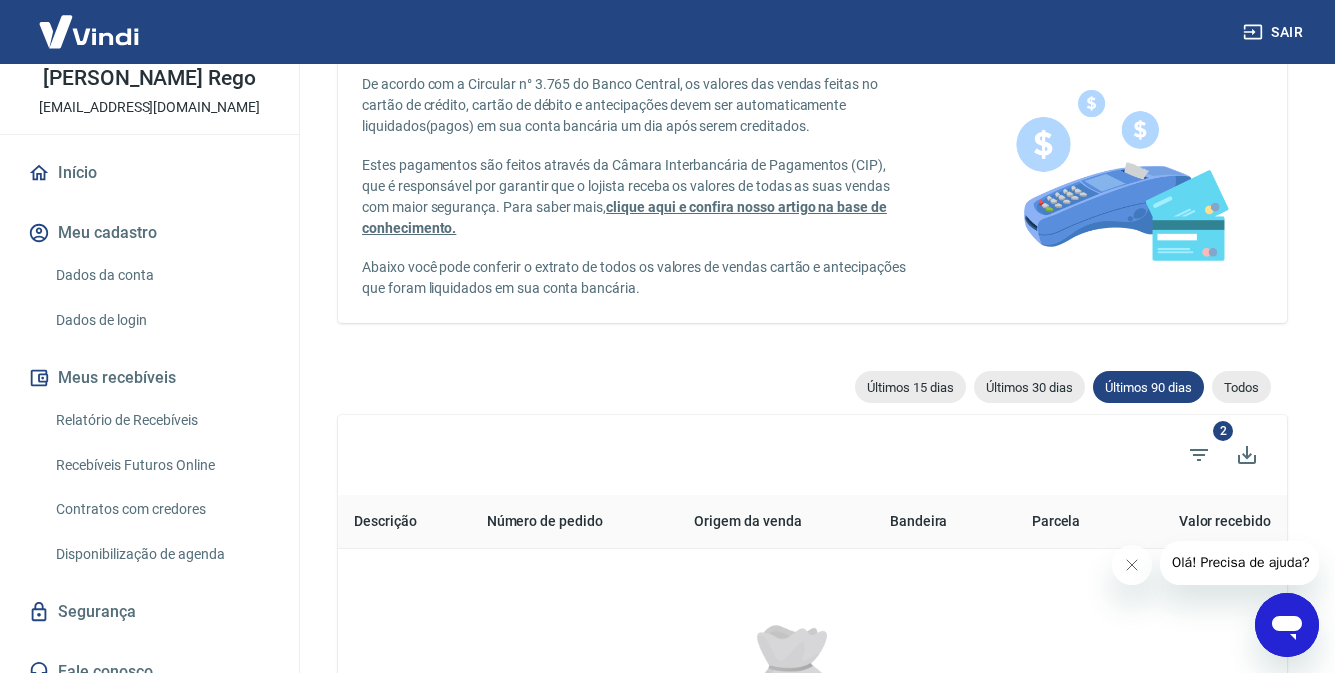 scroll, scrollTop: 193, scrollLeft: 0, axis: vertical 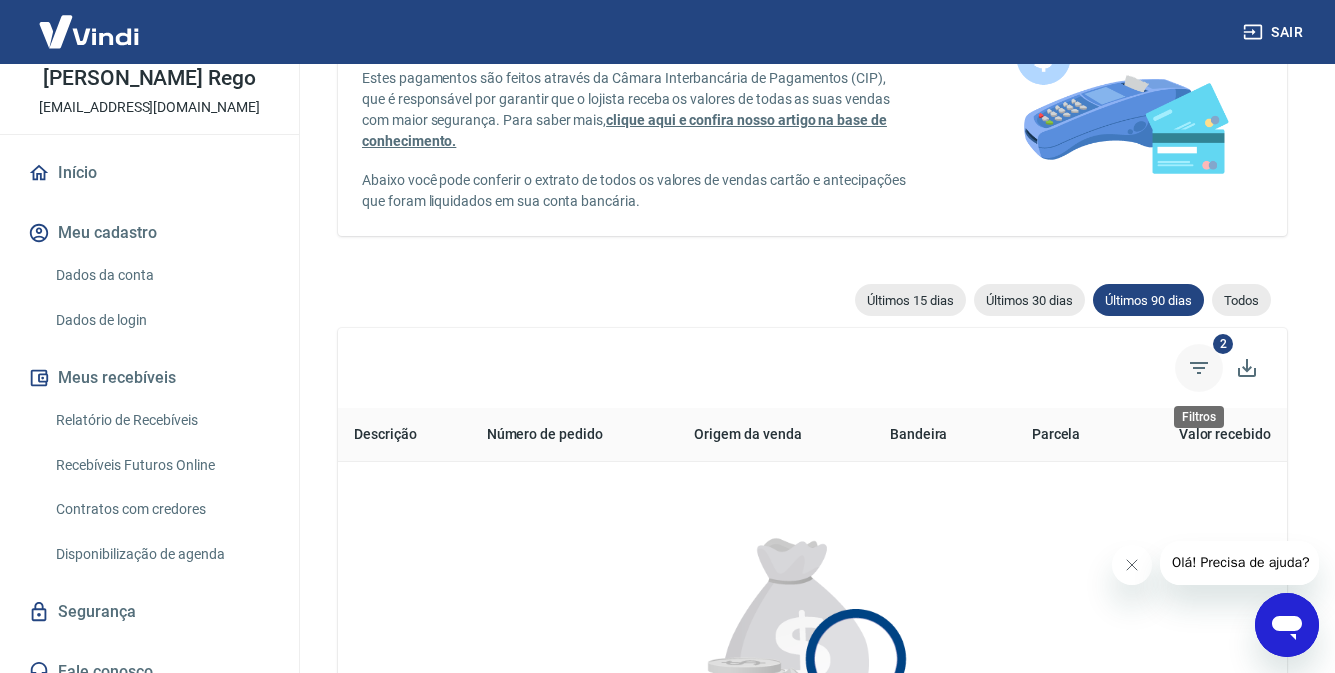 click 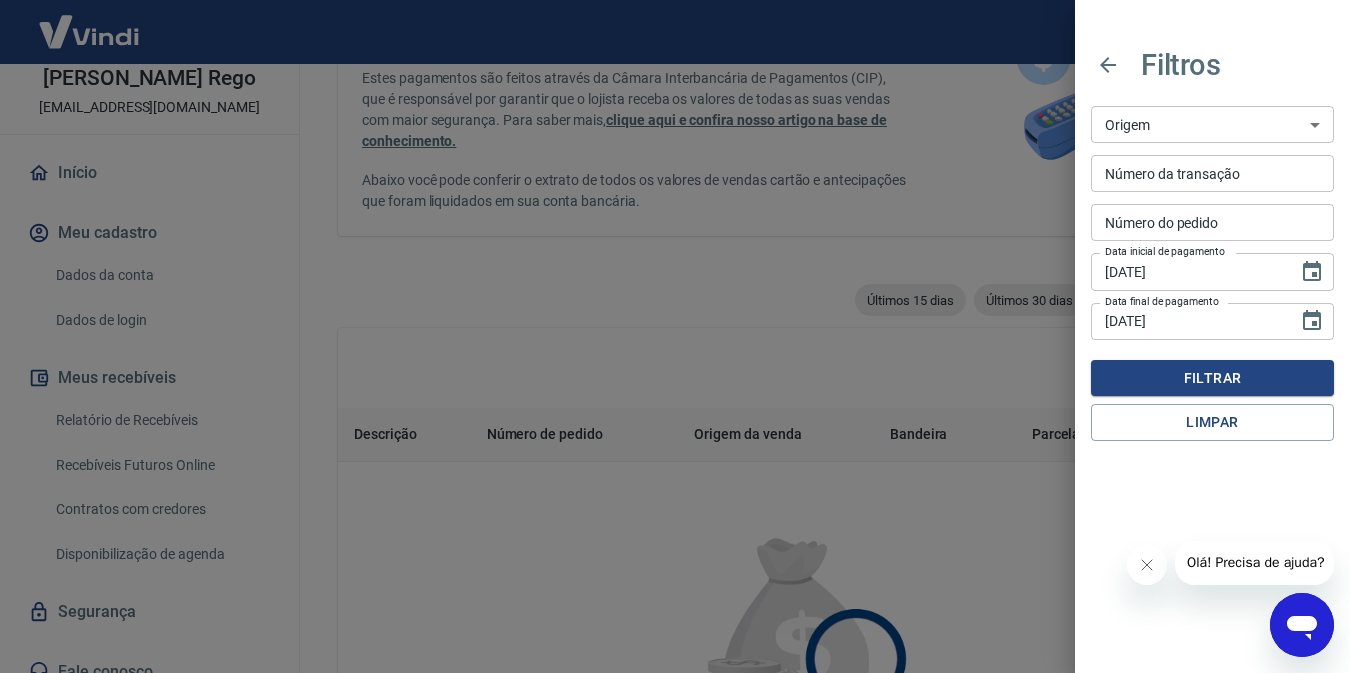 click at bounding box center [675, 336] 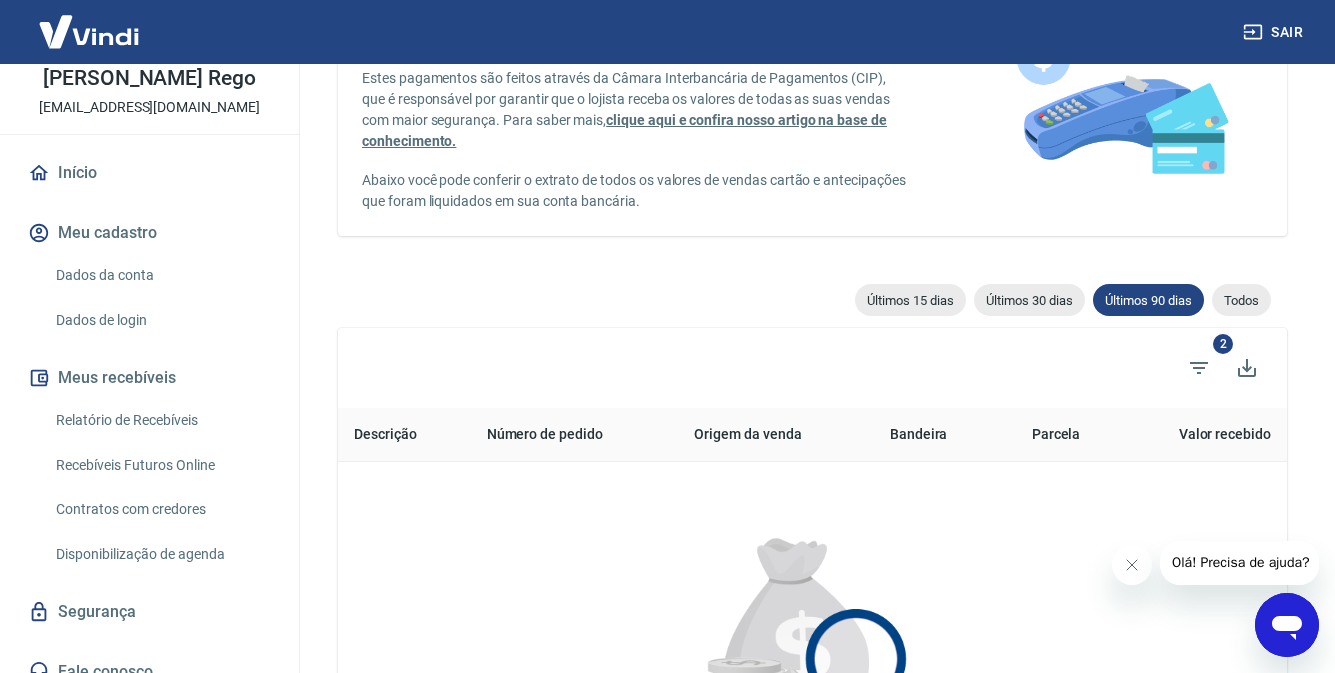 click on "2" at bounding box center (1223, 344) 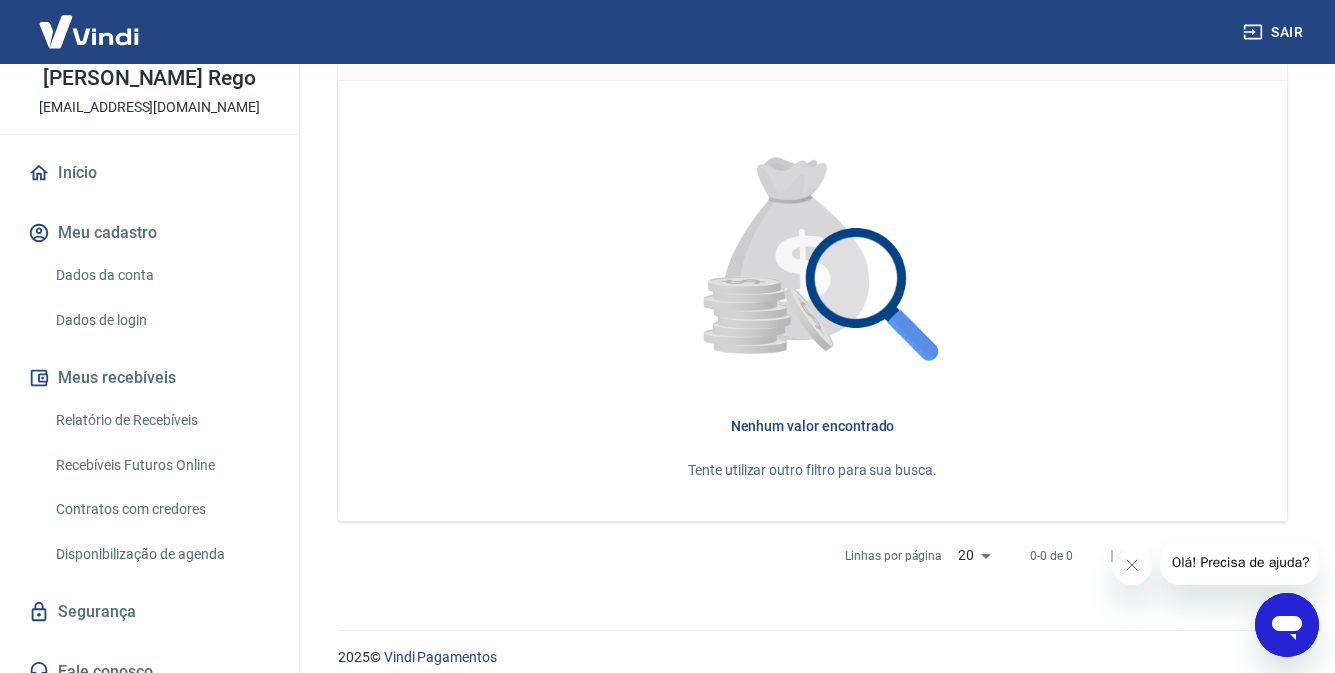 scroll, scrollTop: 593, scrollLeft: 0, axis: vertical 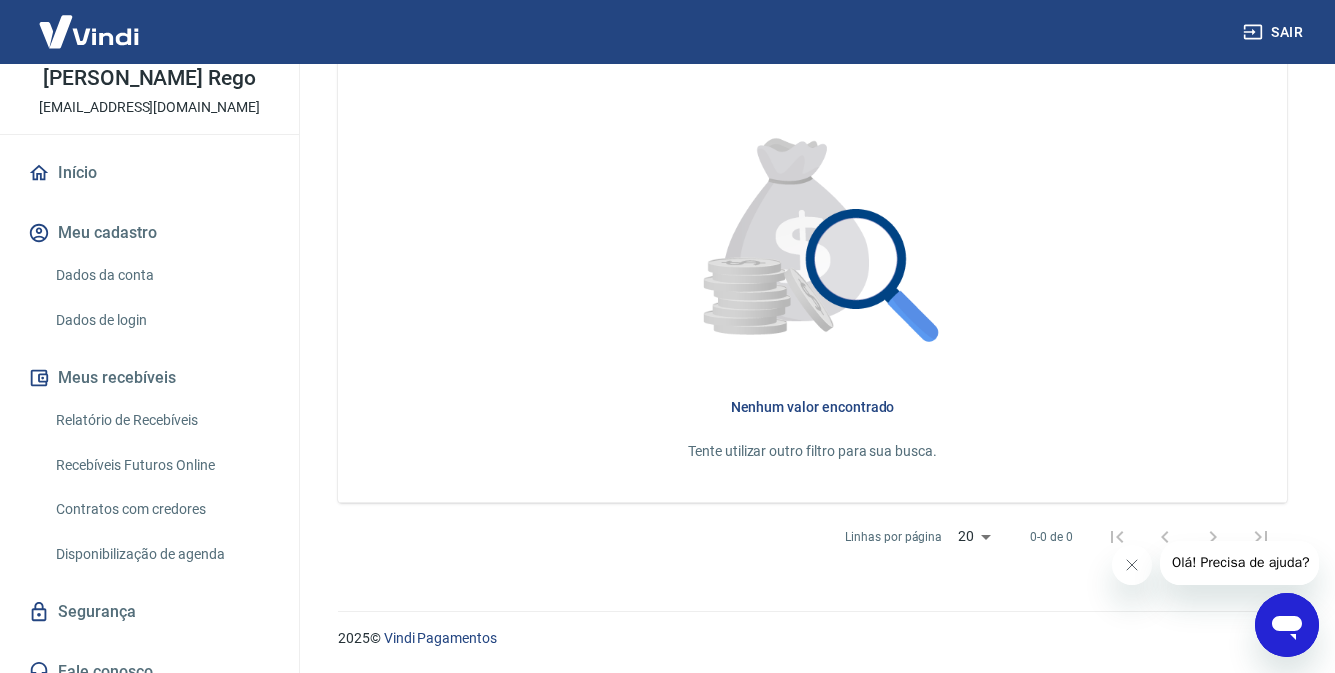 click on "Relatório de Recebíveis" at bounding box center (161, 420) 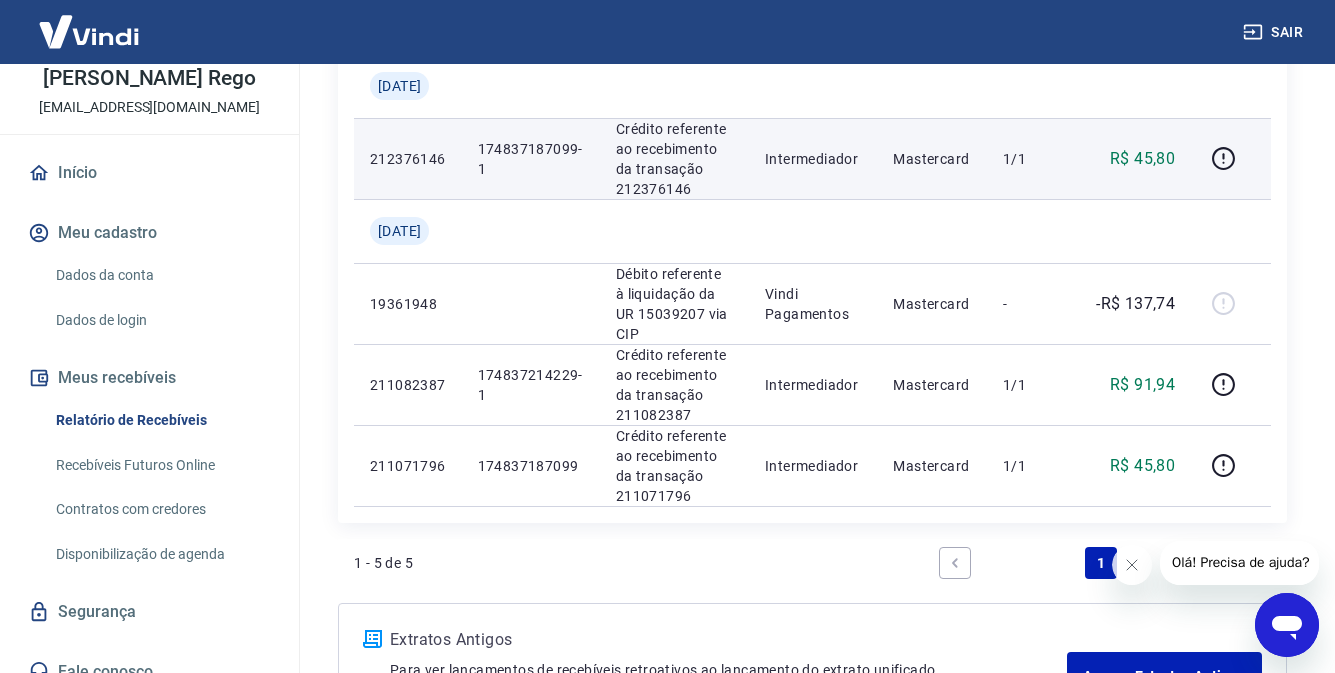 scroll, scrollTop: 600, scrollLeft: 0, axis: vertical 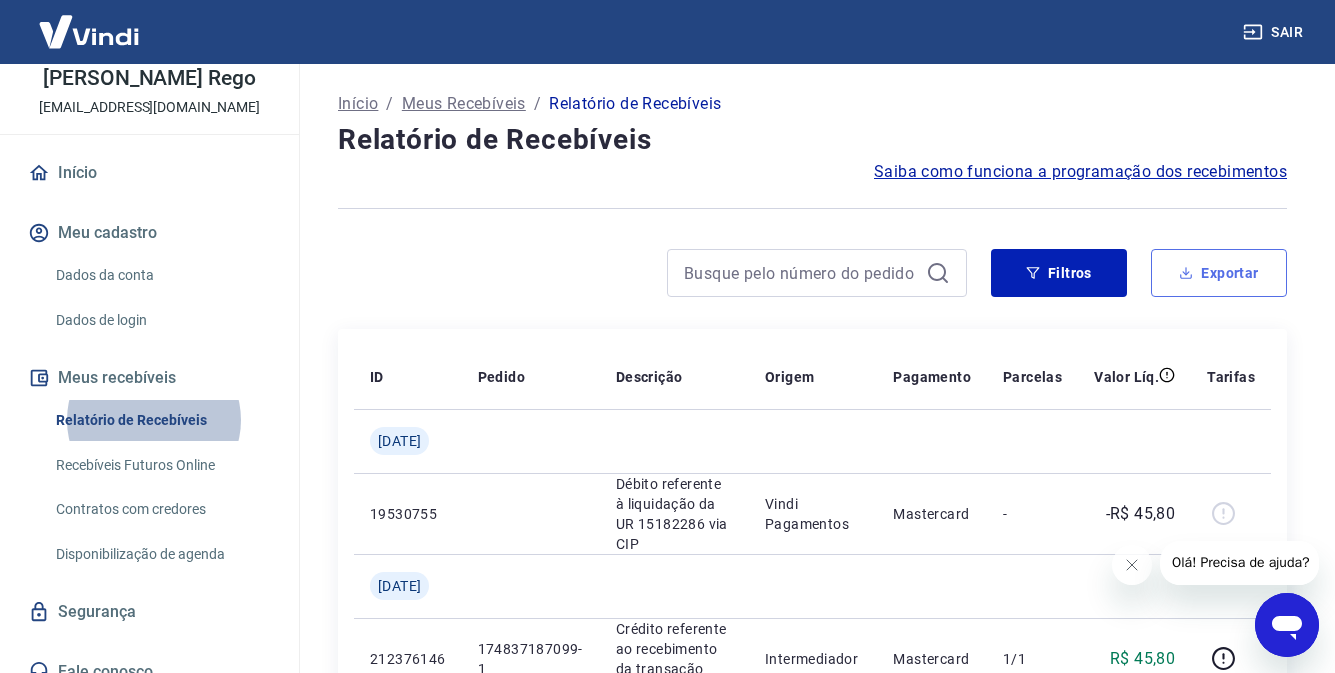 click on "Exportar" at bounding box center (1219, 273) 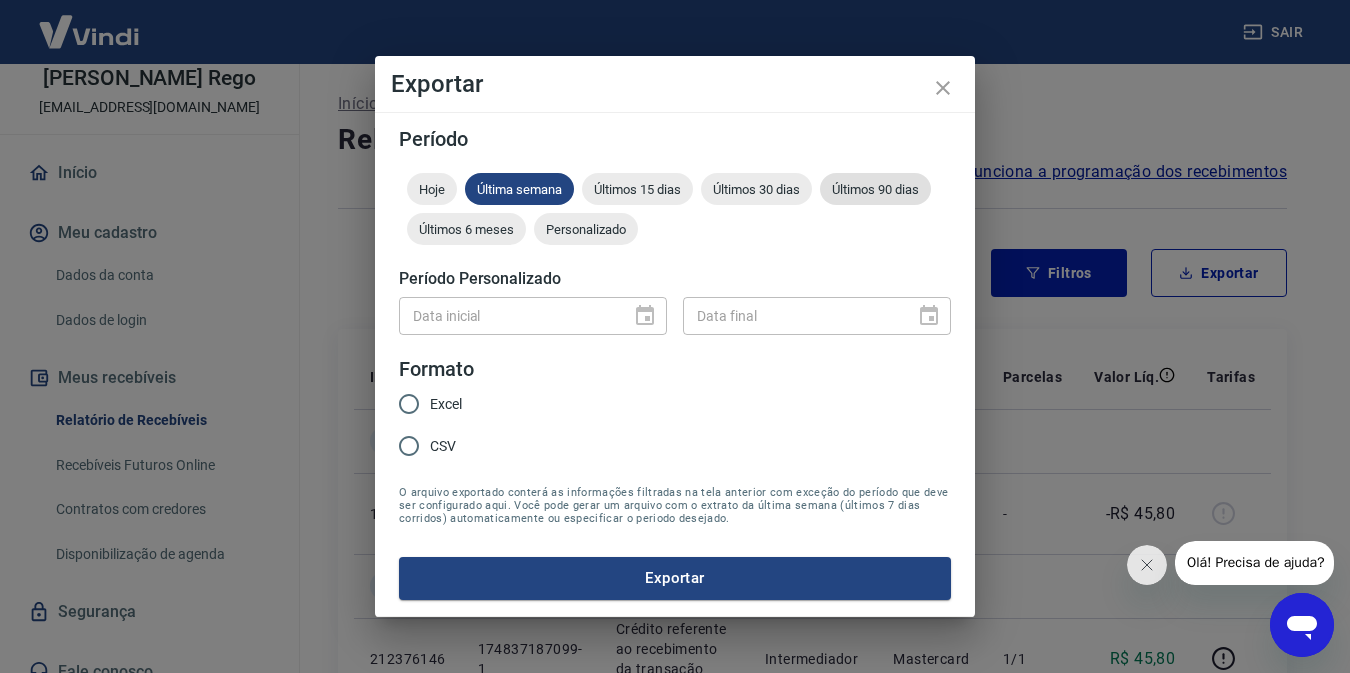 click on "Últimos 90 dias" at bounding box center [875, 189] 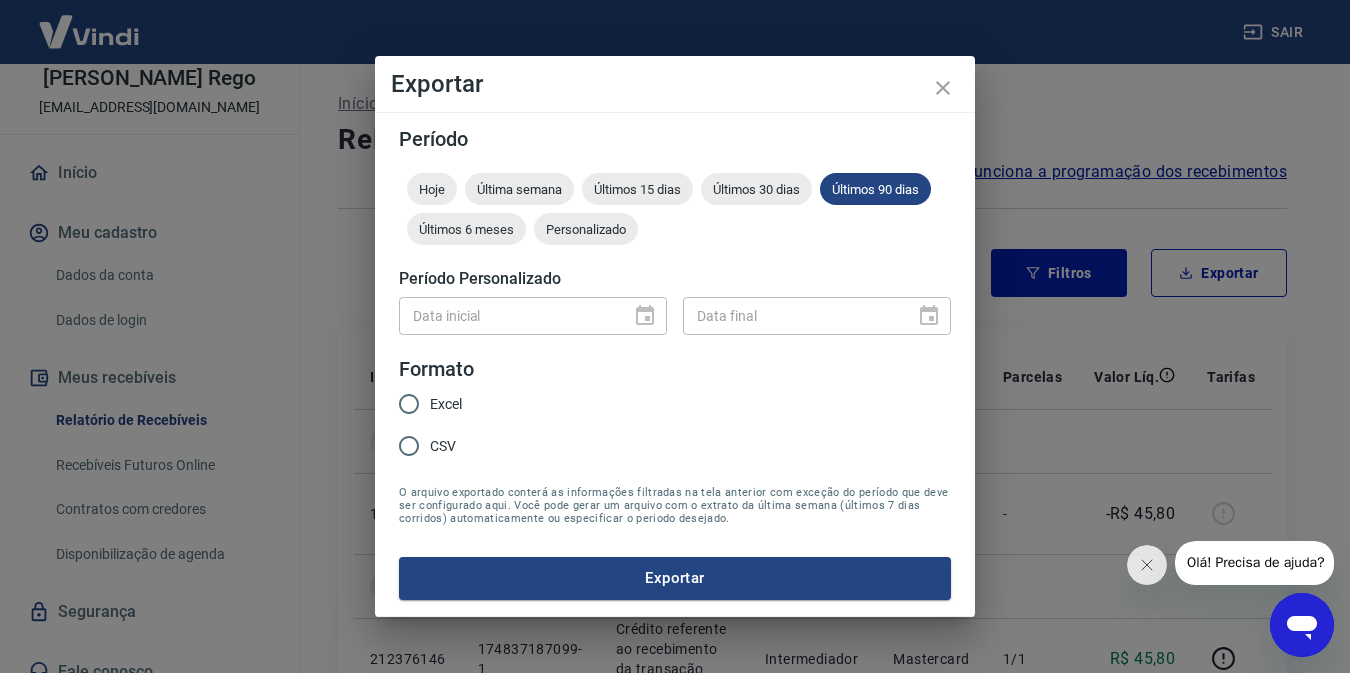drag, startPoint x: 437, startPoint y: 443, endPoint x: 507, endPoint y: 495, distance: 87.20092 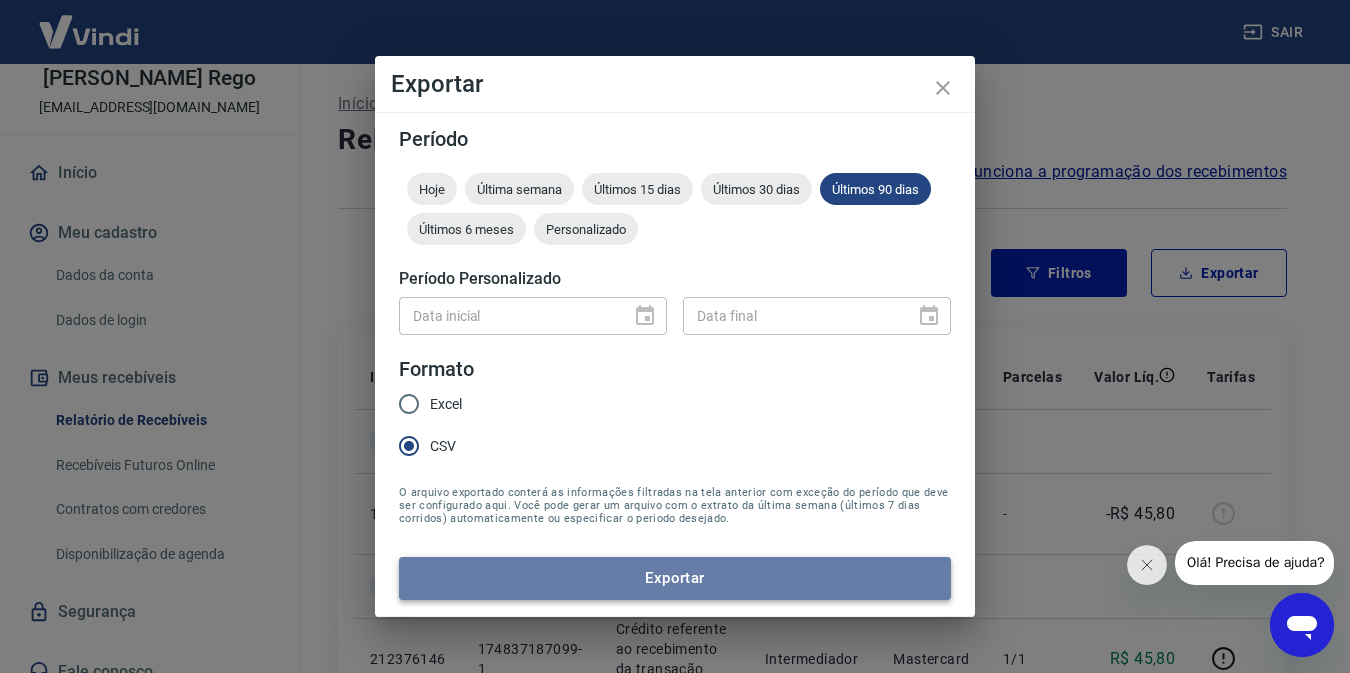 click on "Exportar" at bounding box center [675, 578] 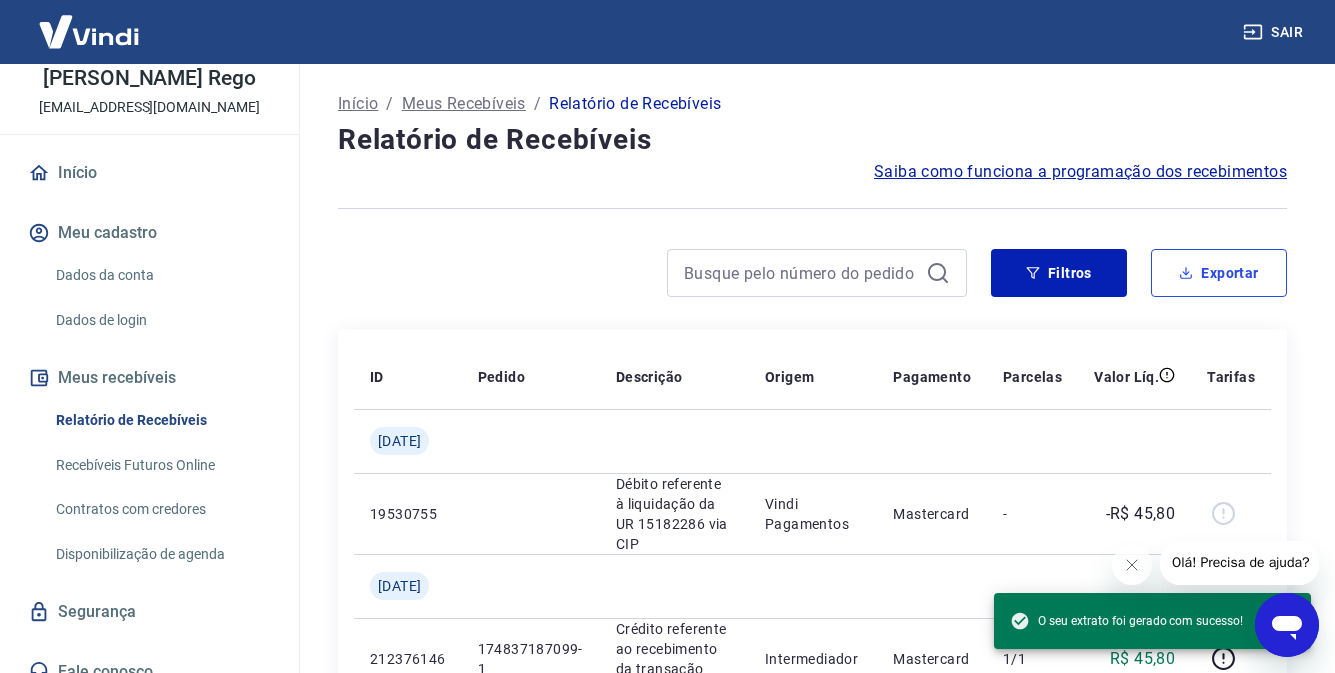 type 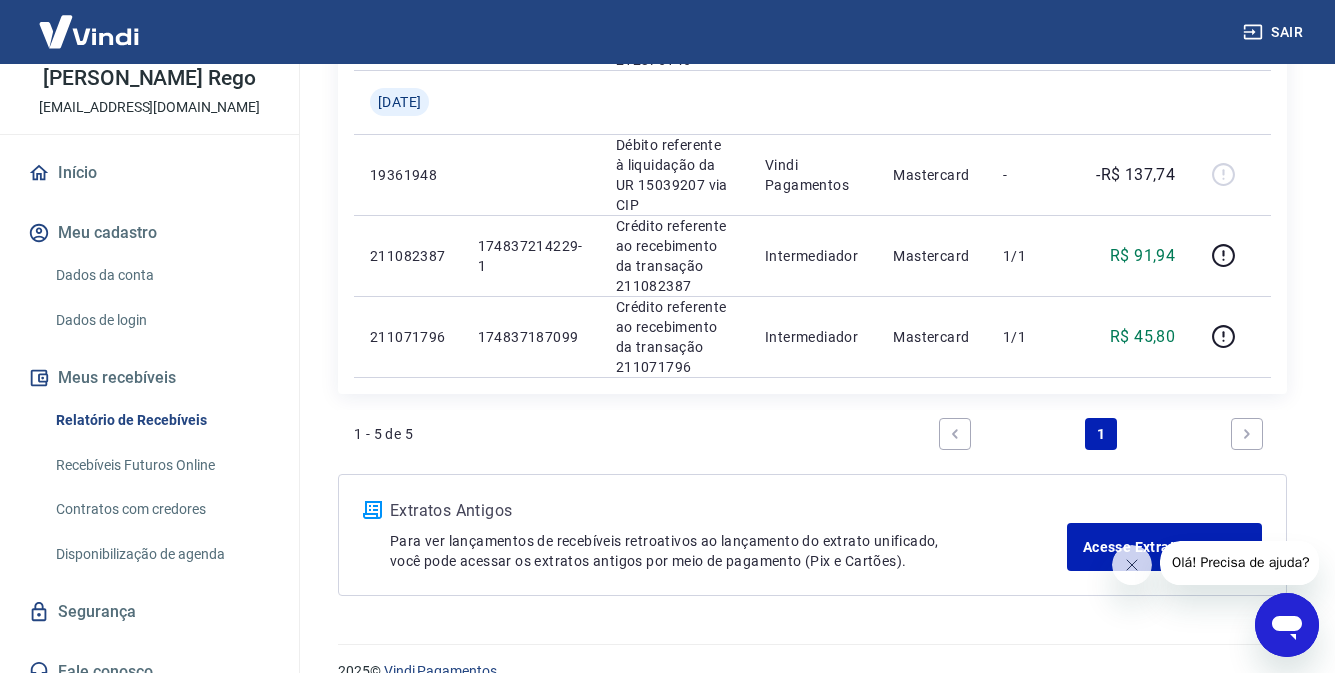 scroll, scrollTop: 662, scrollLeft: 0, axis: vertical 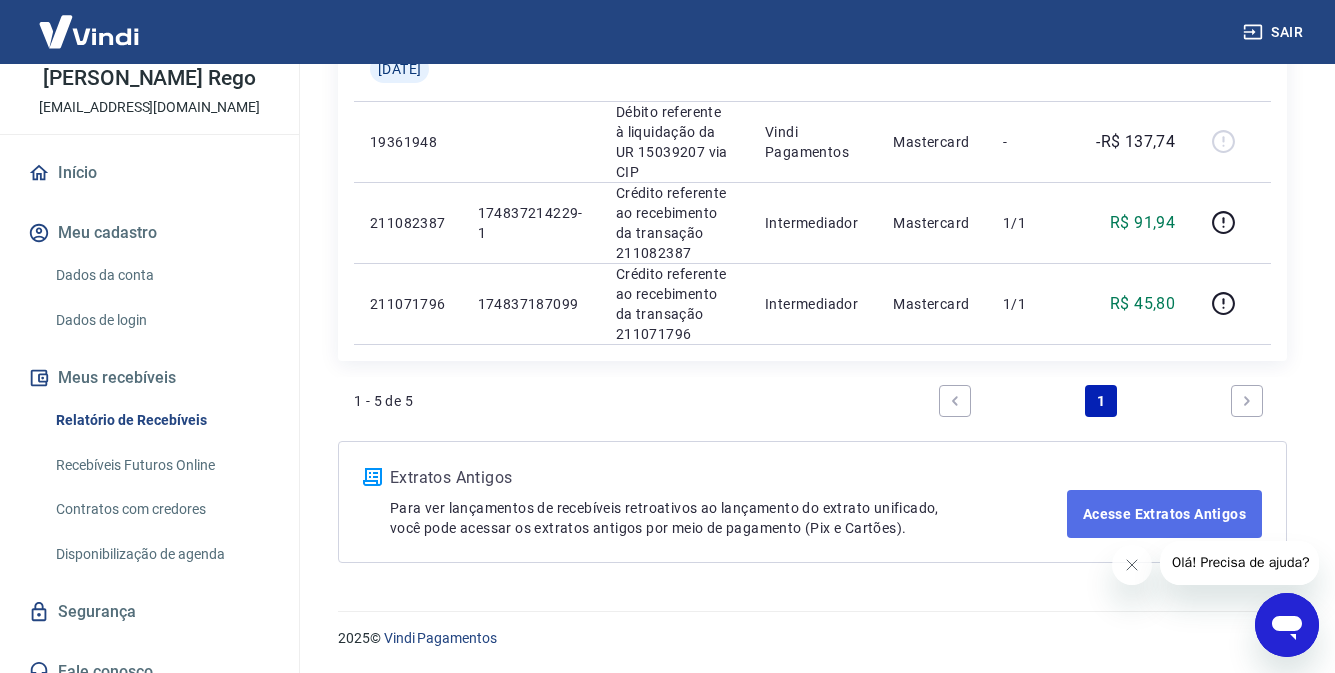 click on "Acesse Extratos Antigos" at bounding box center [1164, 514] 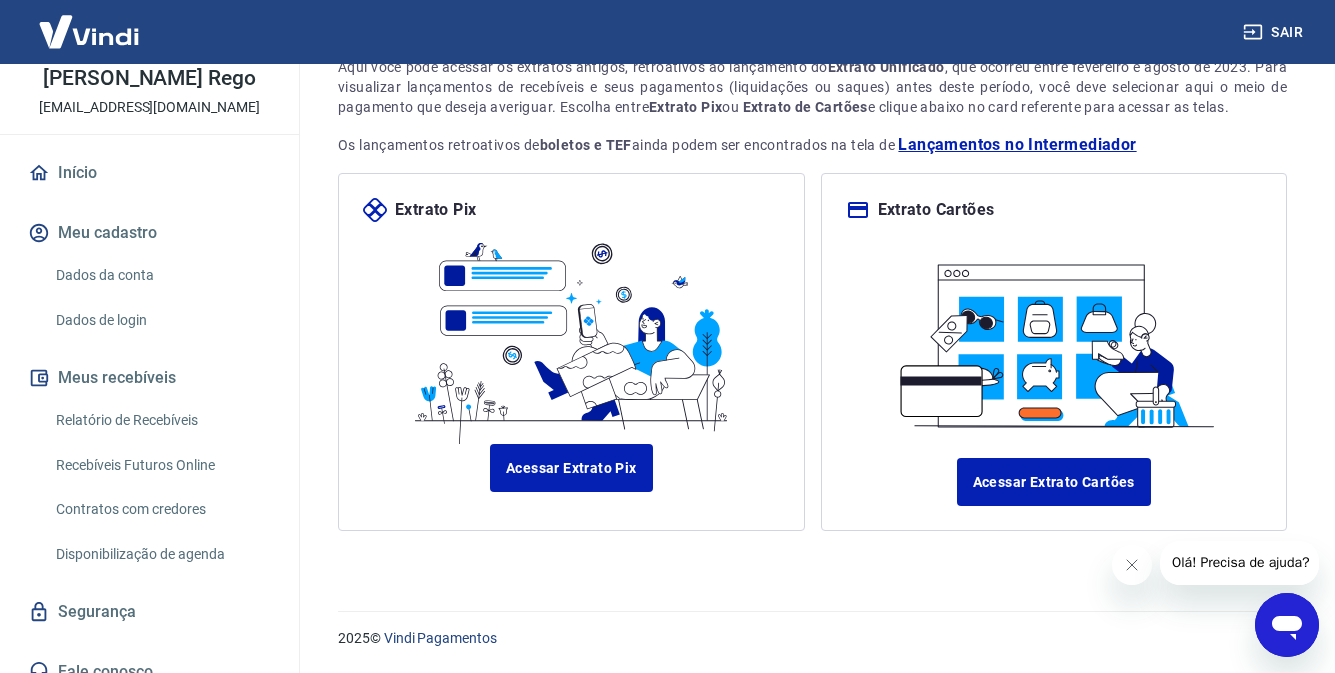 scroll, scrollTop: 0, scrollLeft: 0, axis: both 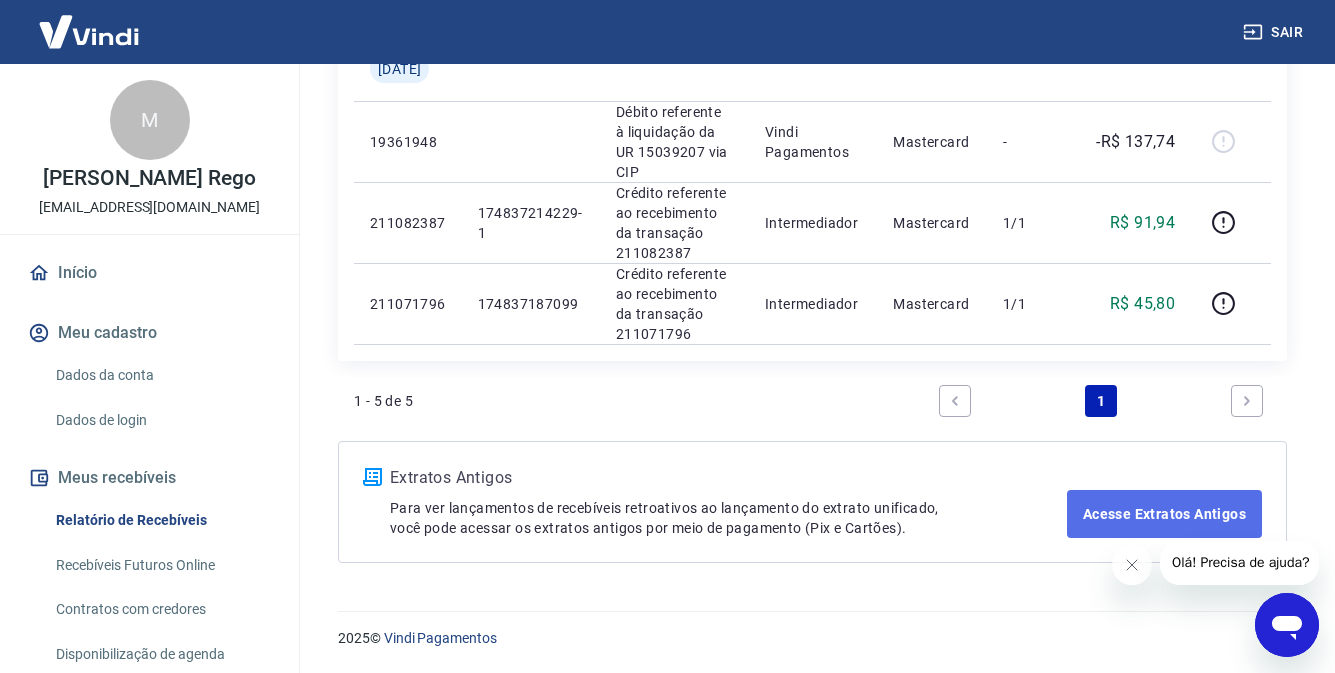 click on "Acesse Extratos Antigos" at bounding box center [1164, 514] 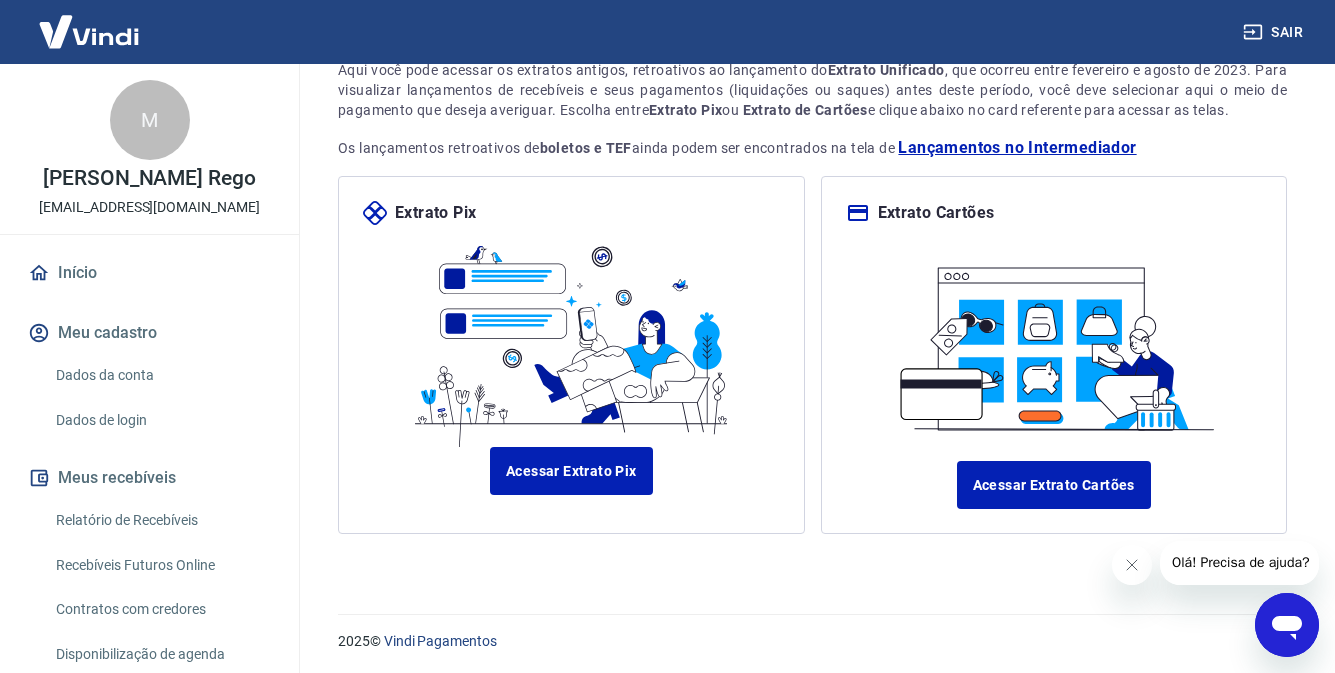 scroll, scrollTop: 153, scrollLeft: 0, axis: vertical 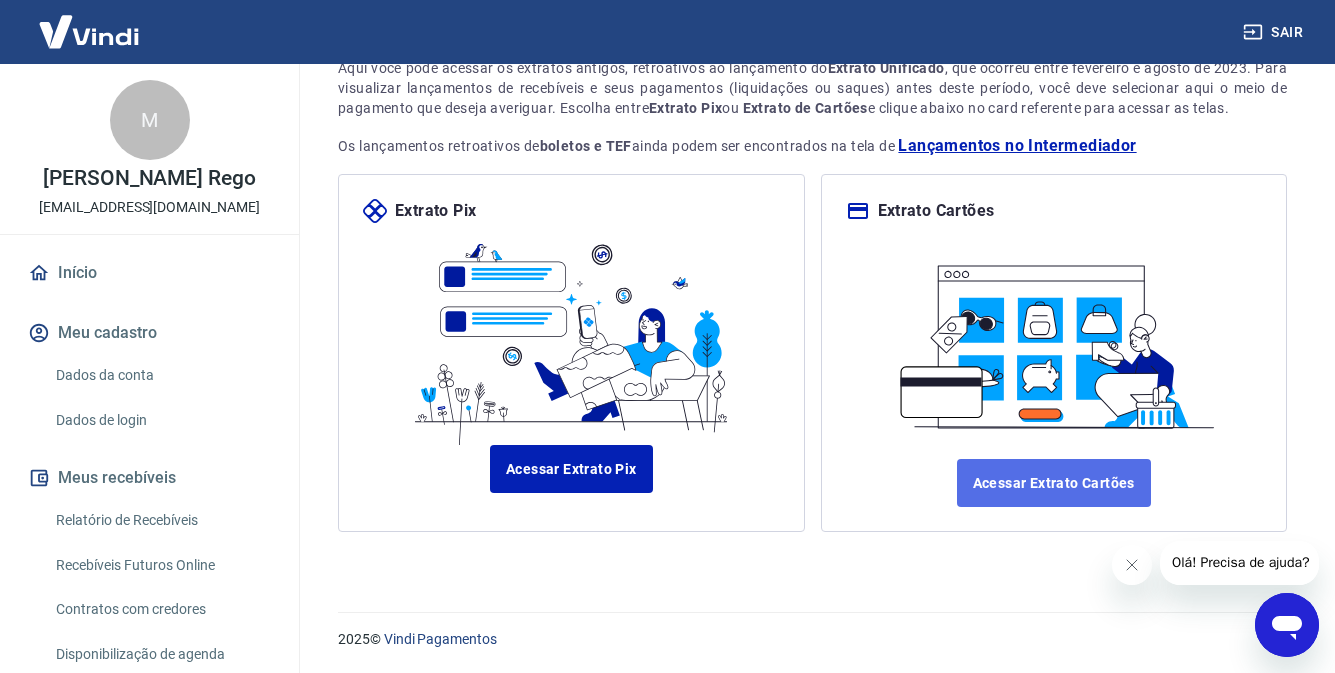 click on "Acessar Extrato Cartões" at bounding box center (1054, 483) 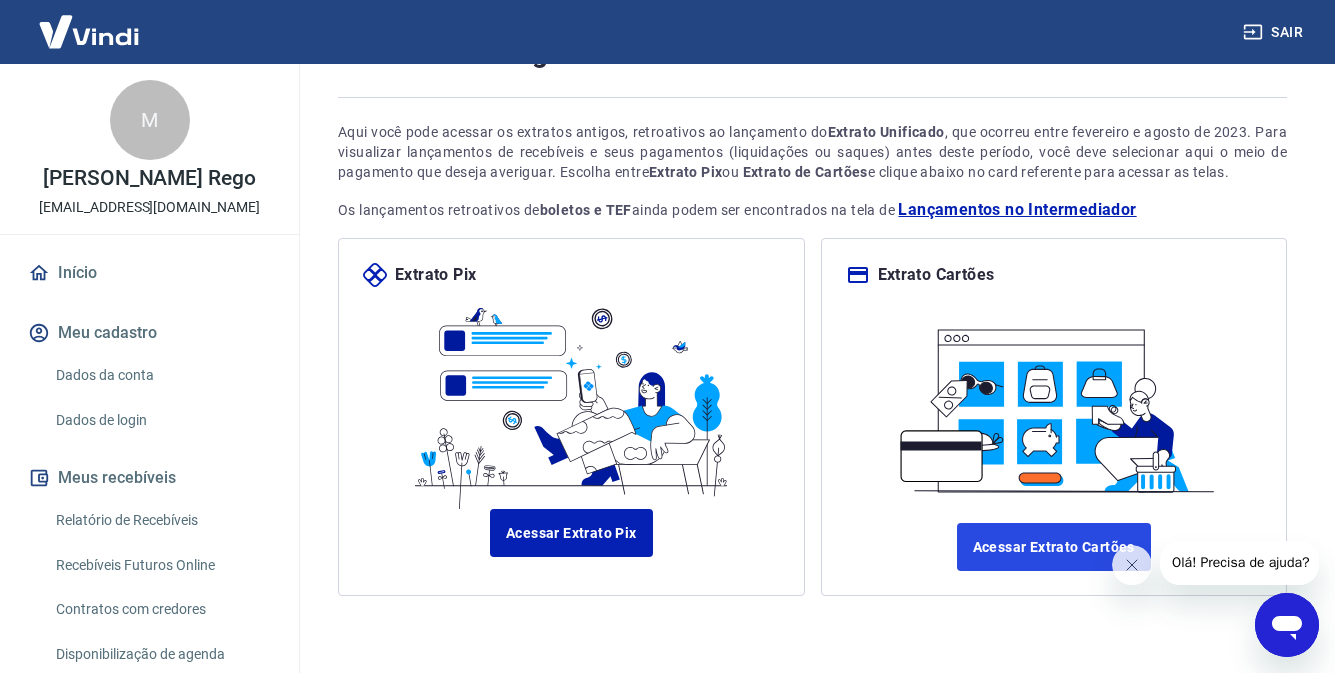 scroll, scrollTop: 53, scrollLeft: 0, axis: vertical 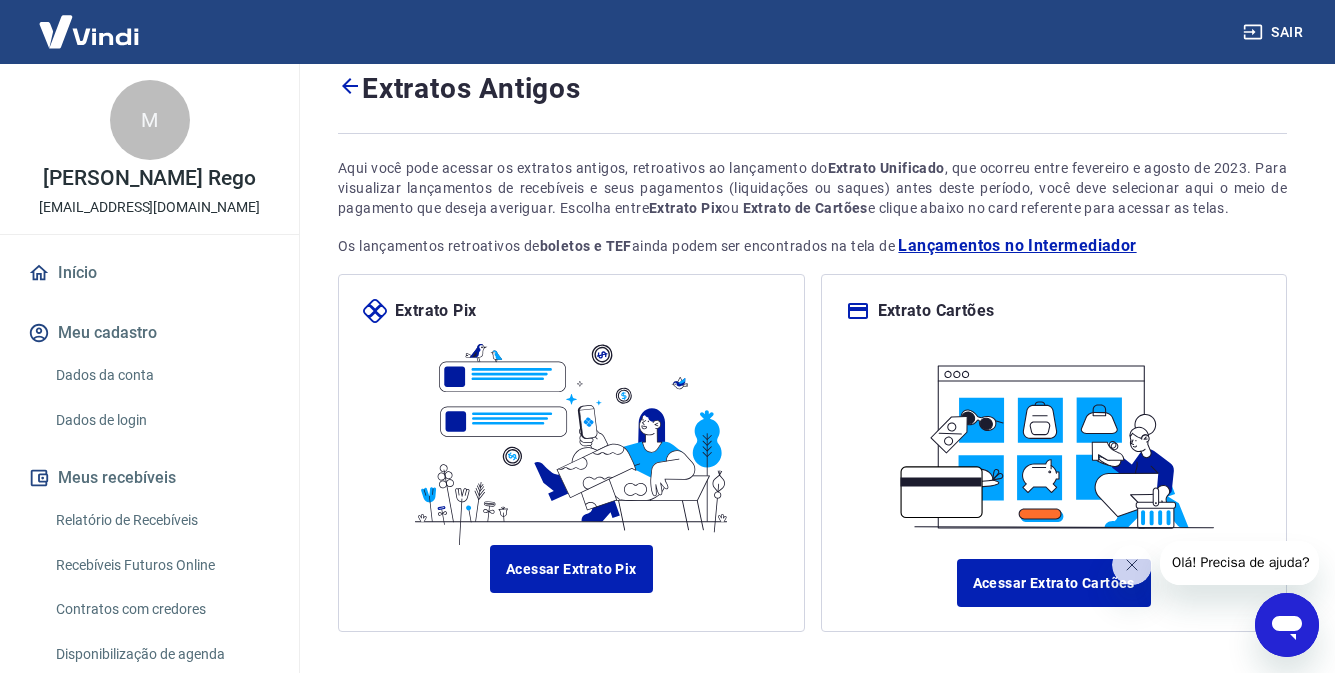 click on "Extrato de Cartões" at bounding box center [805, 208] 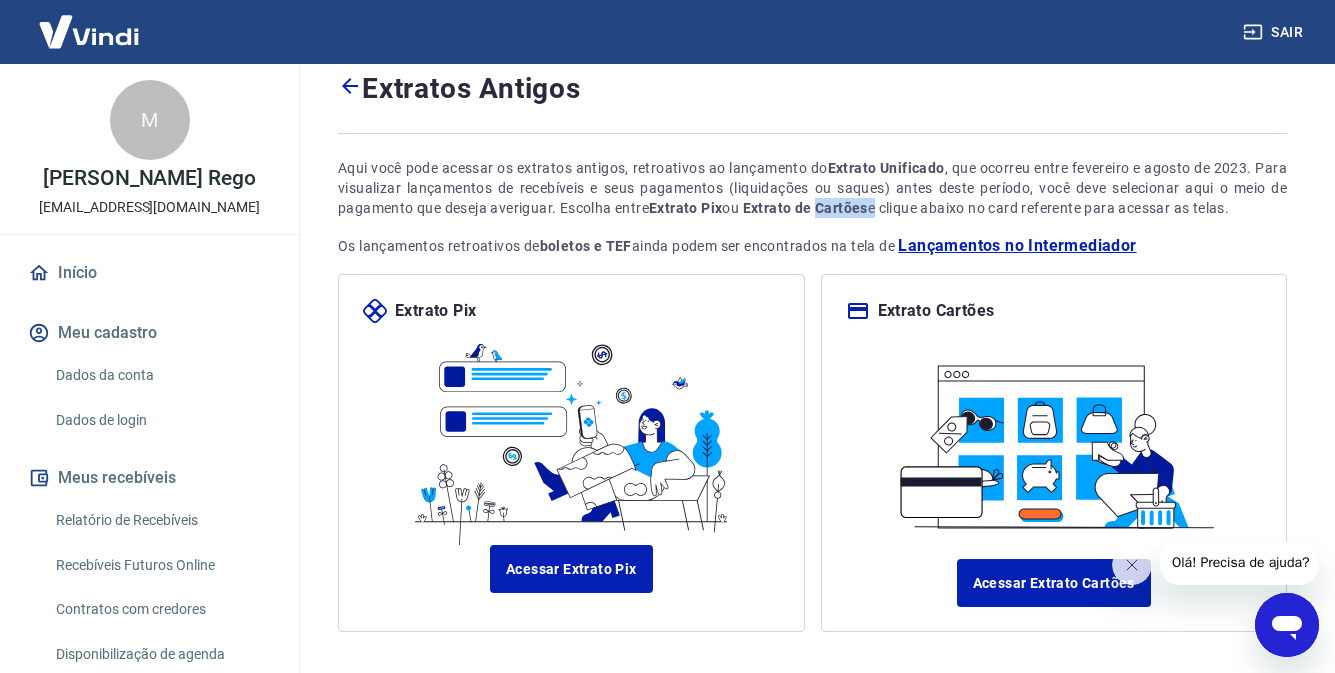 click on "Extrato de Cartões" at bounding box center (805, 208) 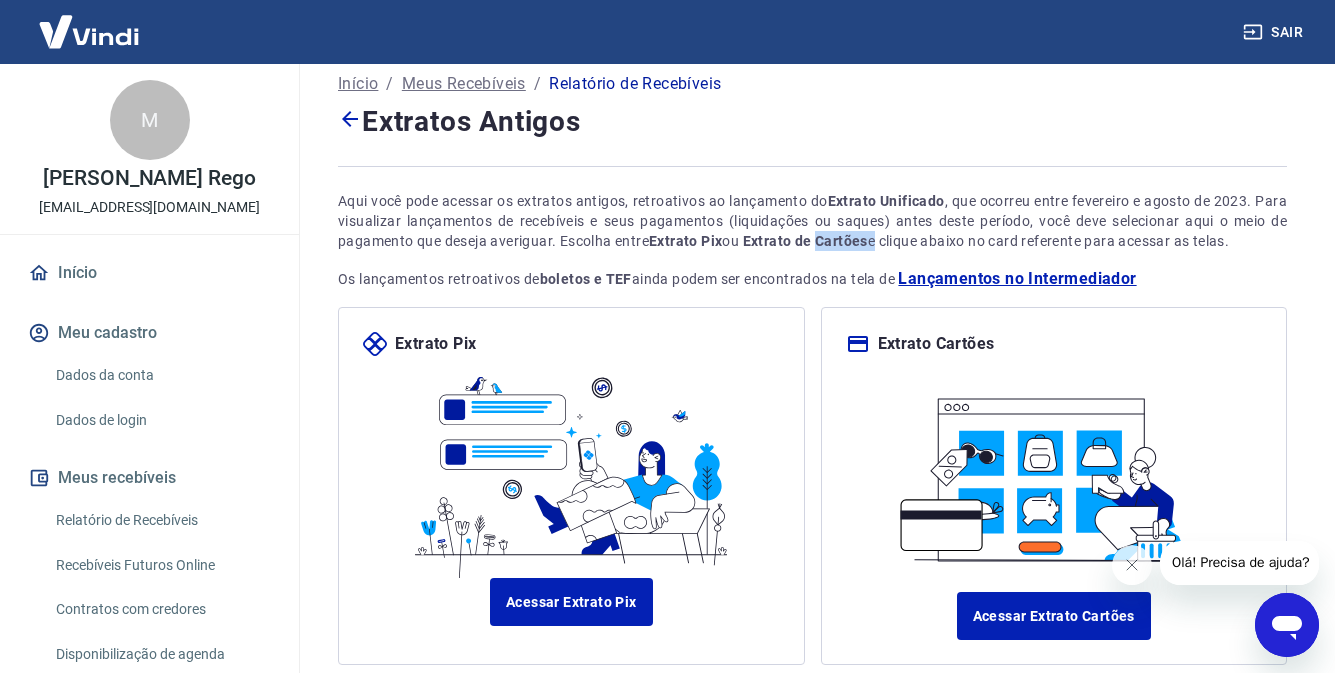 scroll, scrollTop: 0, scrollLeft: 0, axis: both 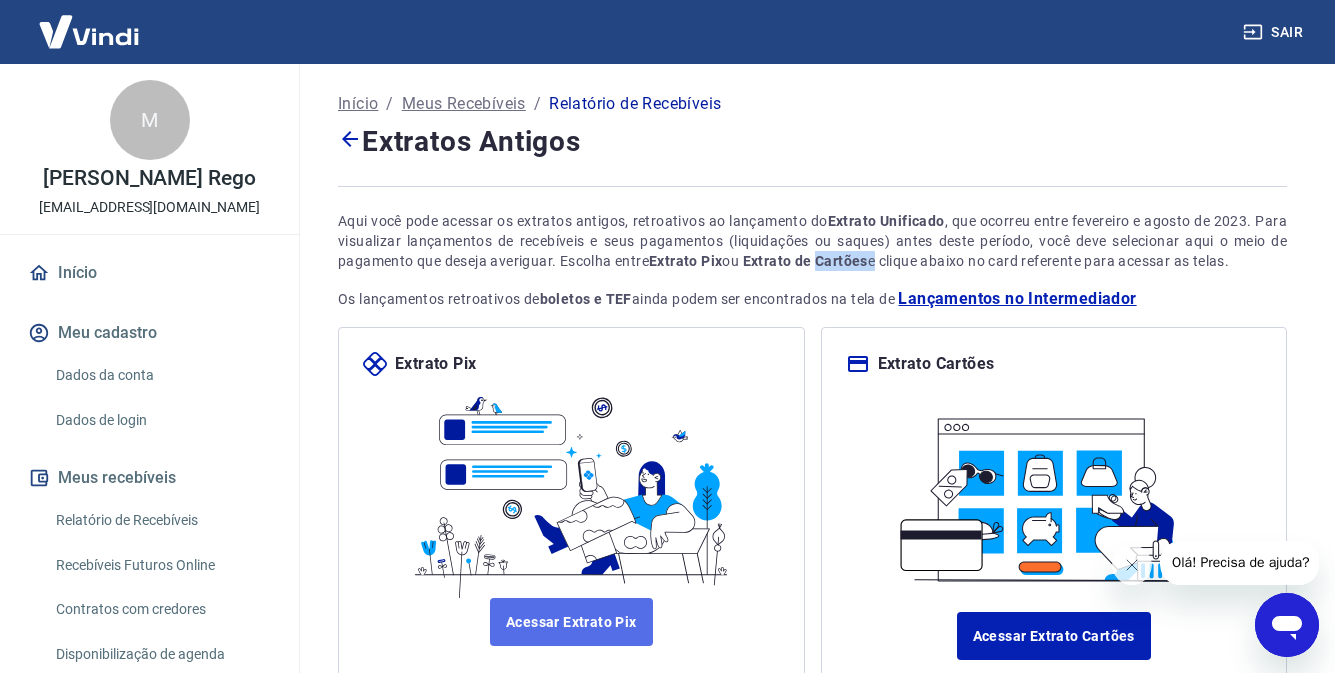 click on "Acessar Extrato Pix" at bounding box center [571, 622] 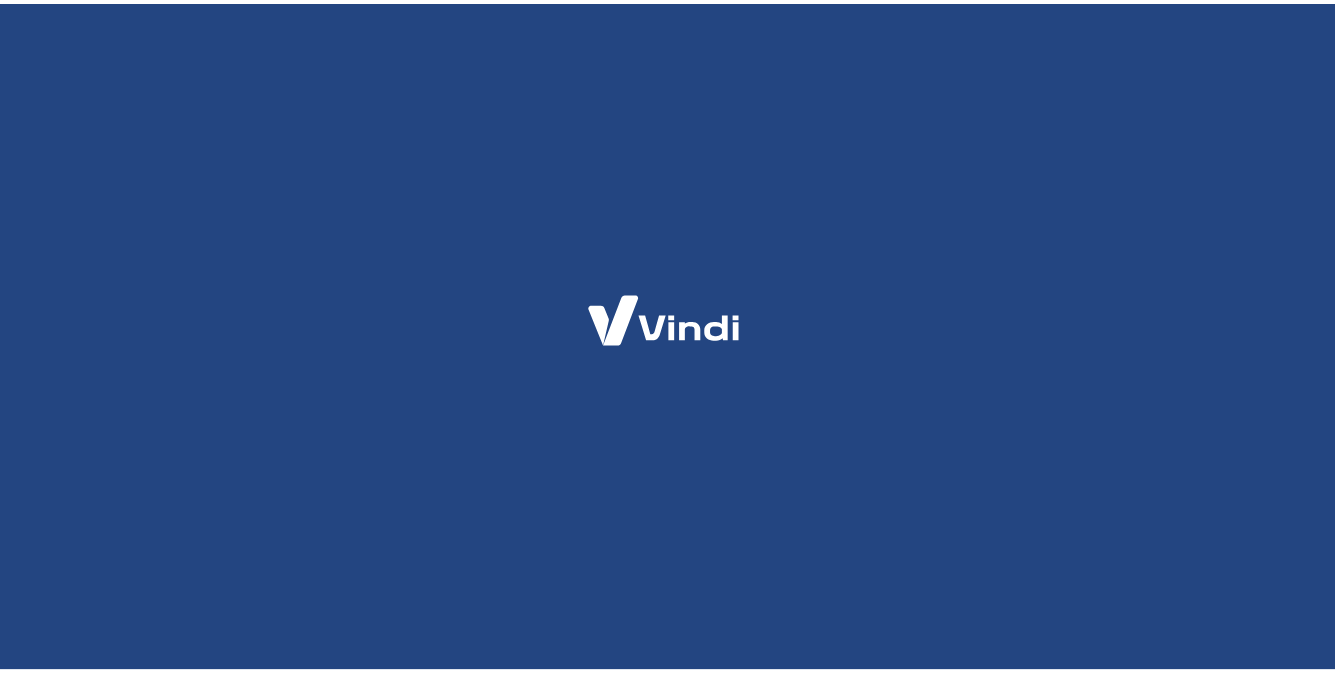 scroll, scrollTop: 0, scrollLeft: 0, axis: both 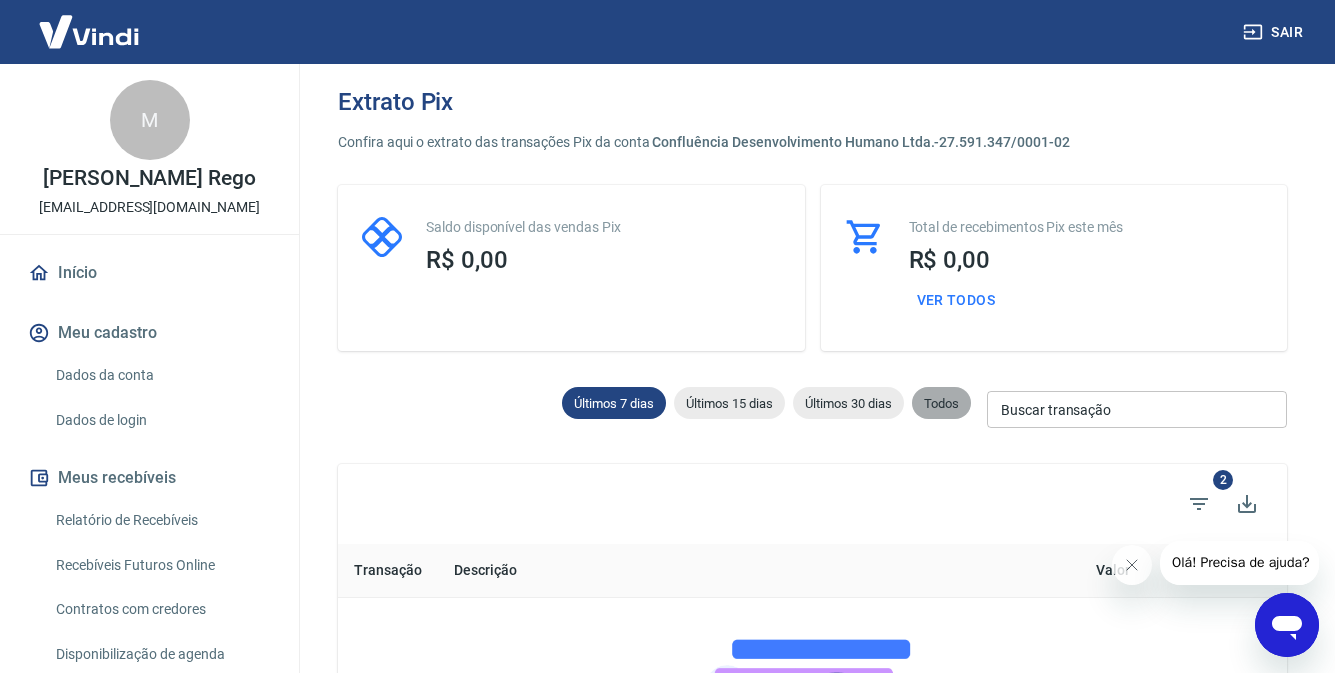 click on "Todos" at bounding box center [941, 403] 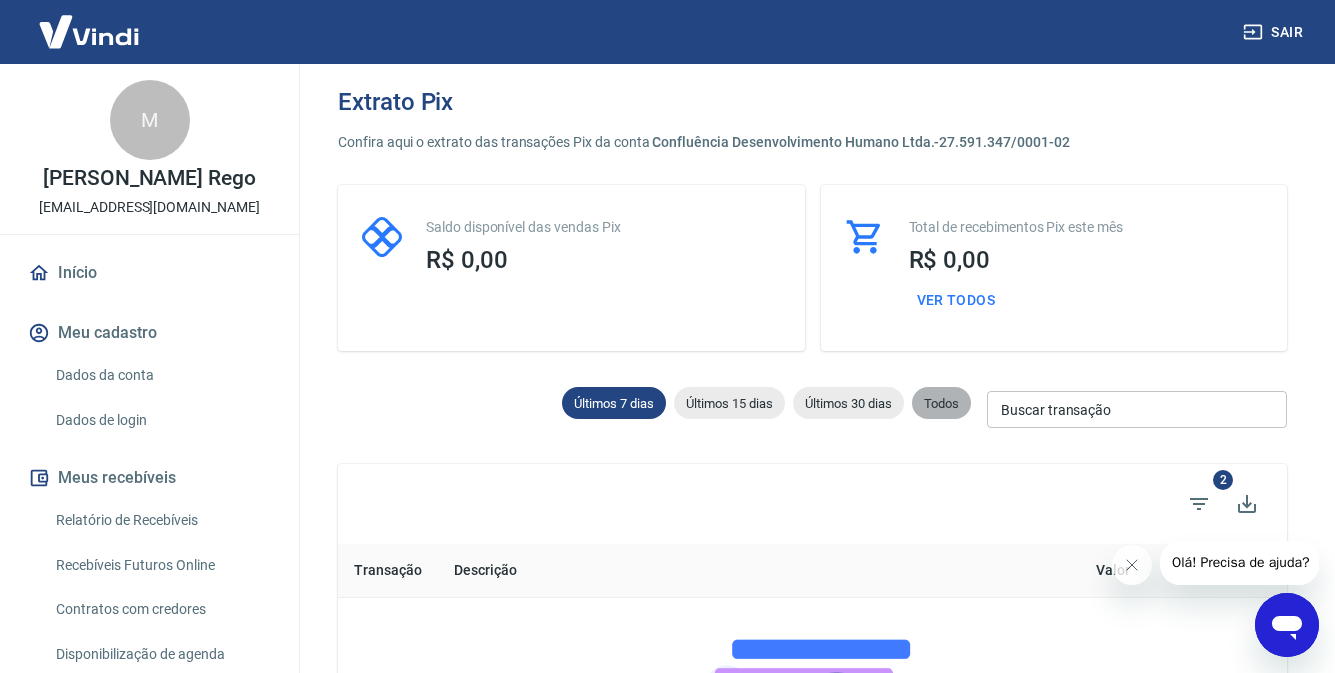 type 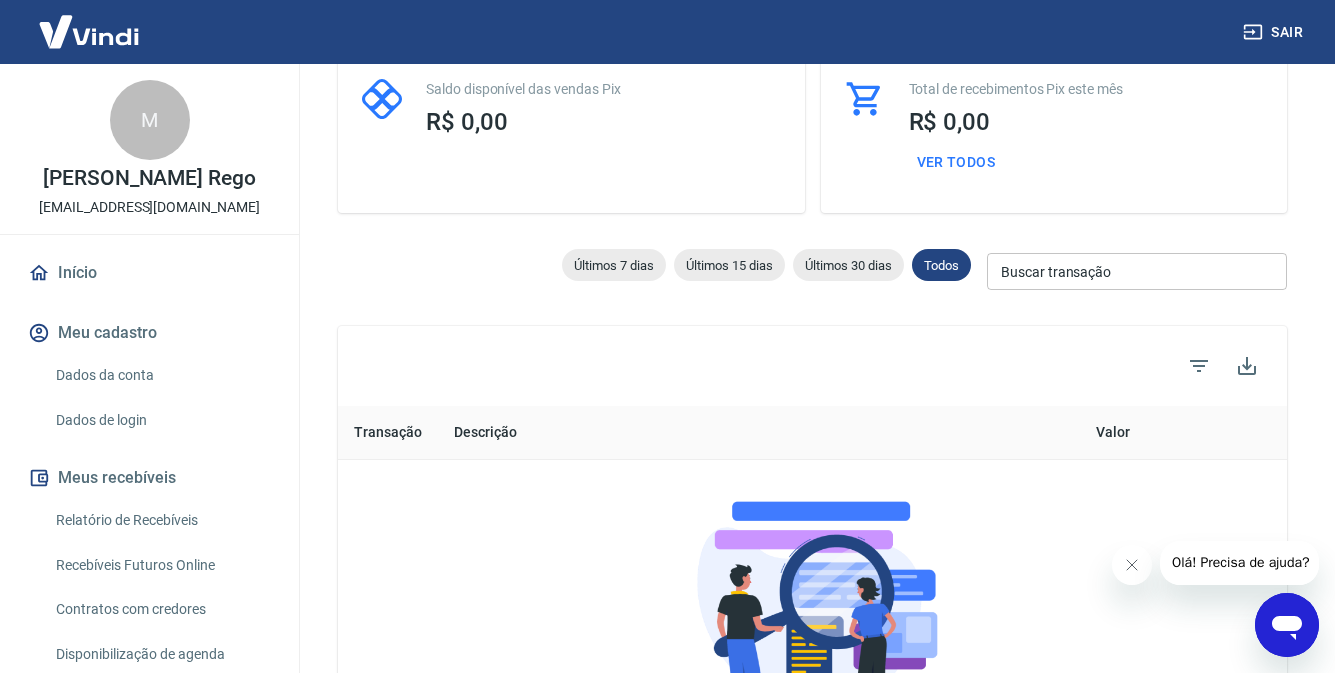 scroll, scrollTop: 0, scrollLeft: 0, axis: both 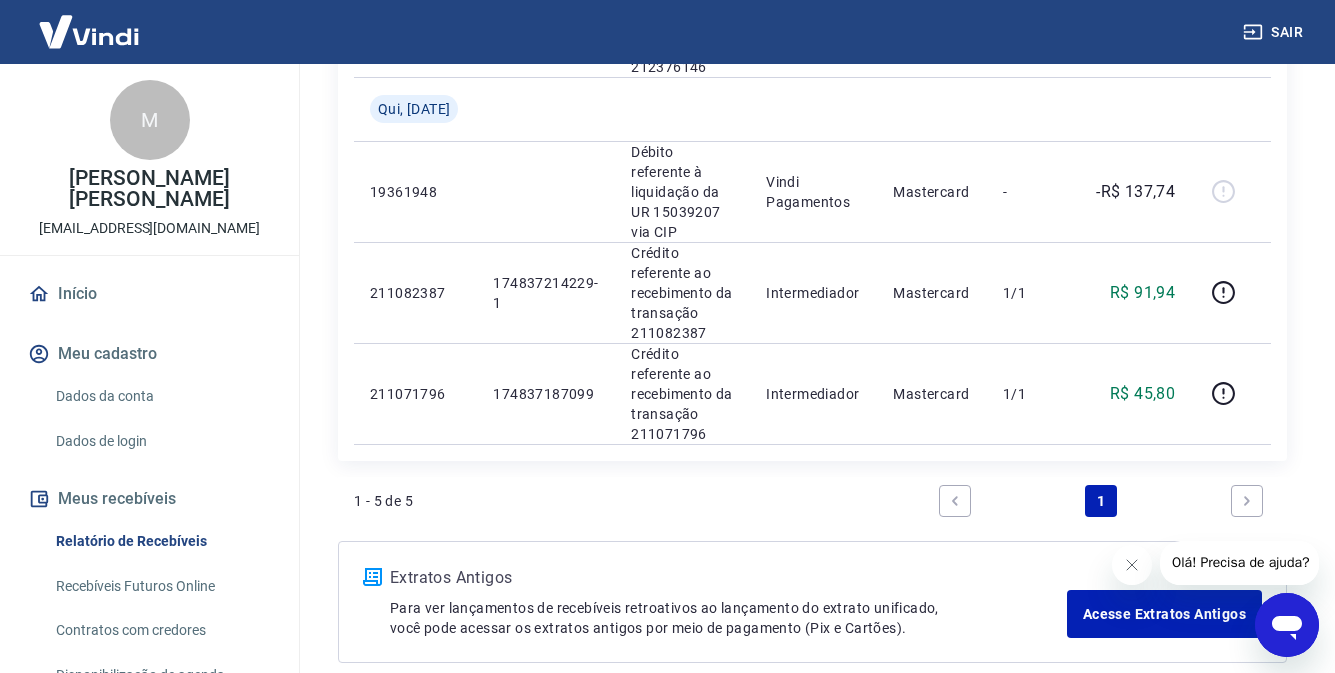 click 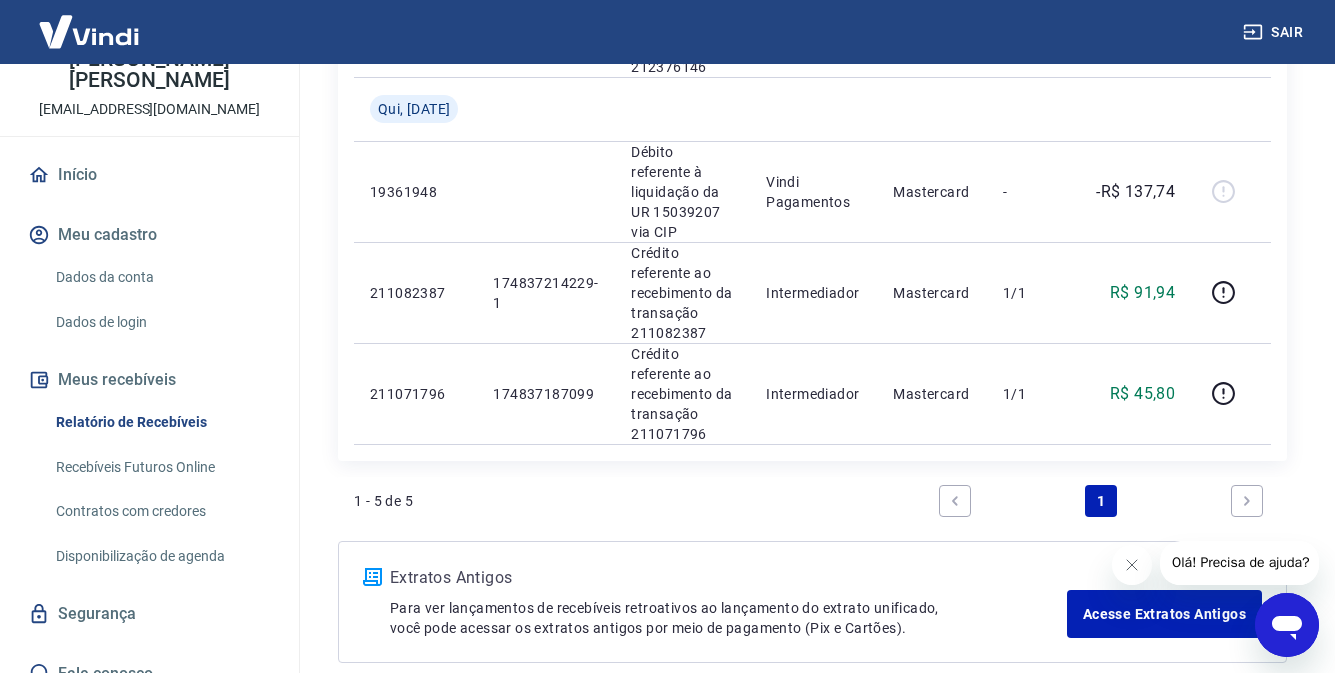 scroll, scrollTop: 121, scrollLeft: 0, axis: vertical 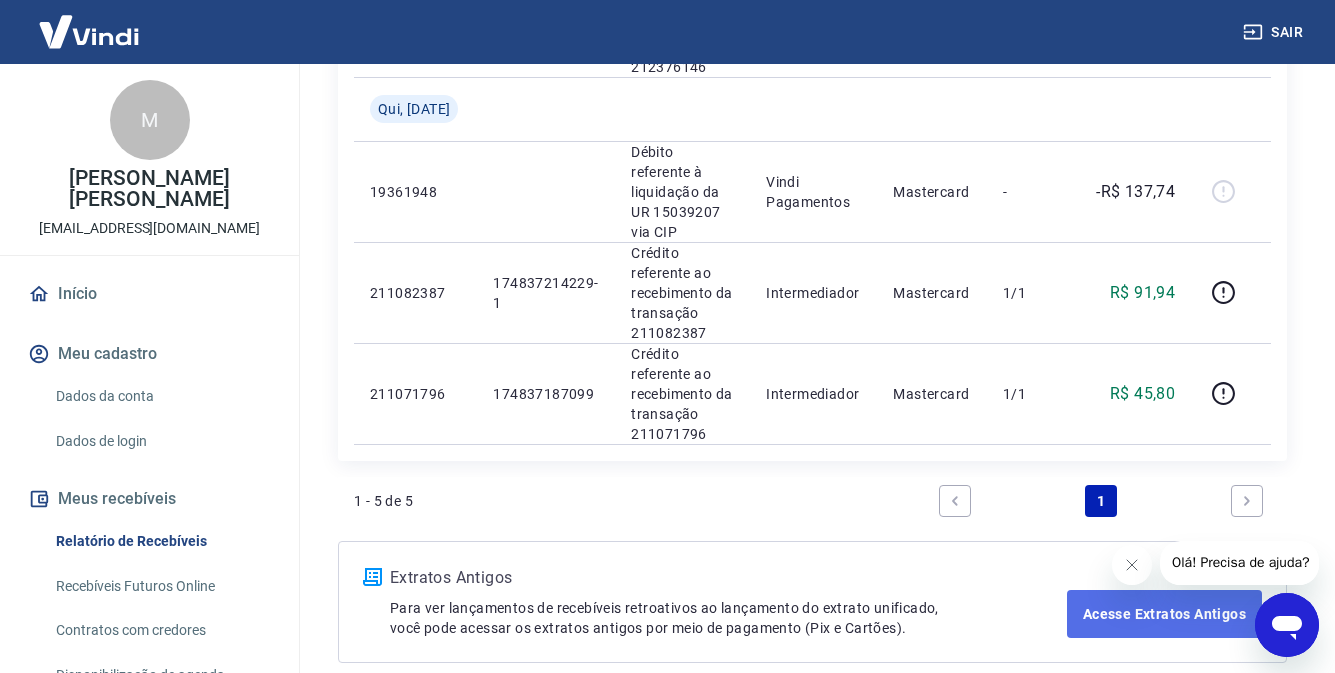 click on "Acesse Extratos Antigos" at bounding box center (1164, 614) 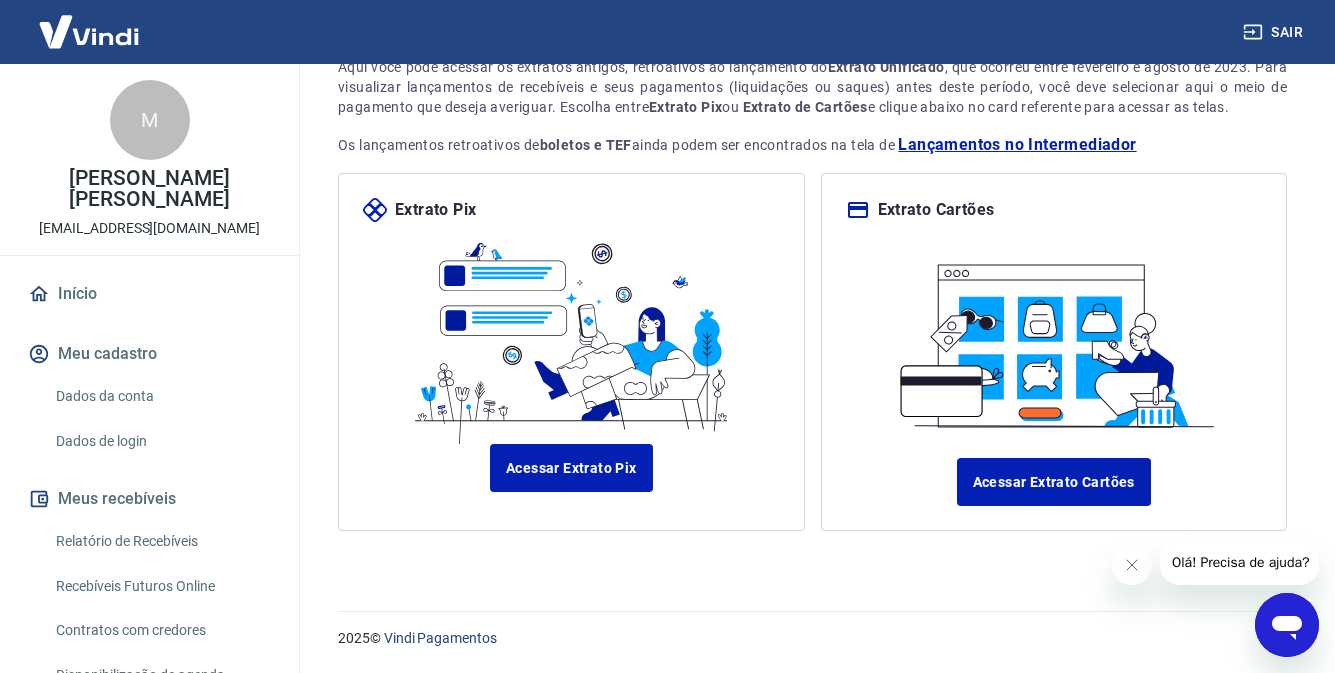scroll, scrollTop: 0, scrollLeft: 0, axis: both 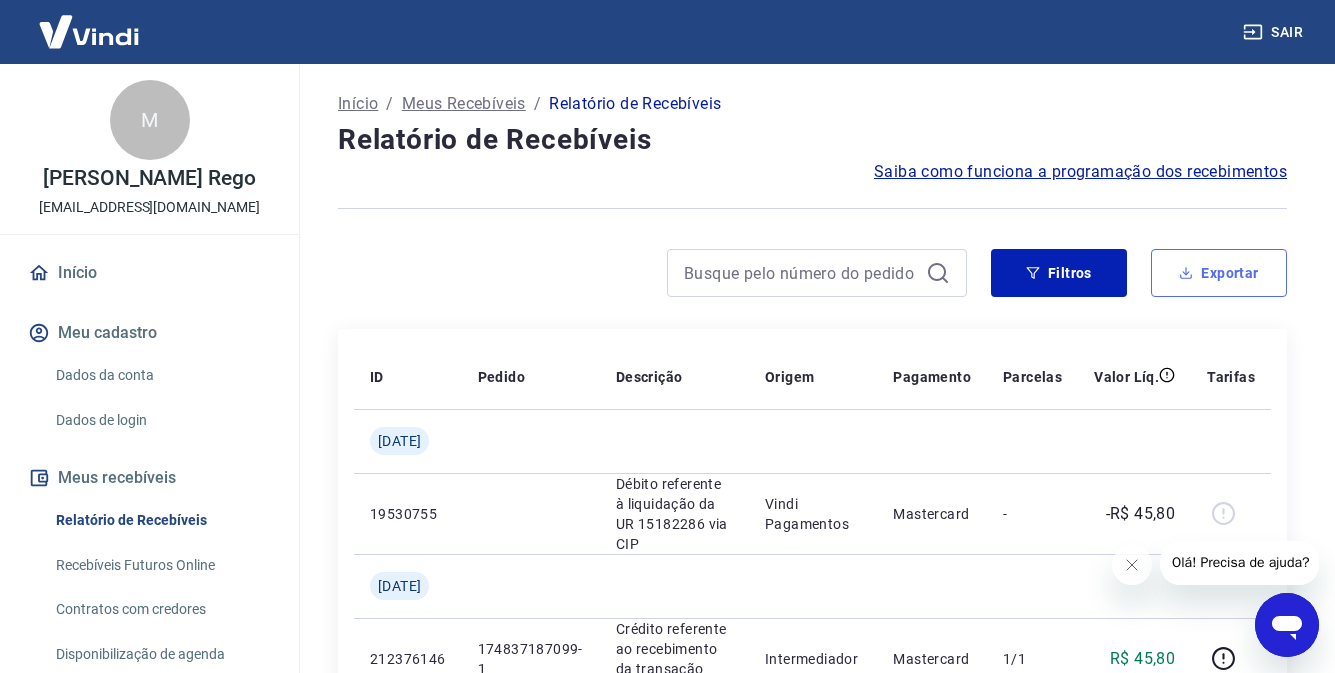 click on "Exportar" at bounding box center [1219, 273] 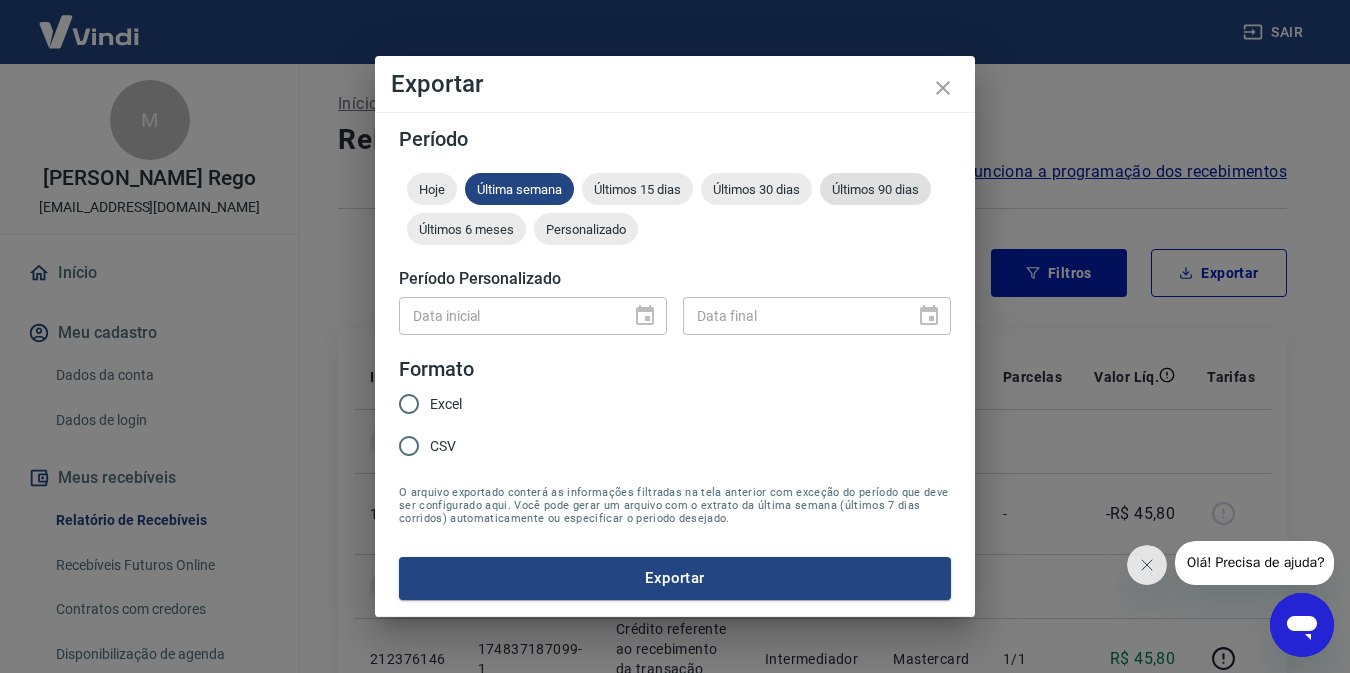 click on "Últimos 90 dias" at bounding box center (875, 189) 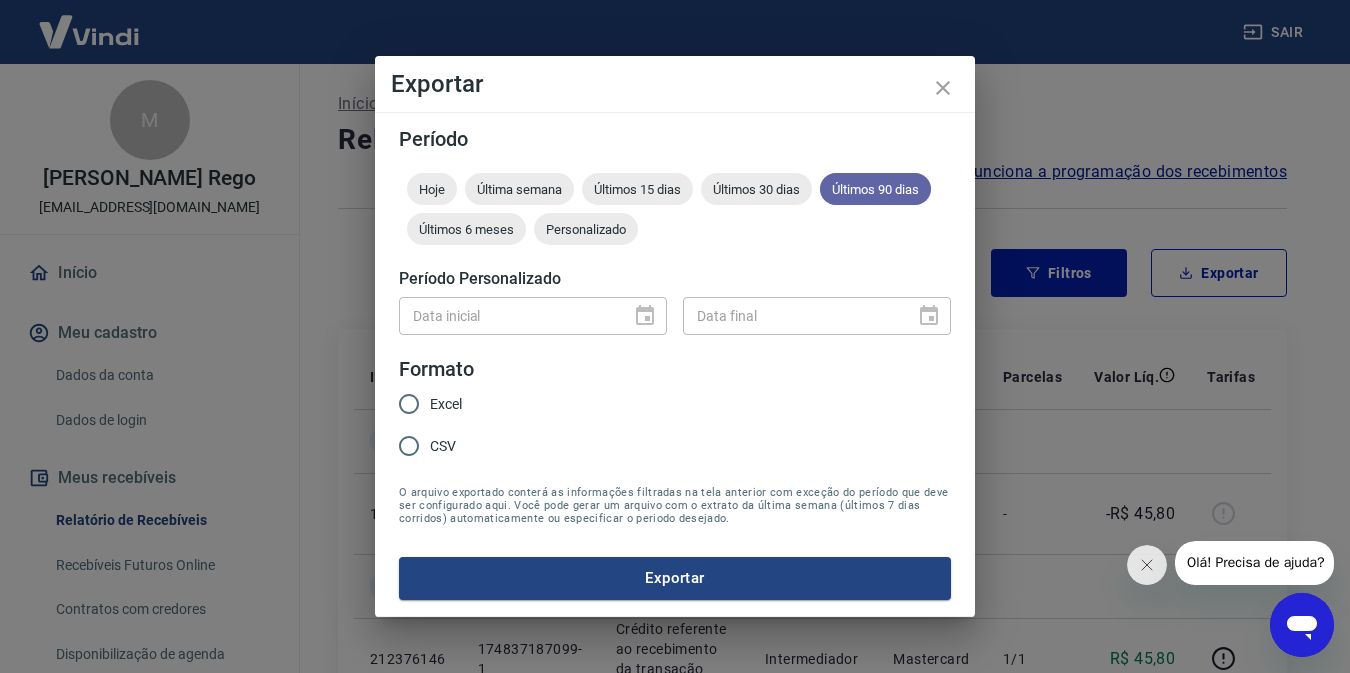 click on "Últimos 90 dias" at bounding box center (875, 189) 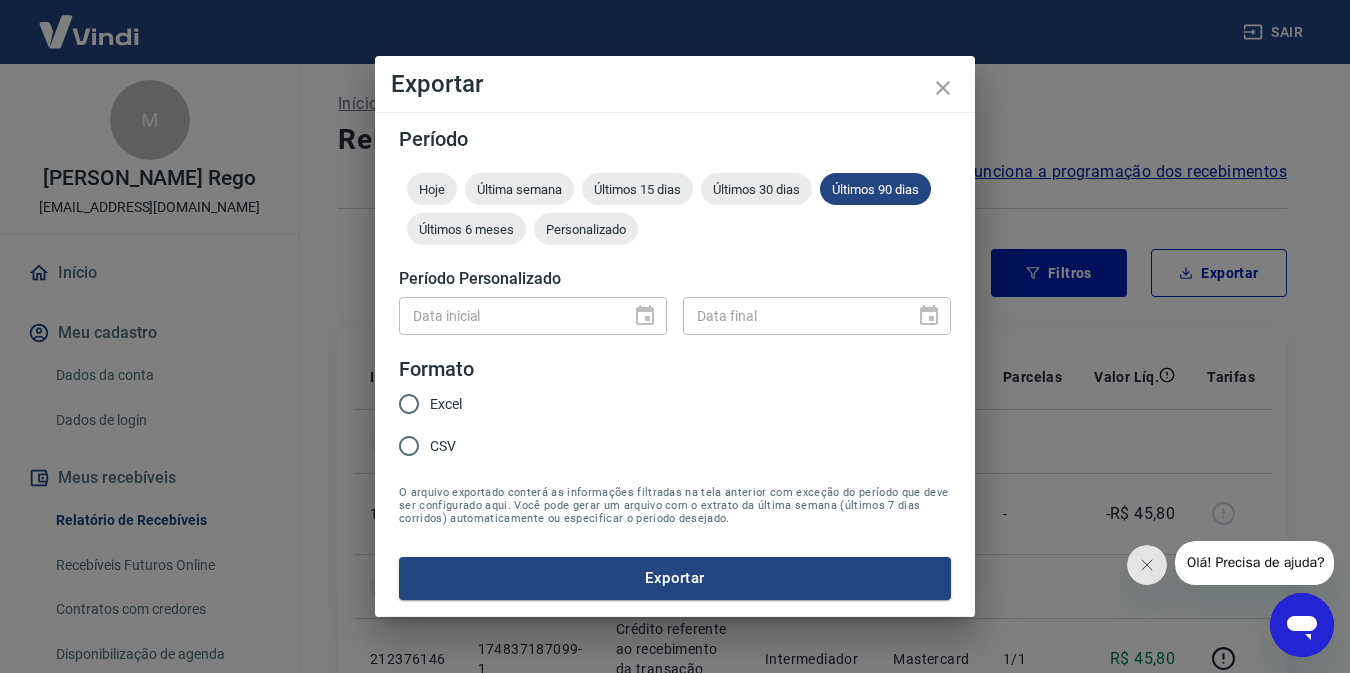 click on "Data inicial" at bounding box center [533, 315] 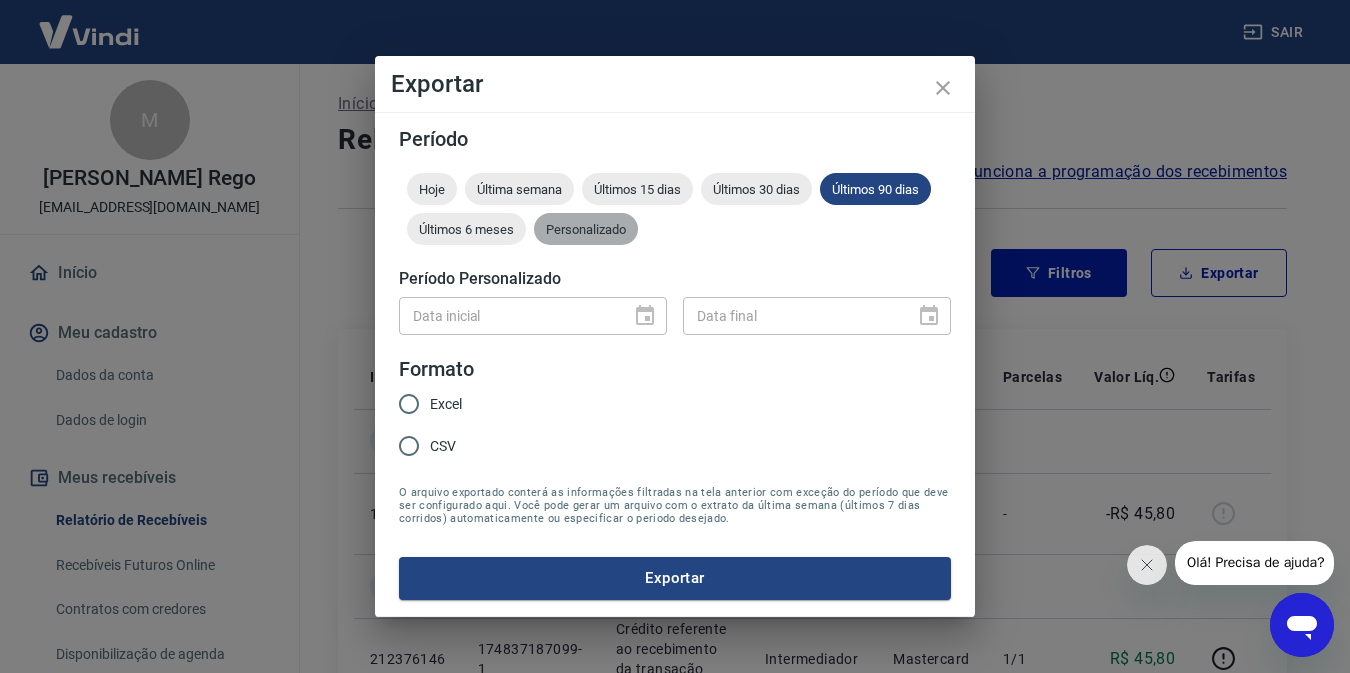 click on "Personalizado" at bounding box center (586, 229) 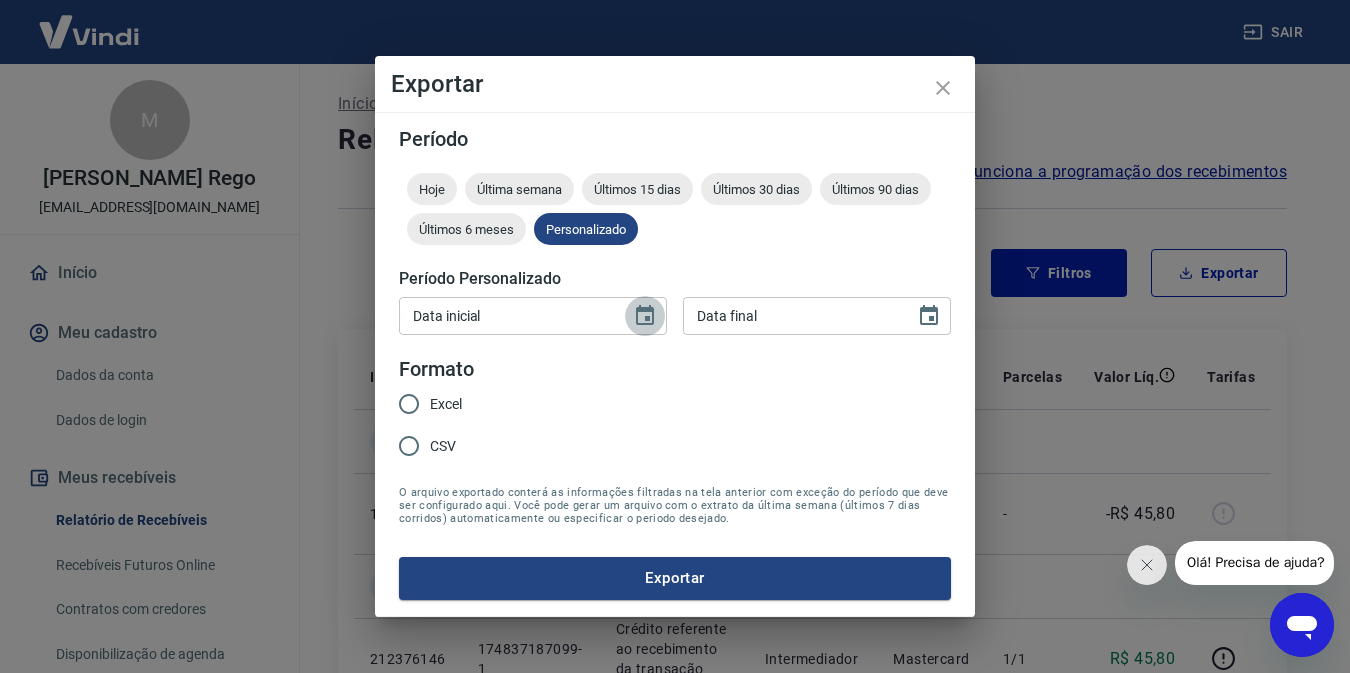 click 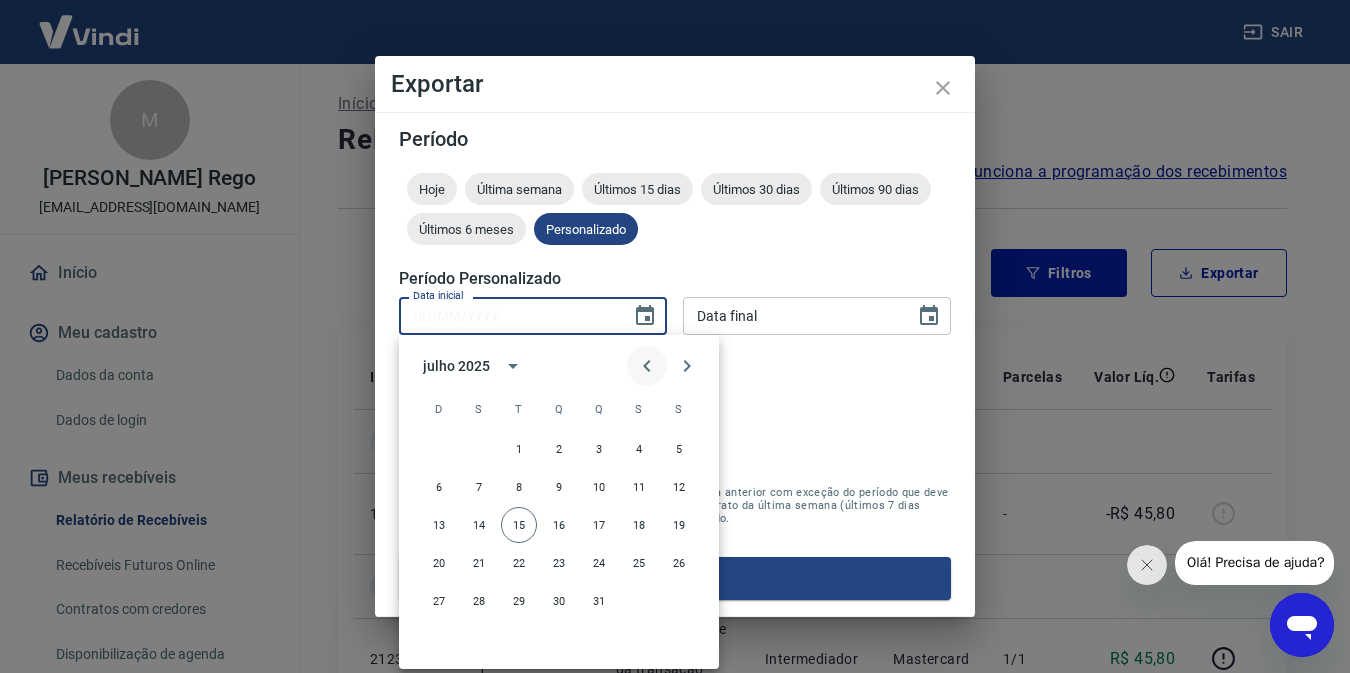 type 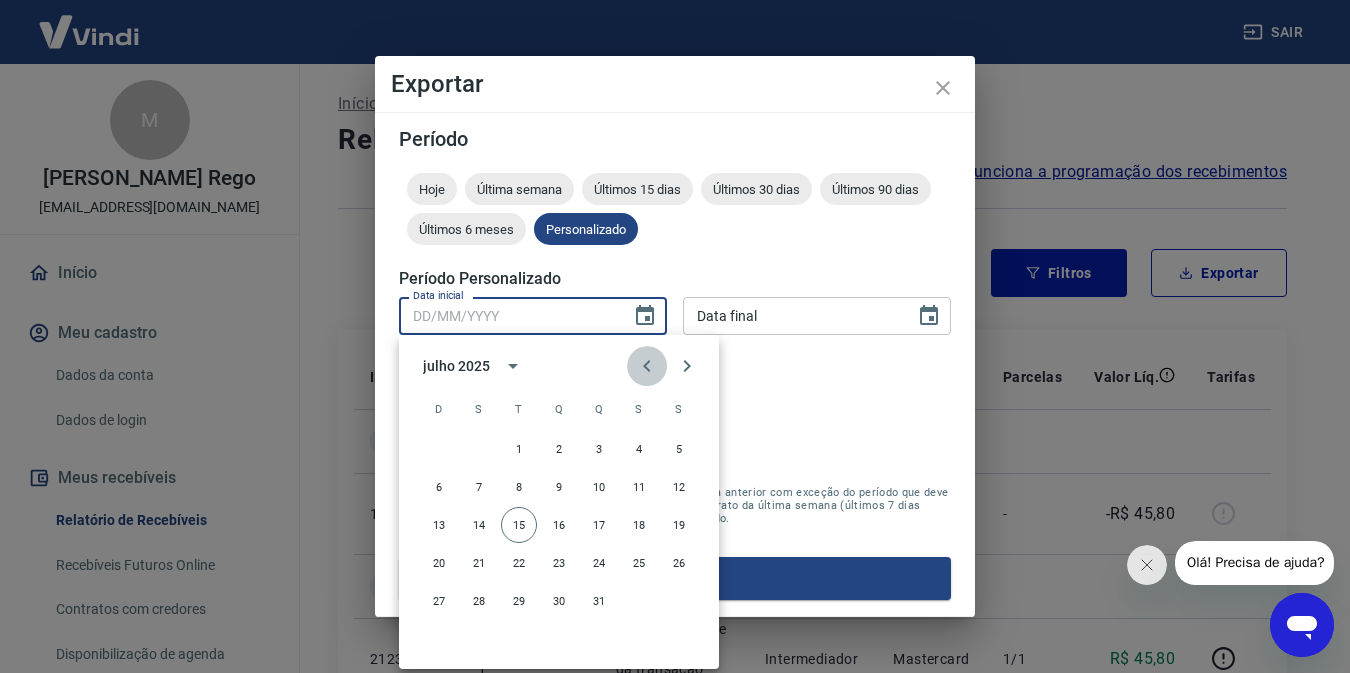 click 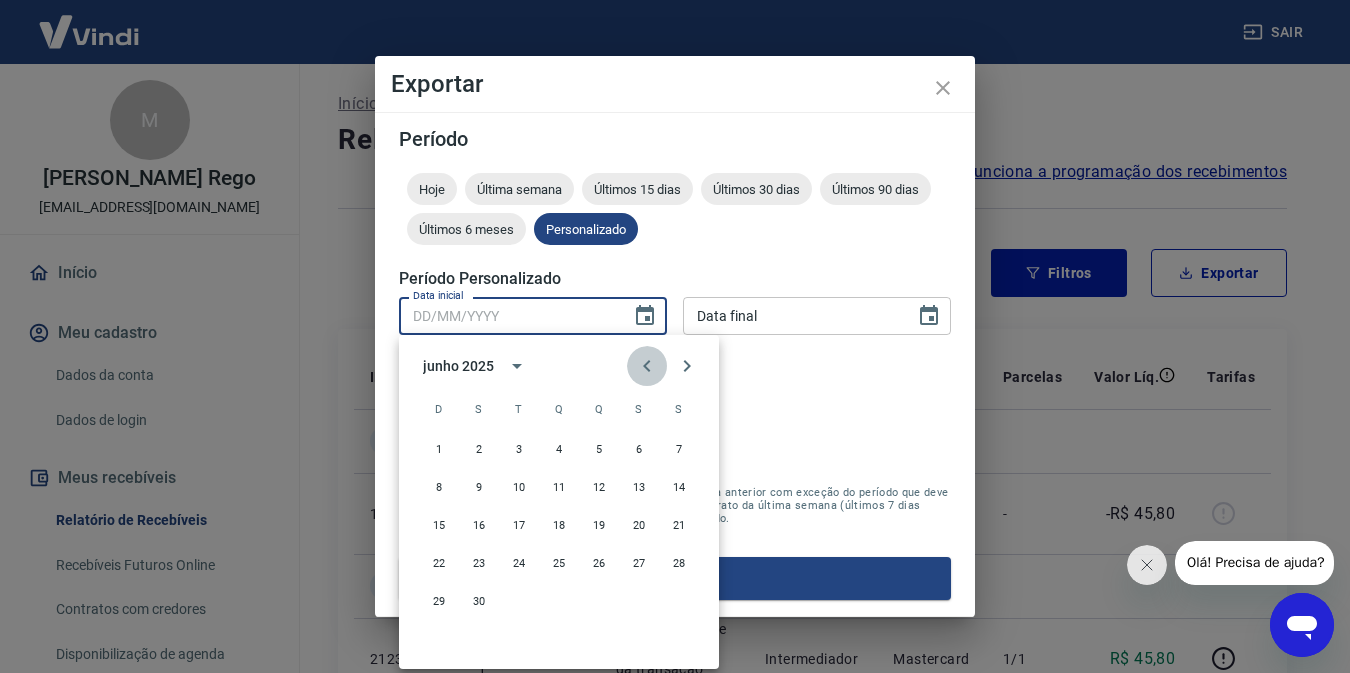click 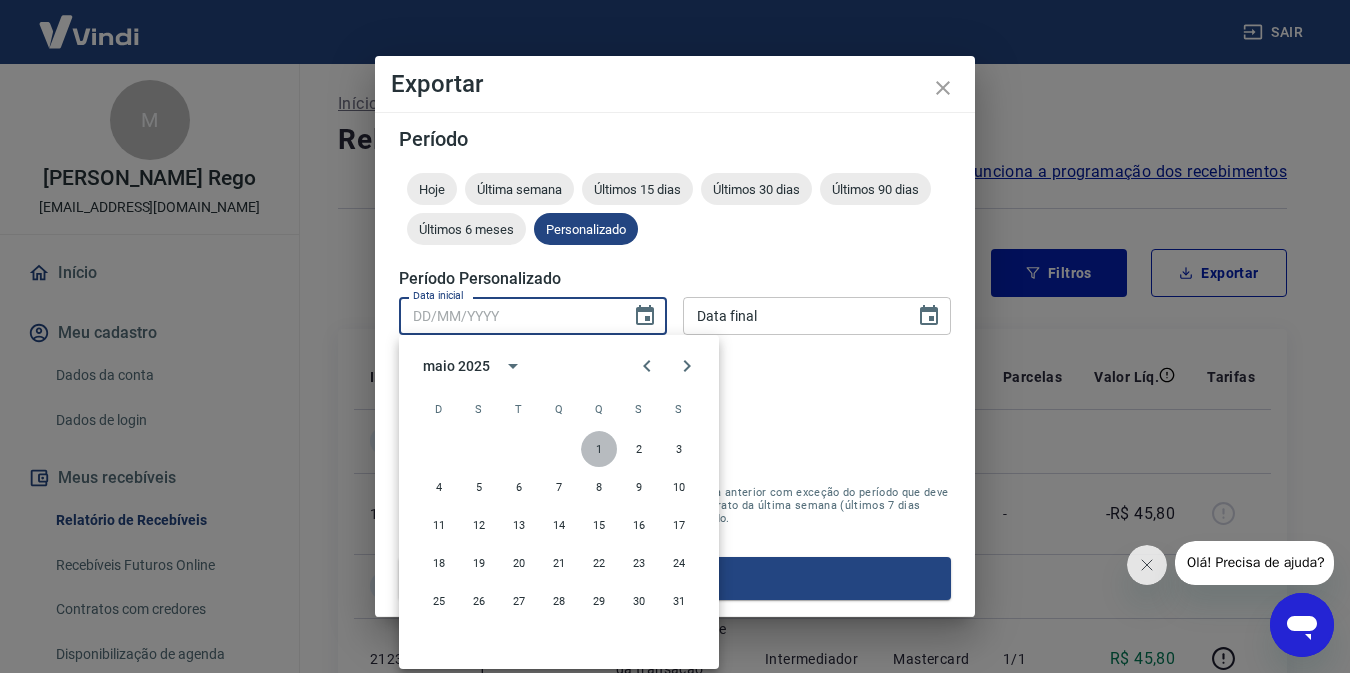 click on "1" at bounding box center (599, 449) 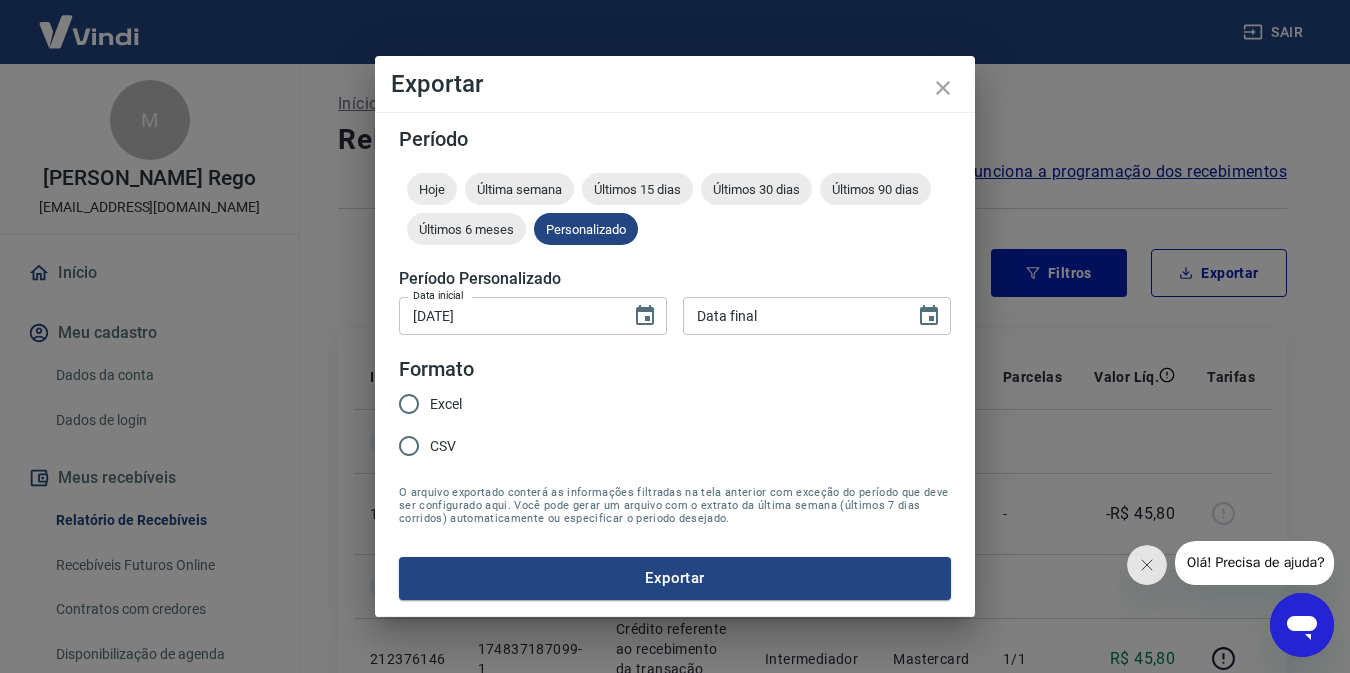 type 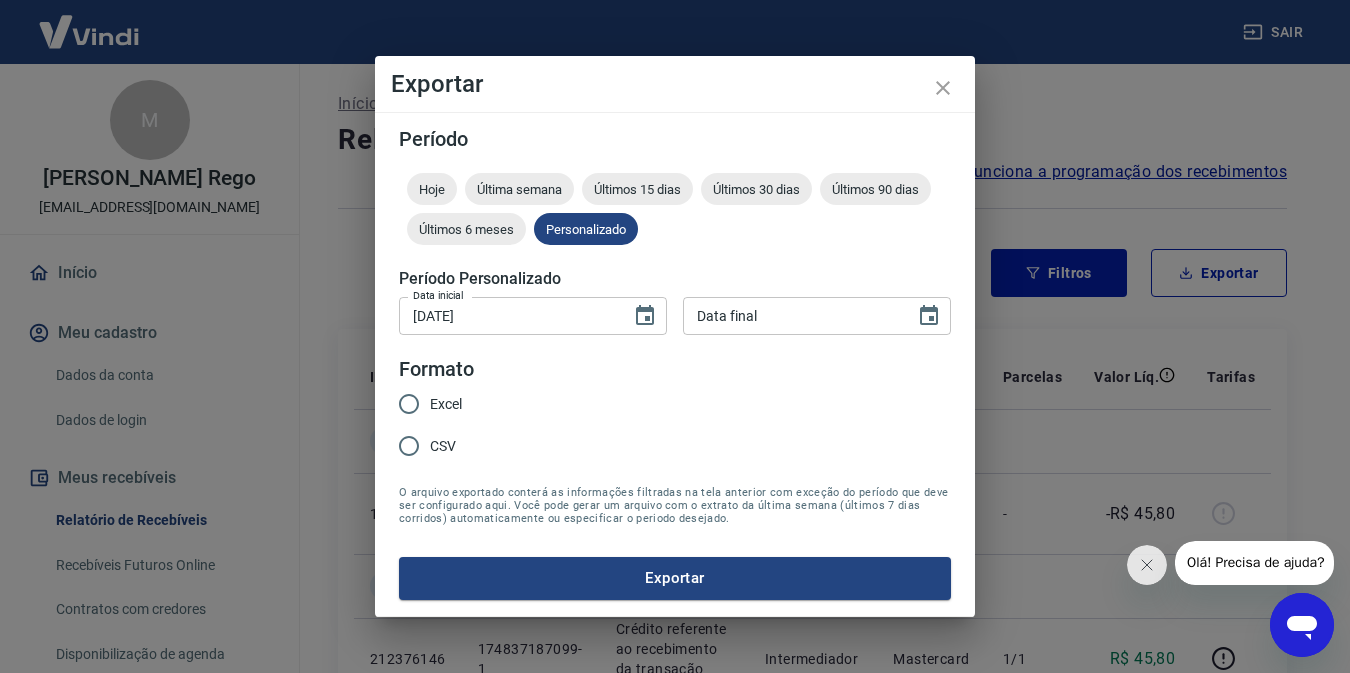 type on "DD/MM/YYYY" 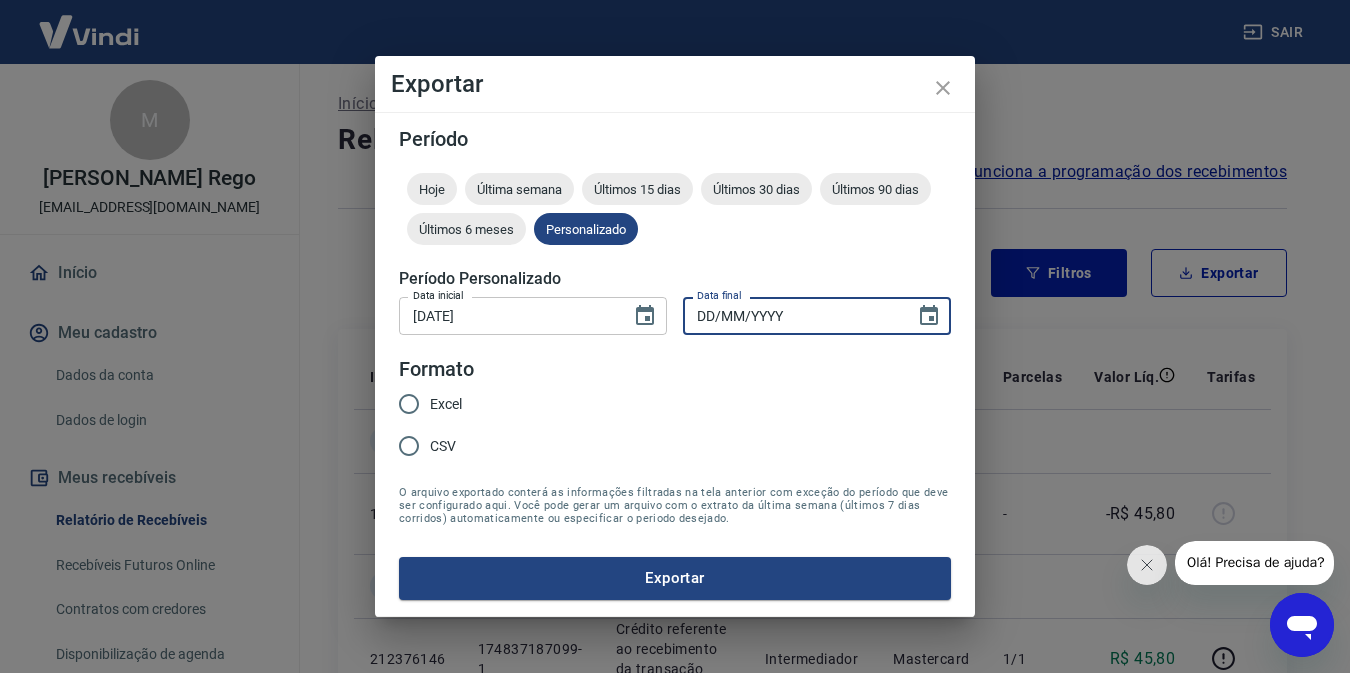 click on "DD/MM/YYYY" at bounding box center [792, 315] 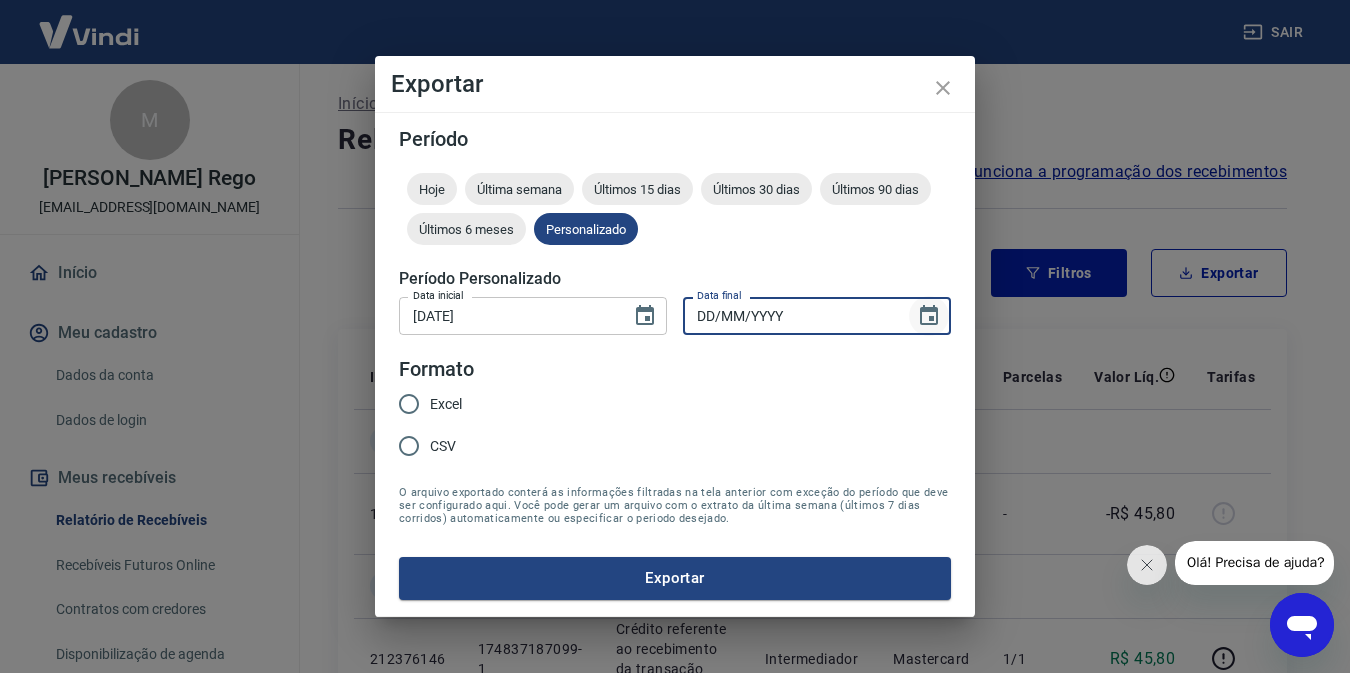click 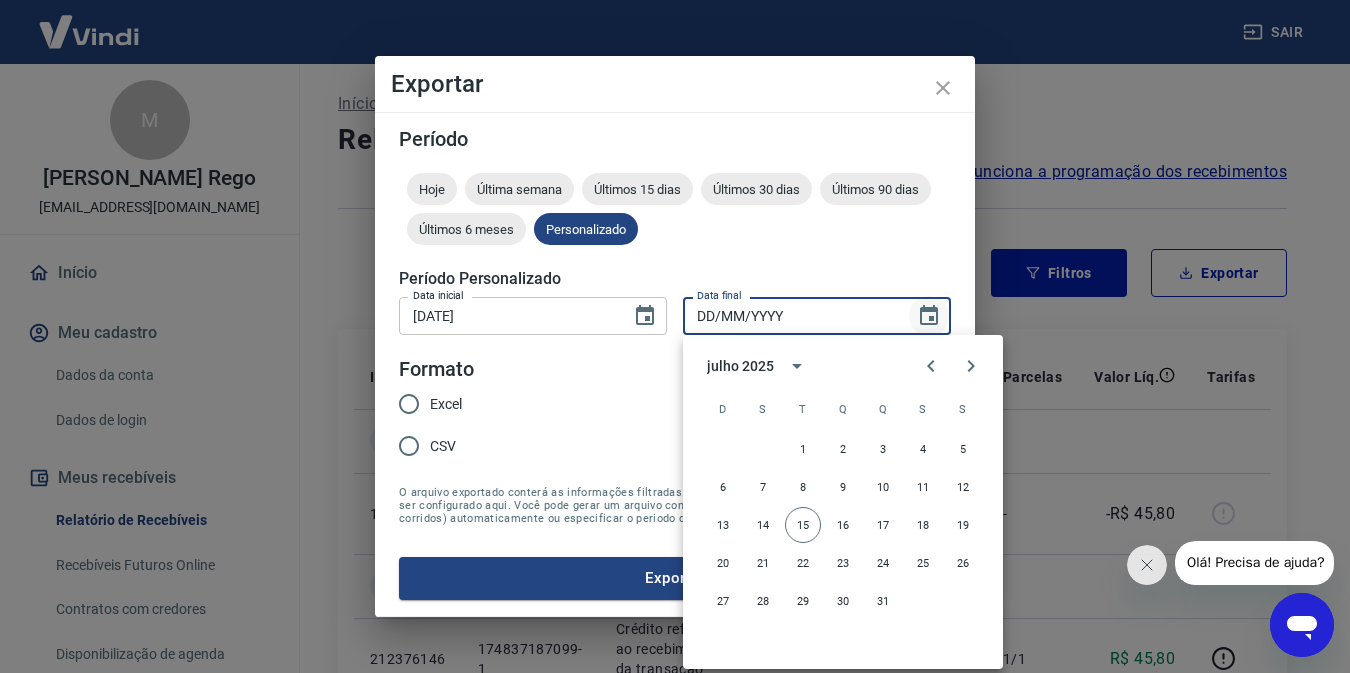 type 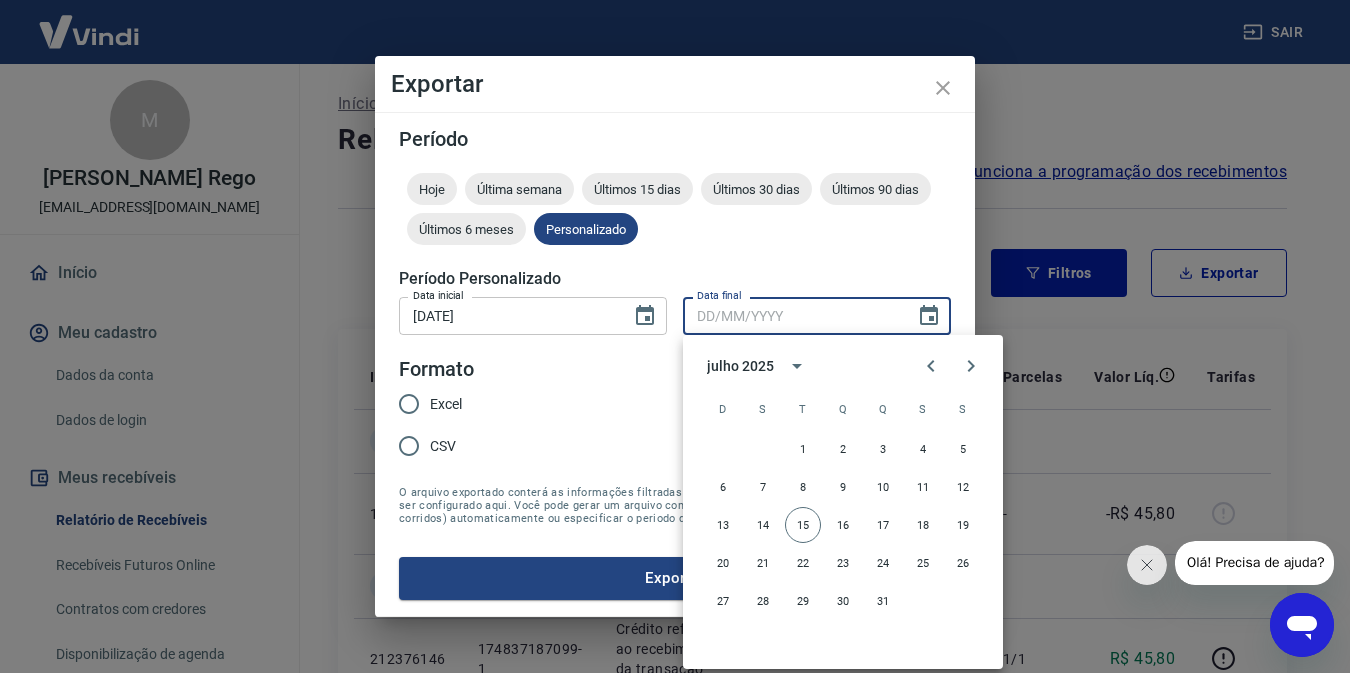 type 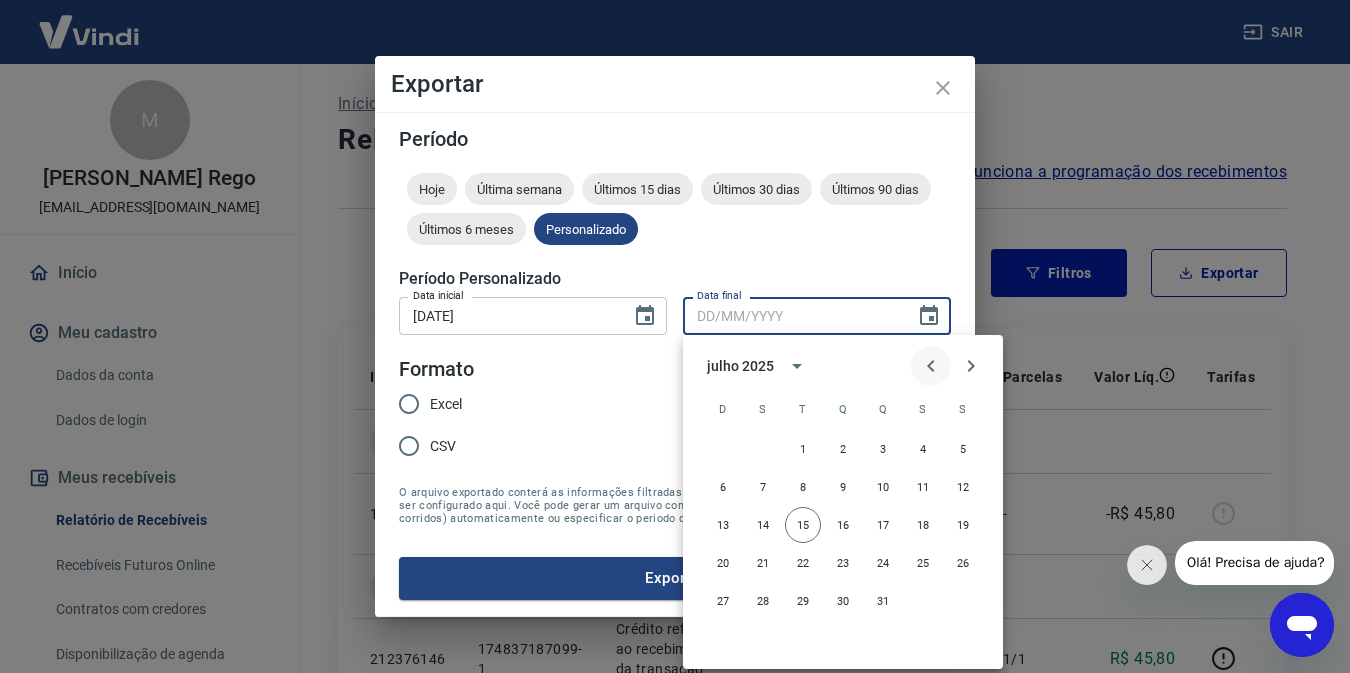 click 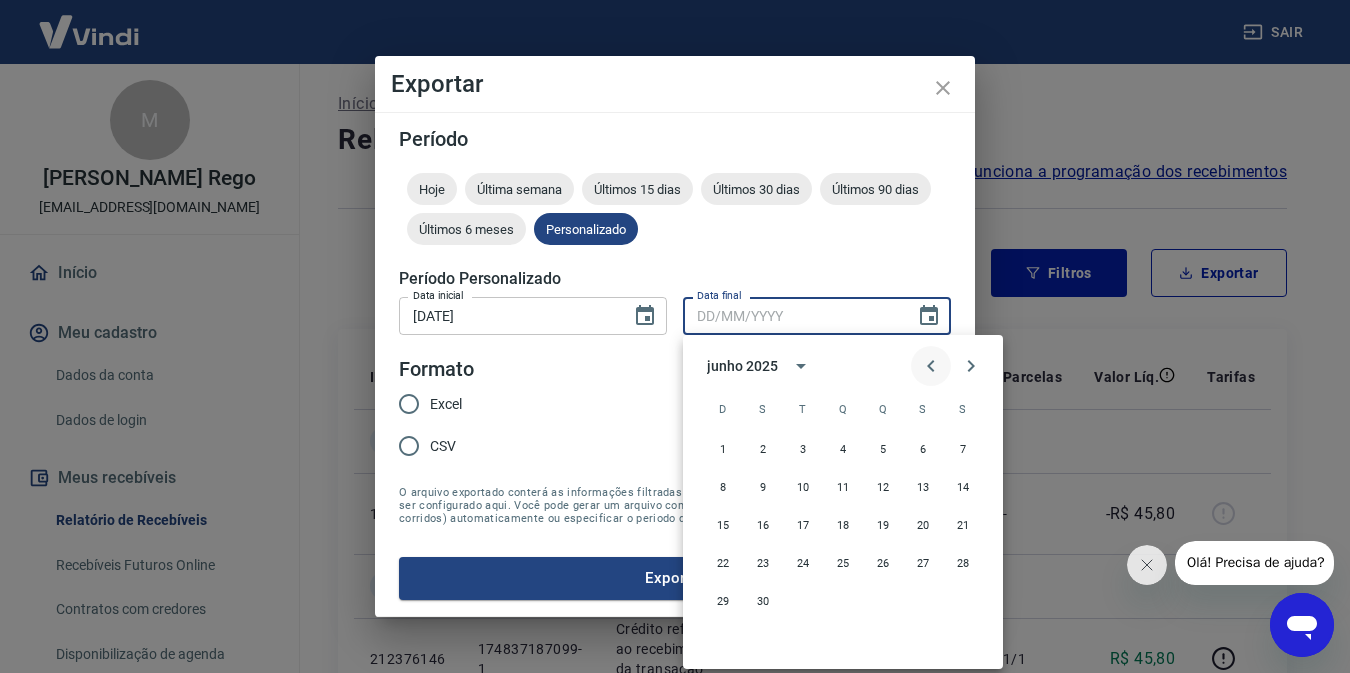 click 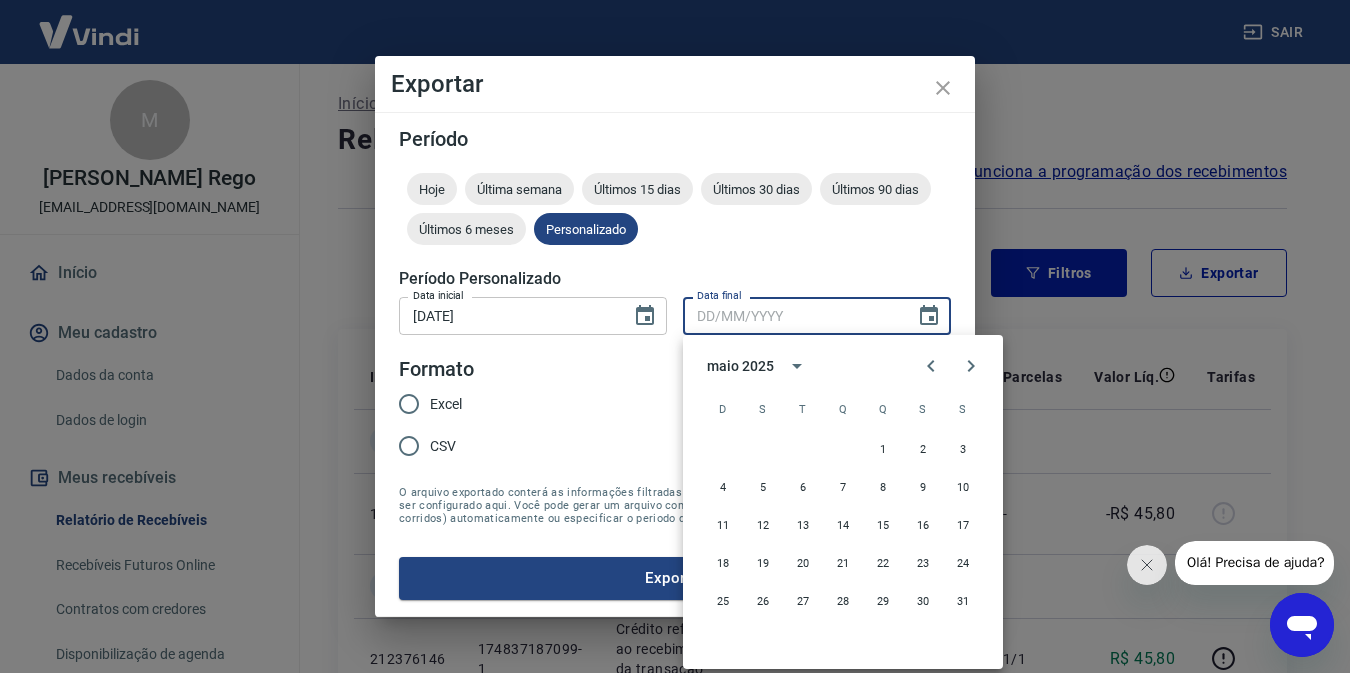 type 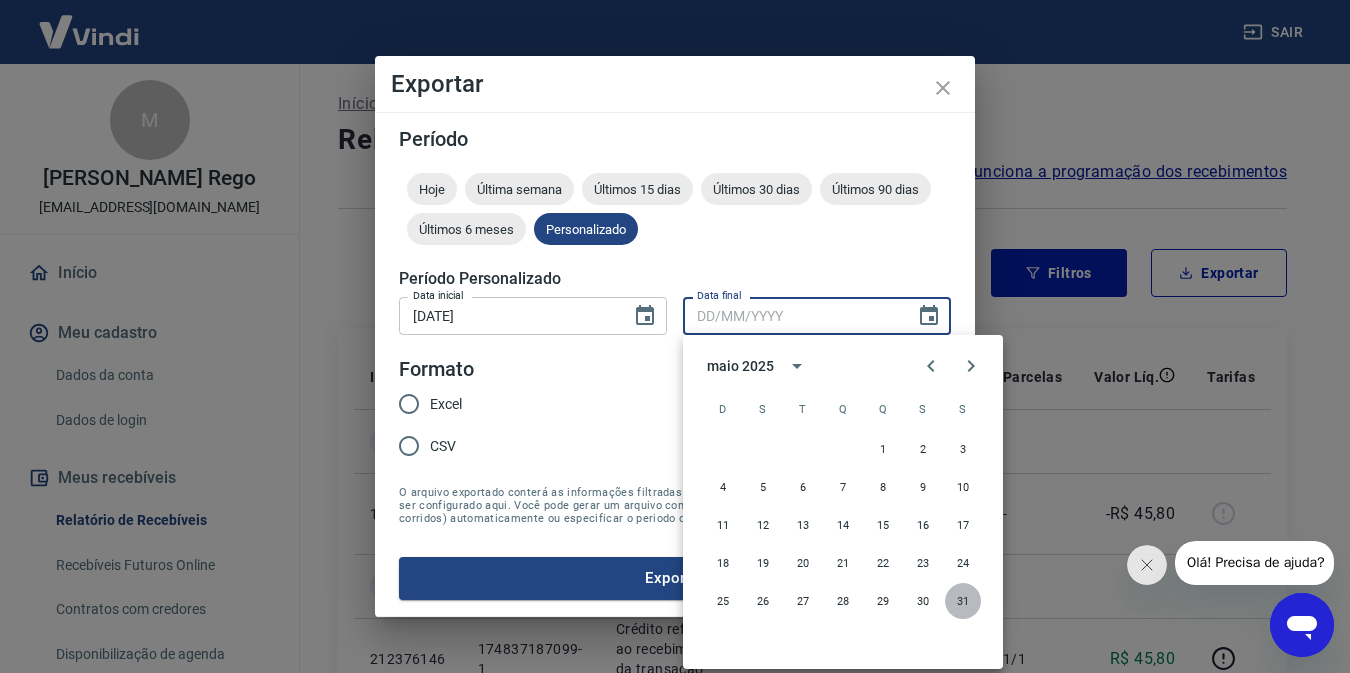 click on "31" at bounding box center (963, 601) 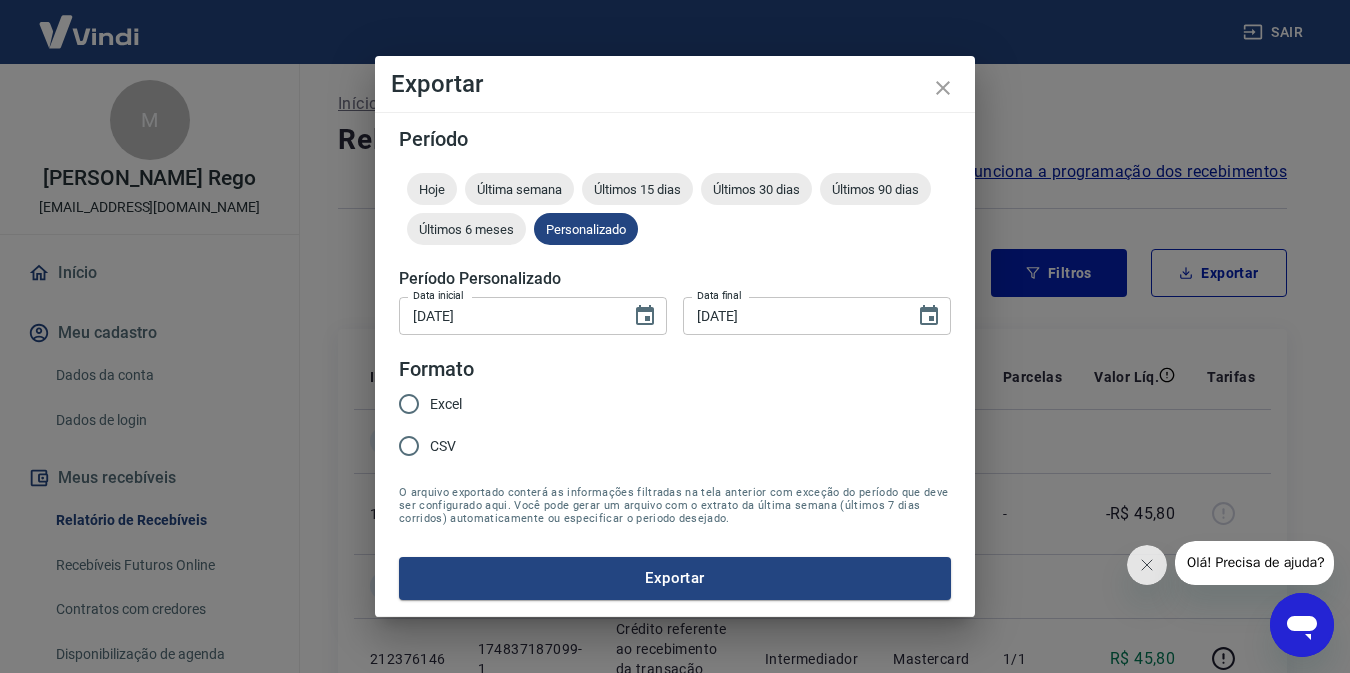 type 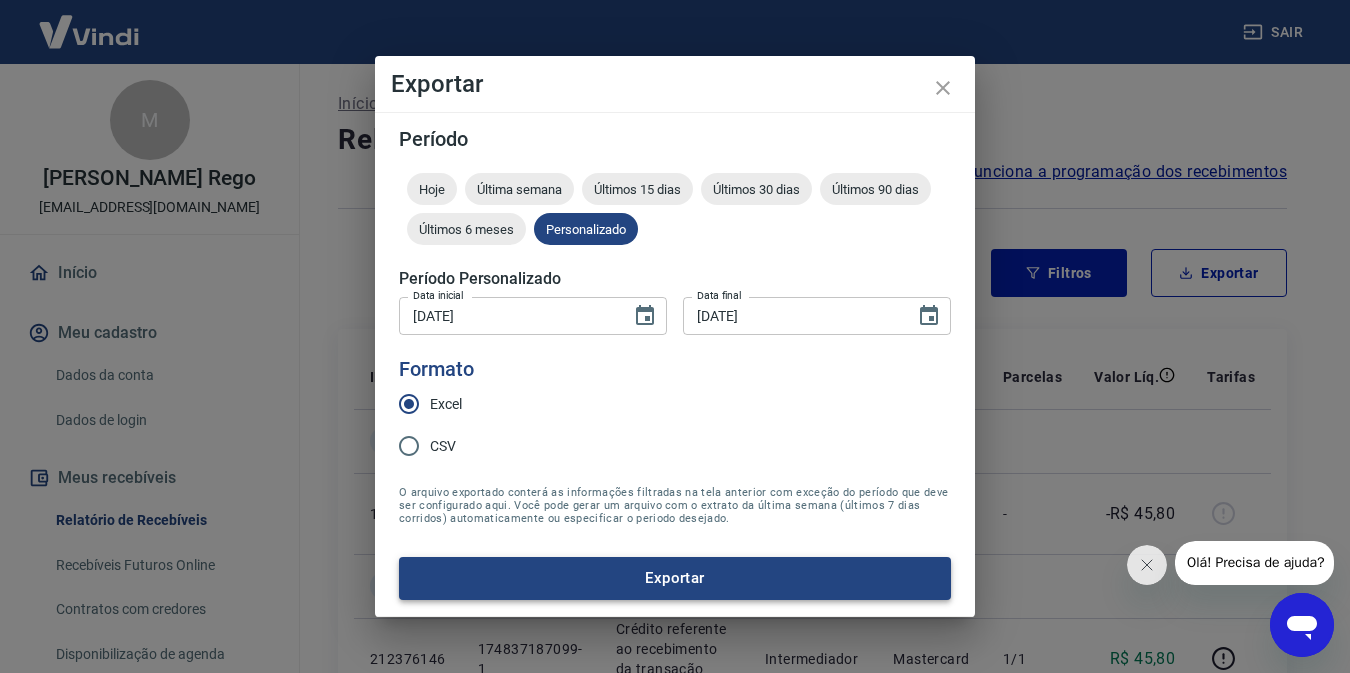 click on "Exportar" at bounding box center [675, 578] 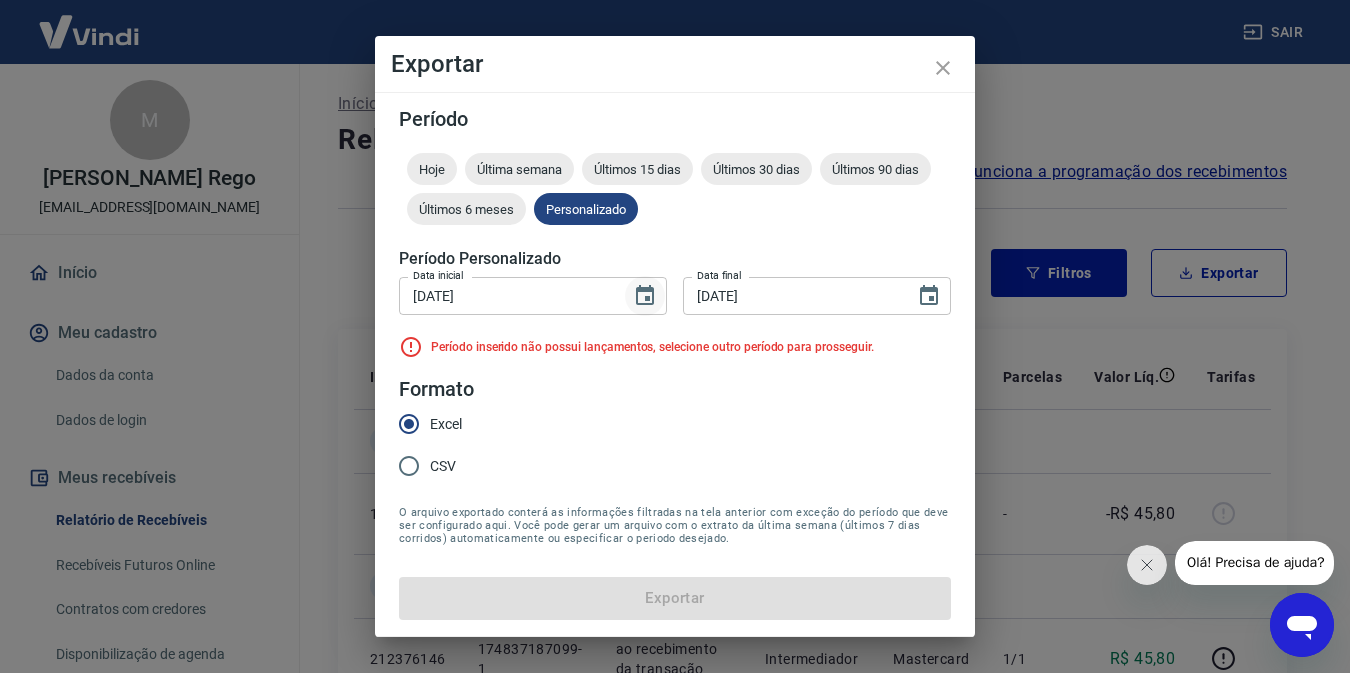 click 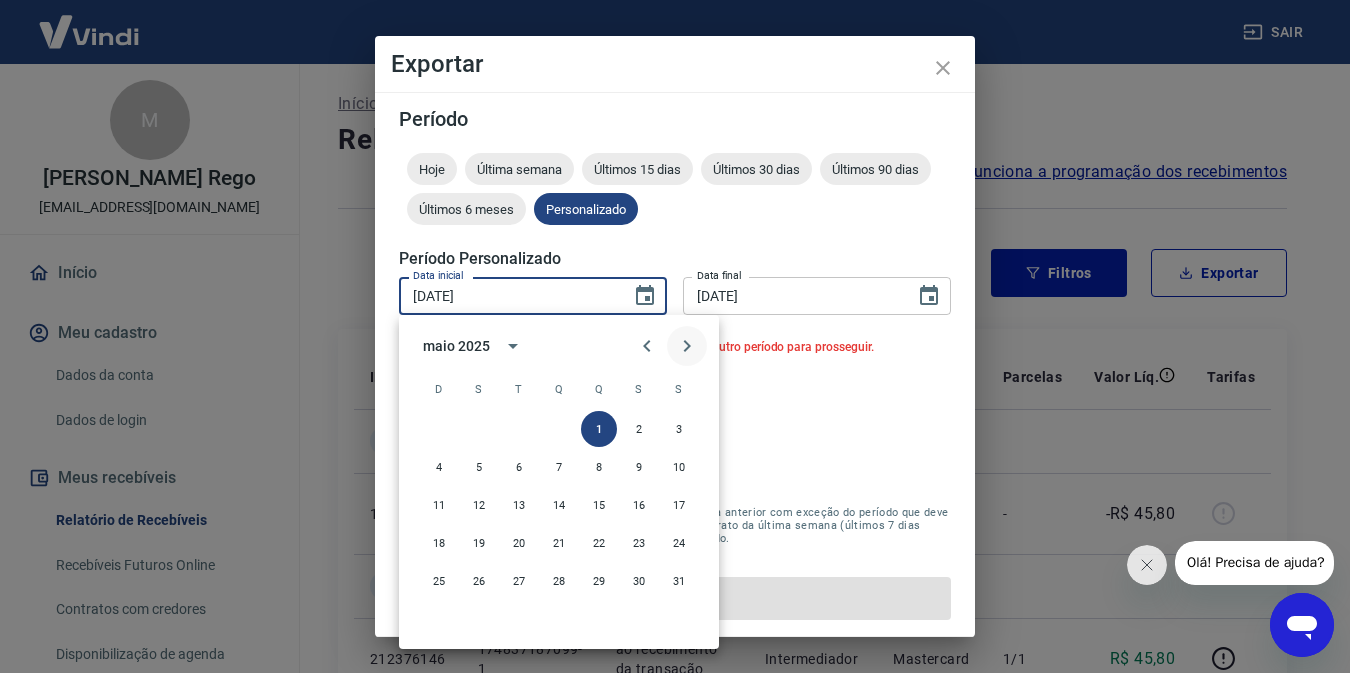 click 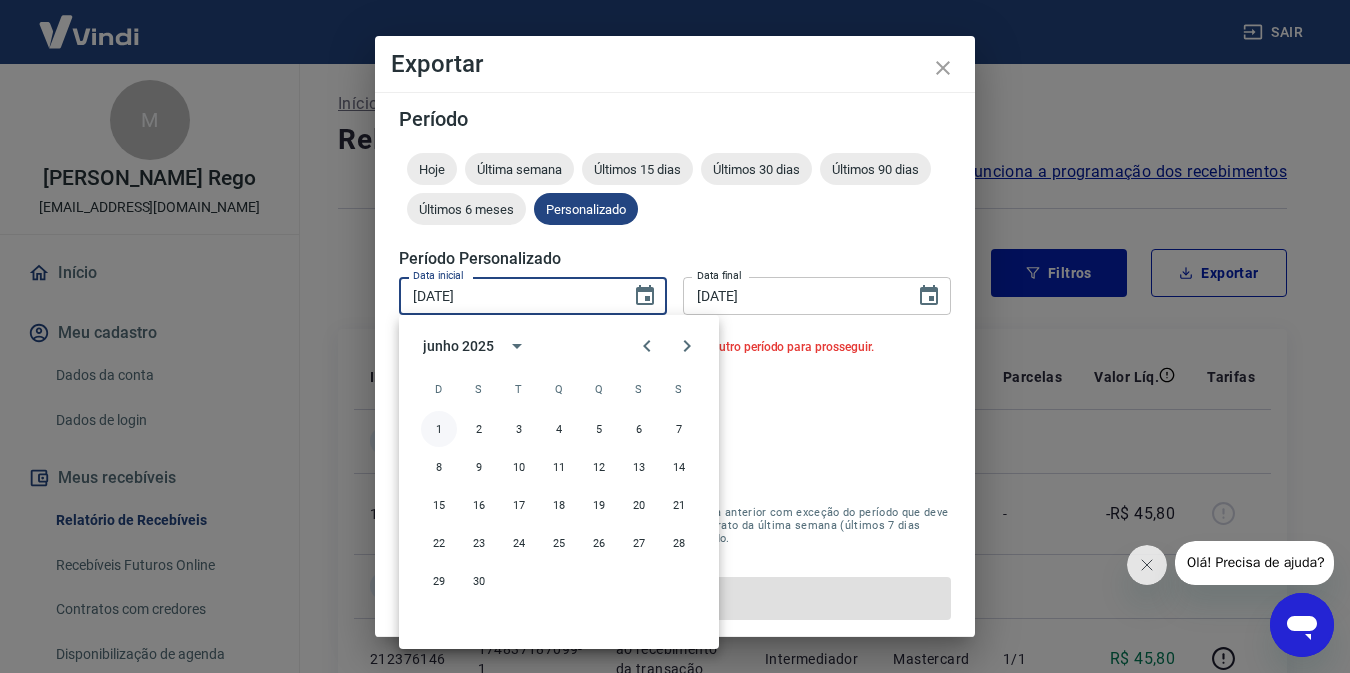 click on "1" at bounding box center [439, 429] 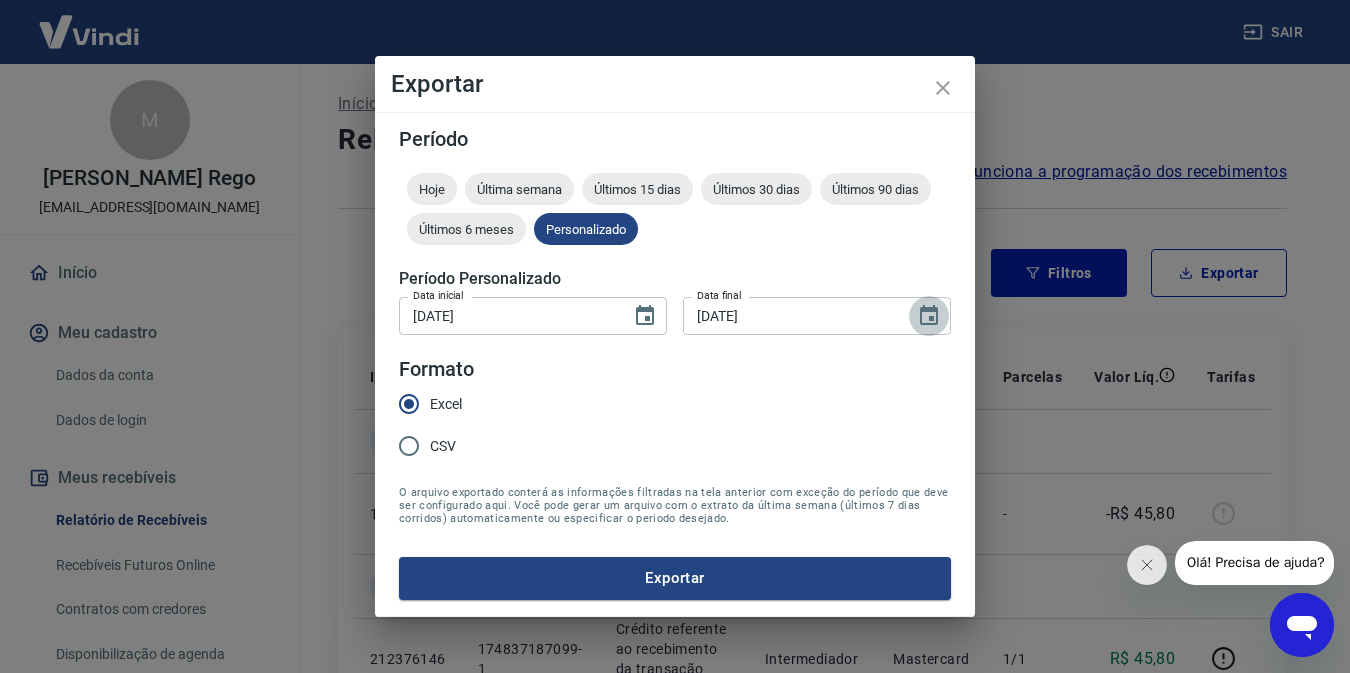click 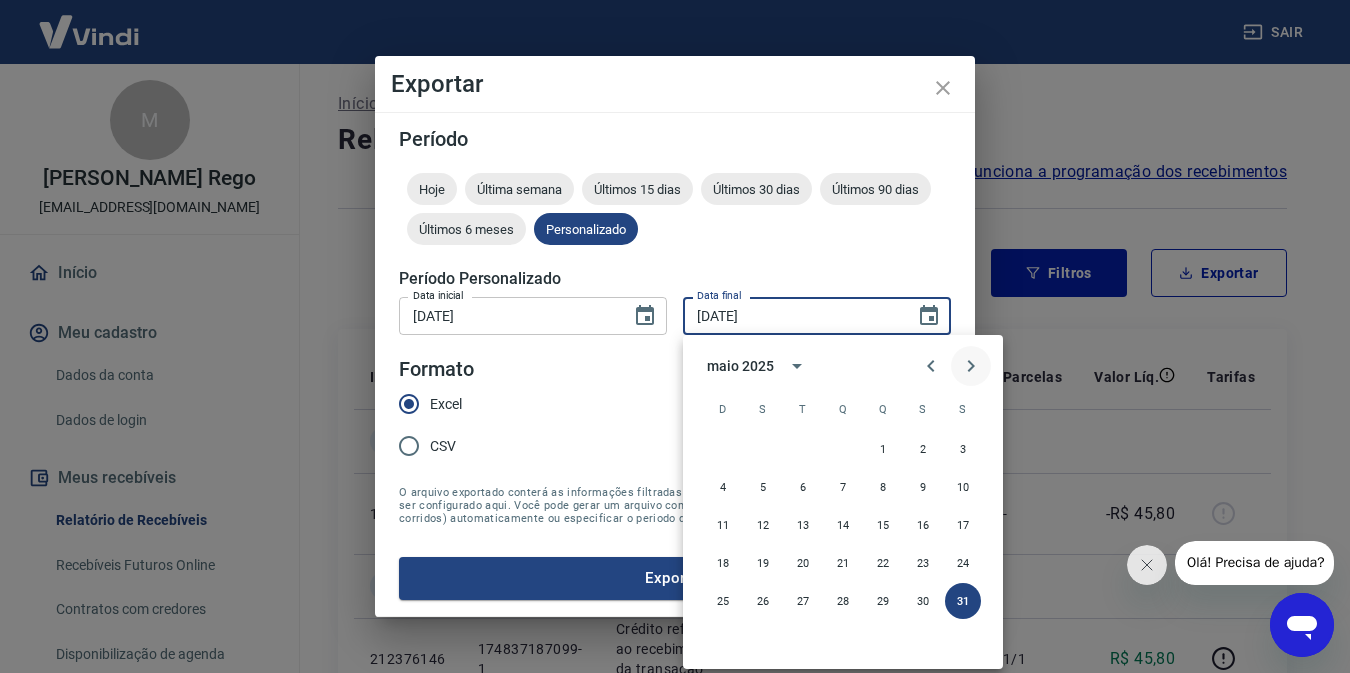 click 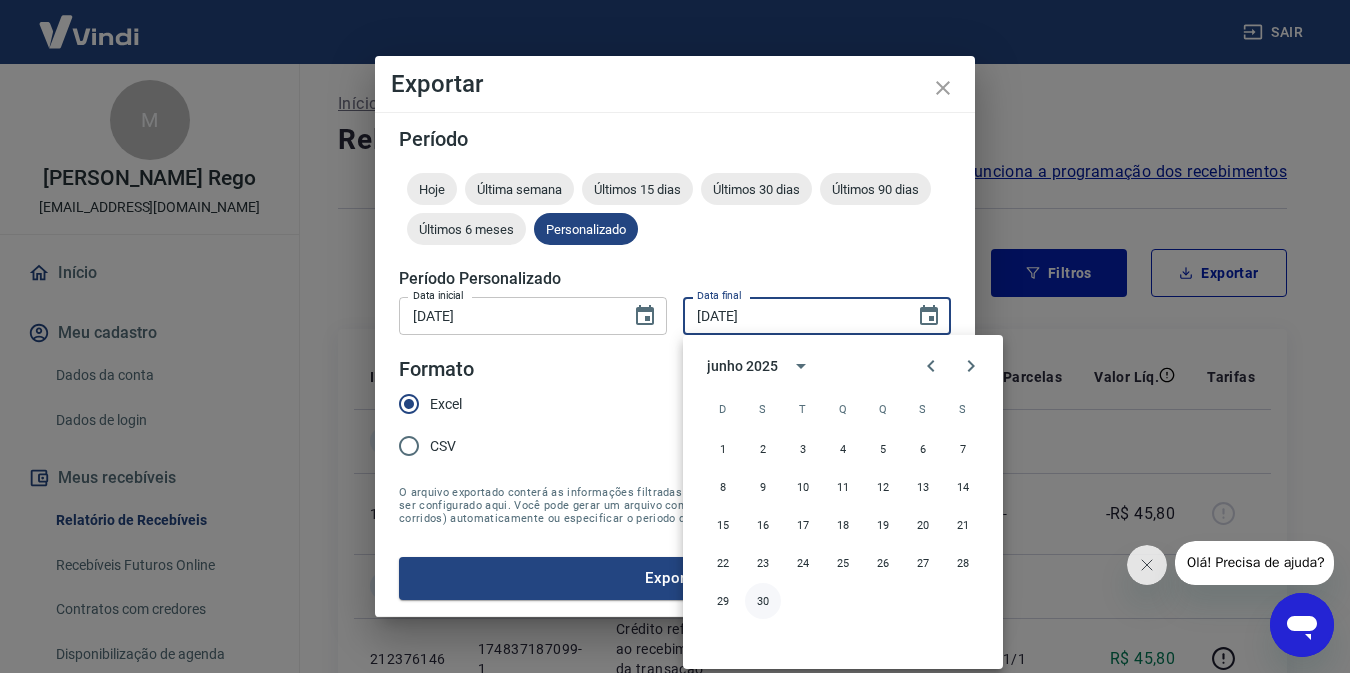 type 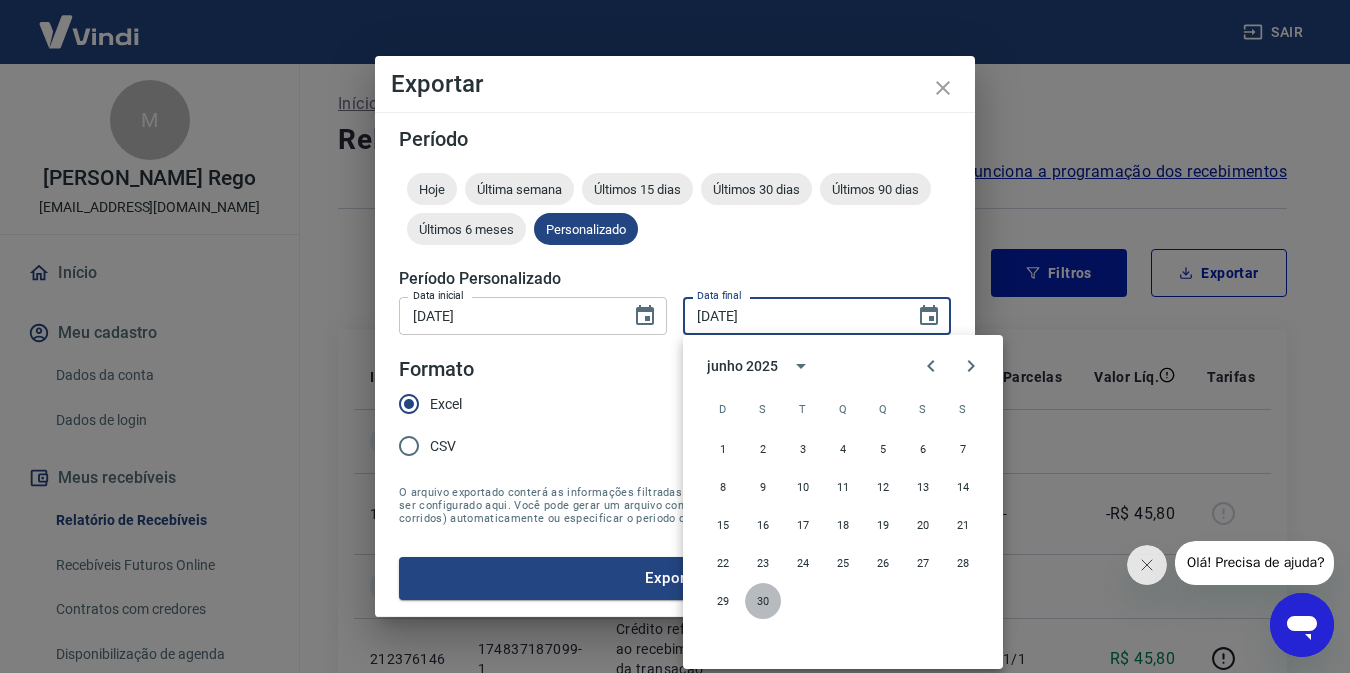 click on "30" at bounding box center (763, 601) 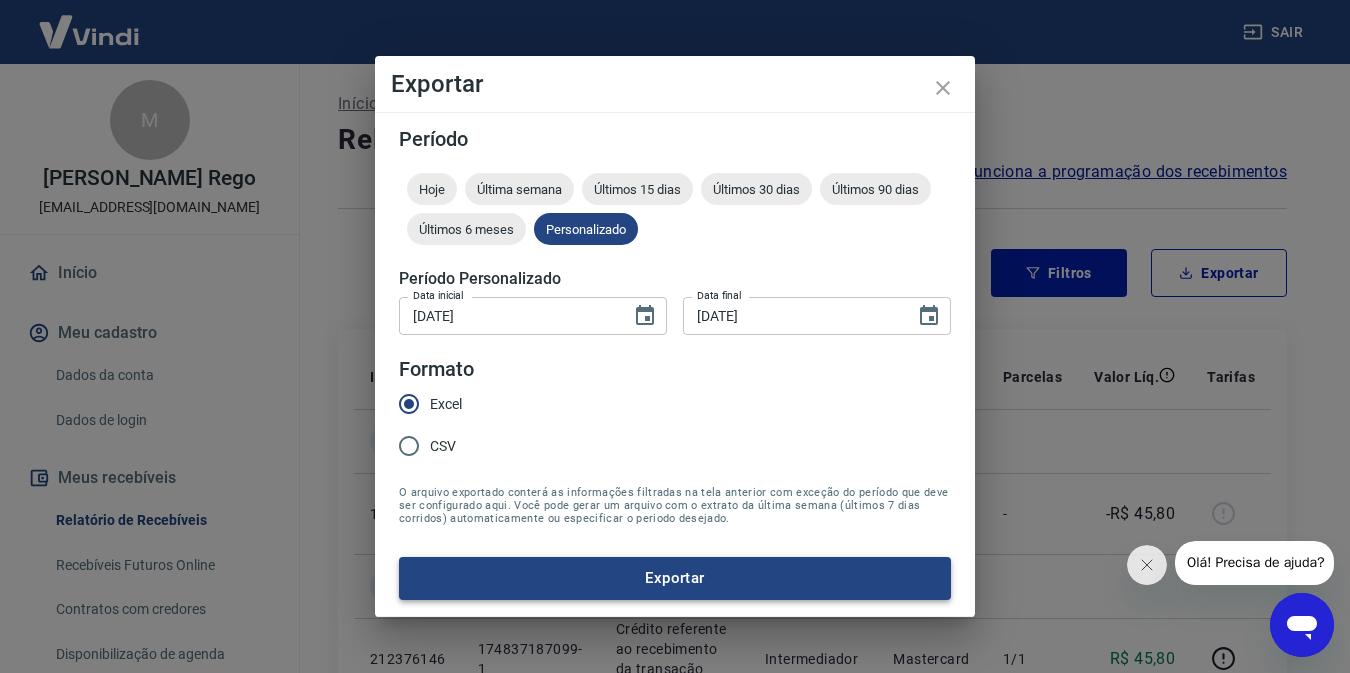 click on "Exportar" at bounding box center (675, 578) 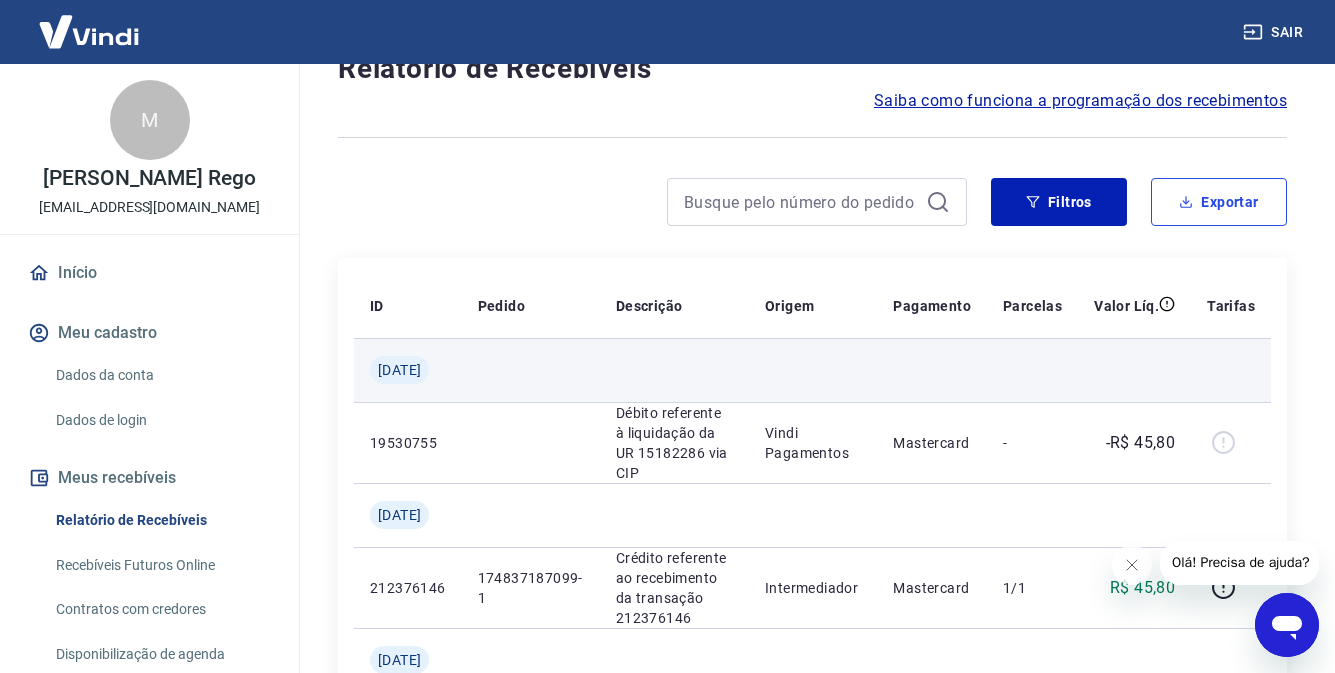 scroll, scrollTop: 100, scrollLeft: 0, axis: vertical 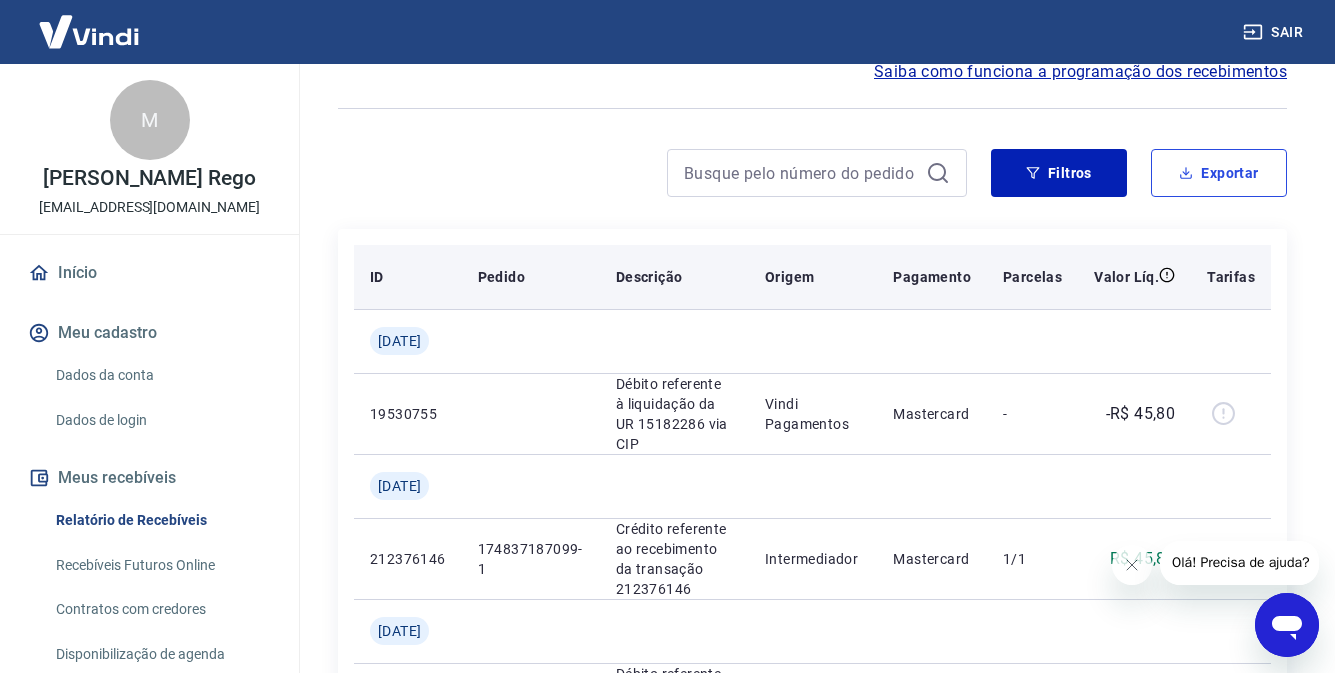 type 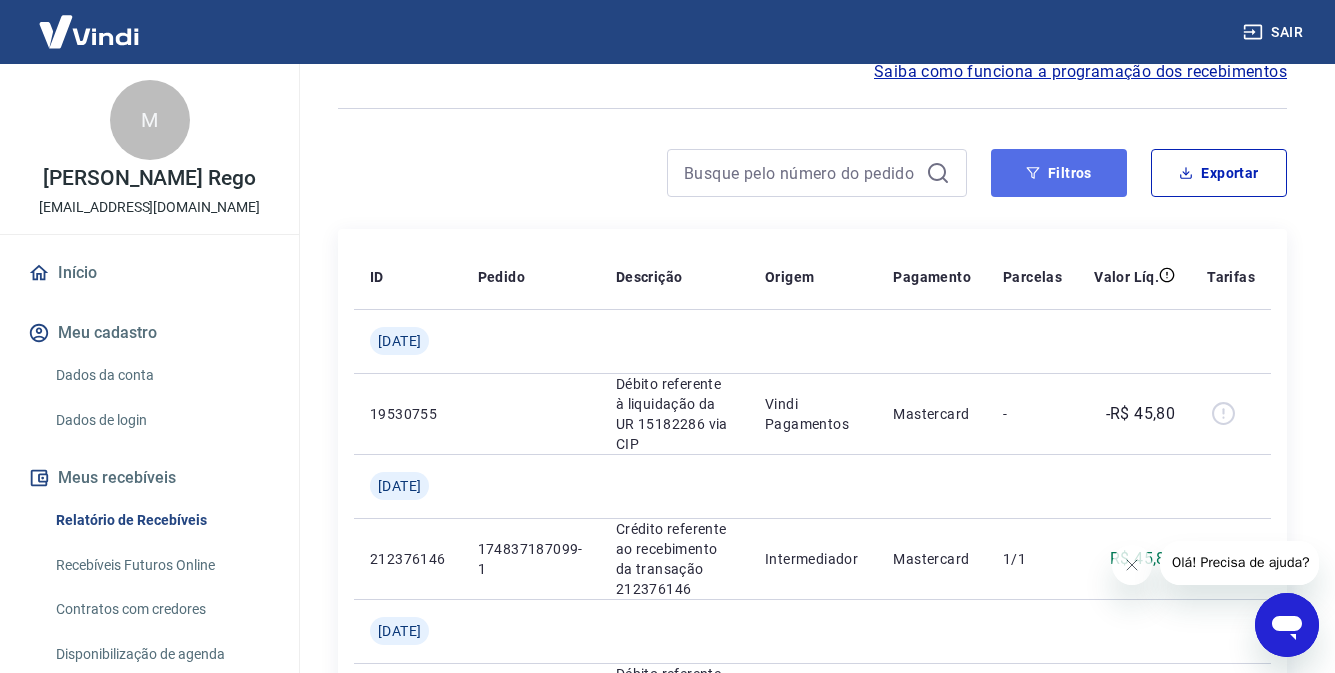 click on "Filtros" at bounding box center (1059, 173) 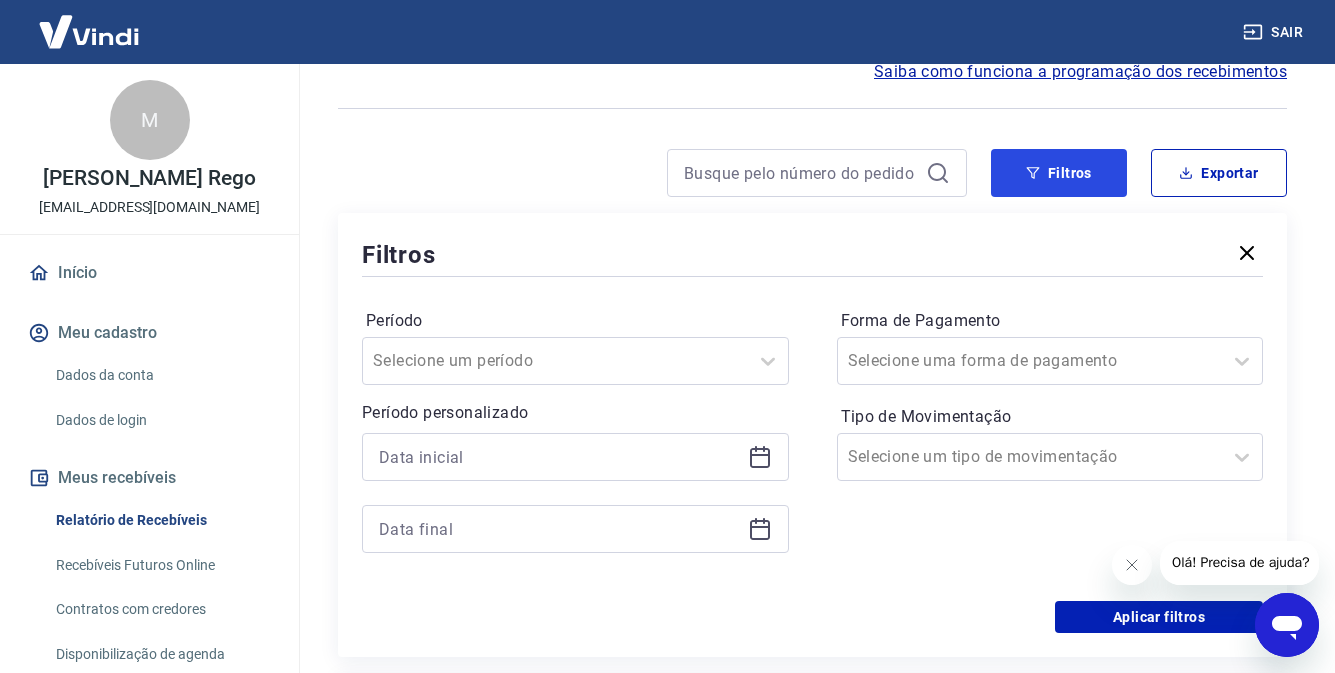 type 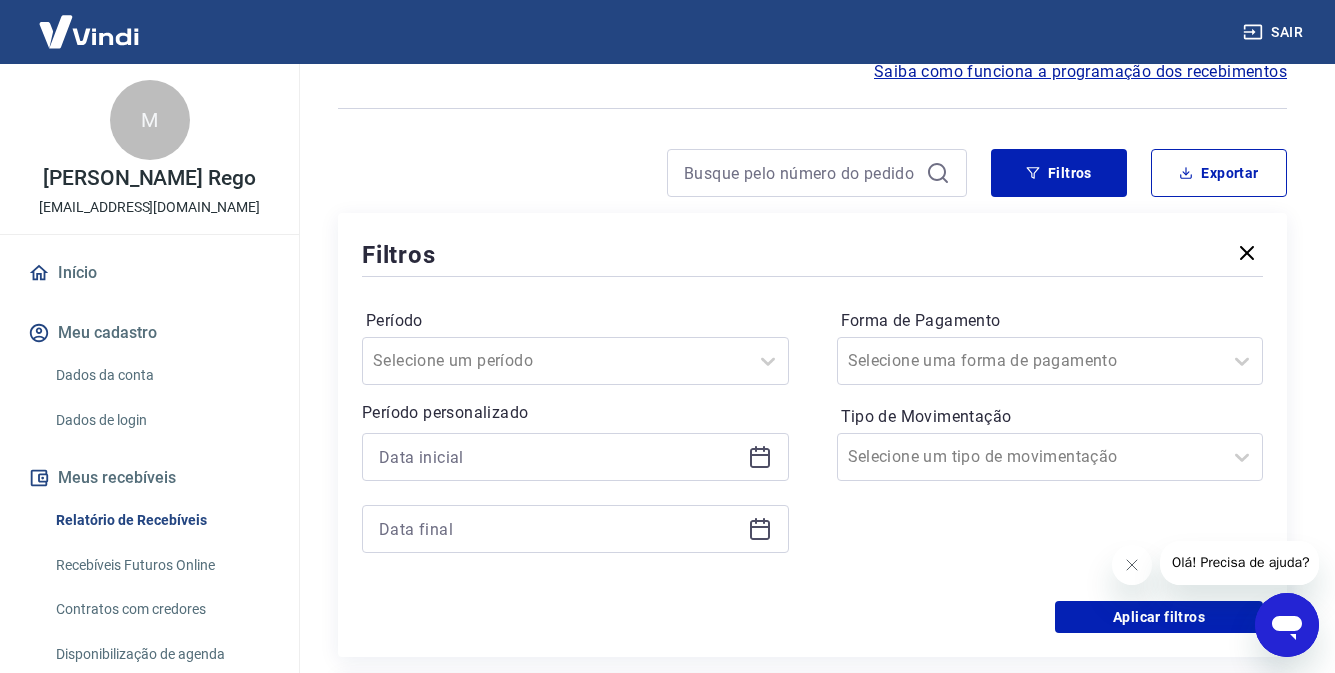click 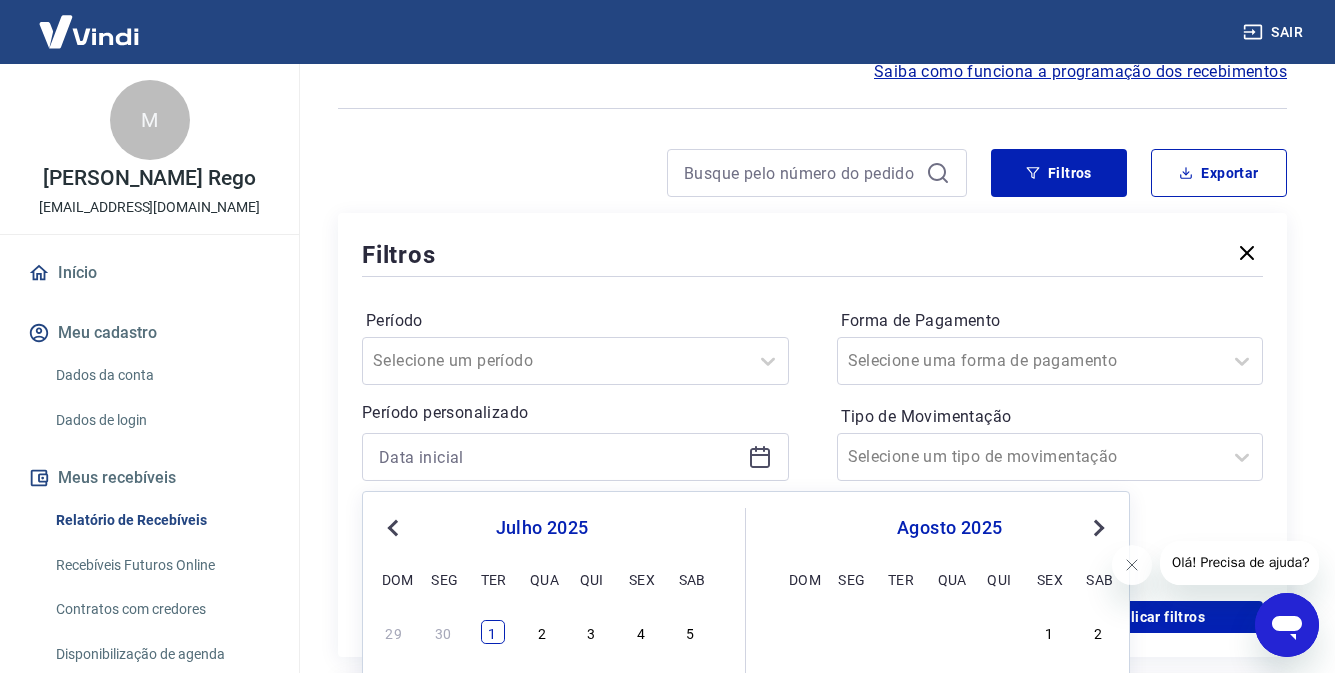 click on "1" at bounding box center (493, 632) 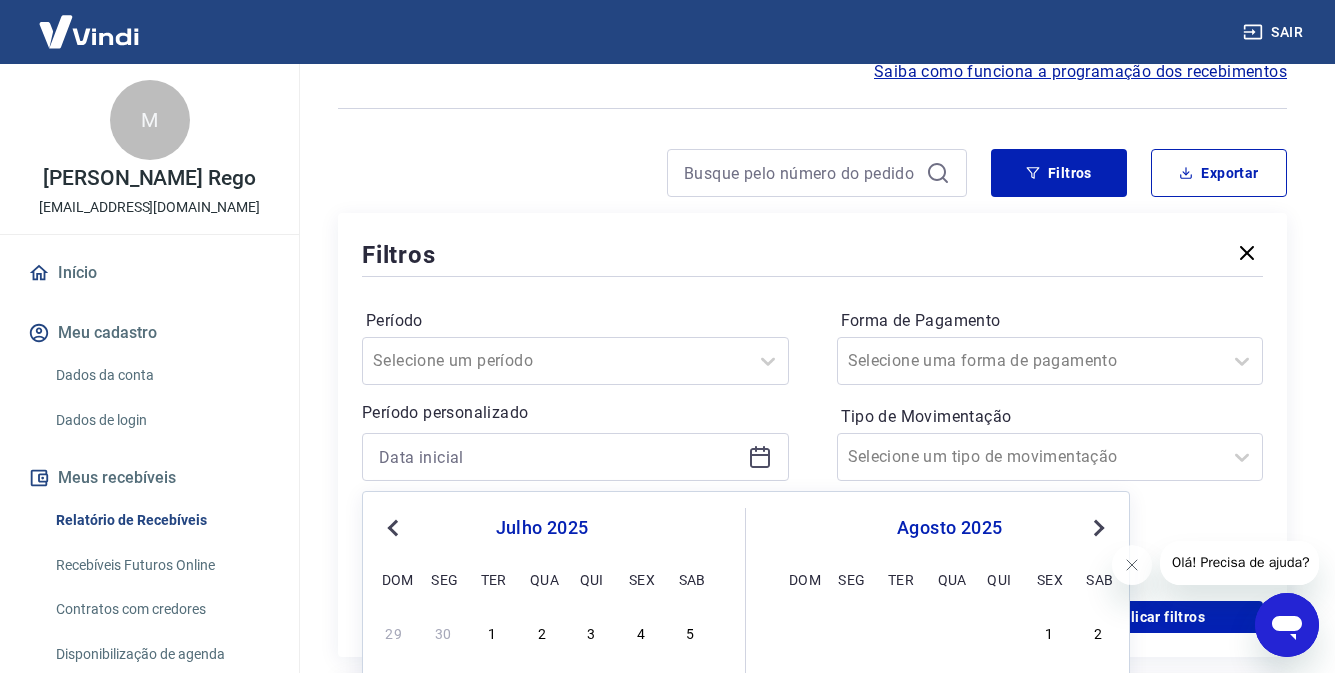 type on "[DATE]" 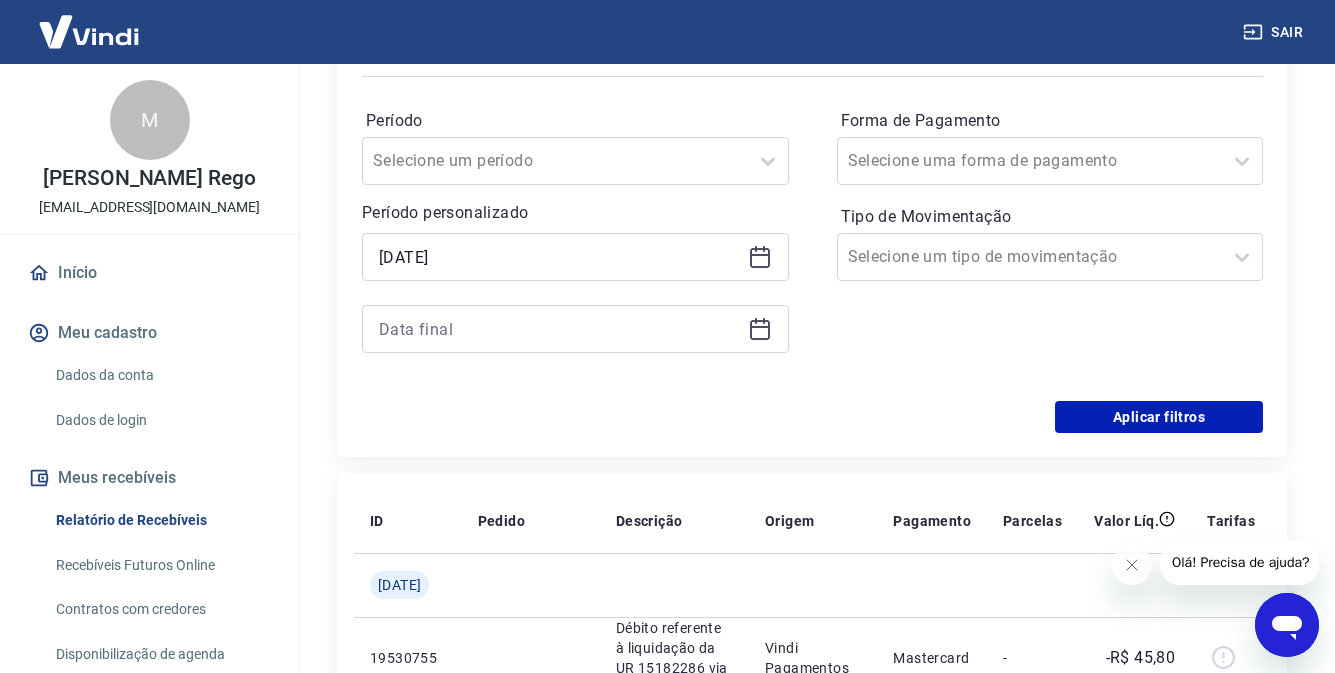scroll, scrollTop: 200, scrollLeft: 0, axis: vertical 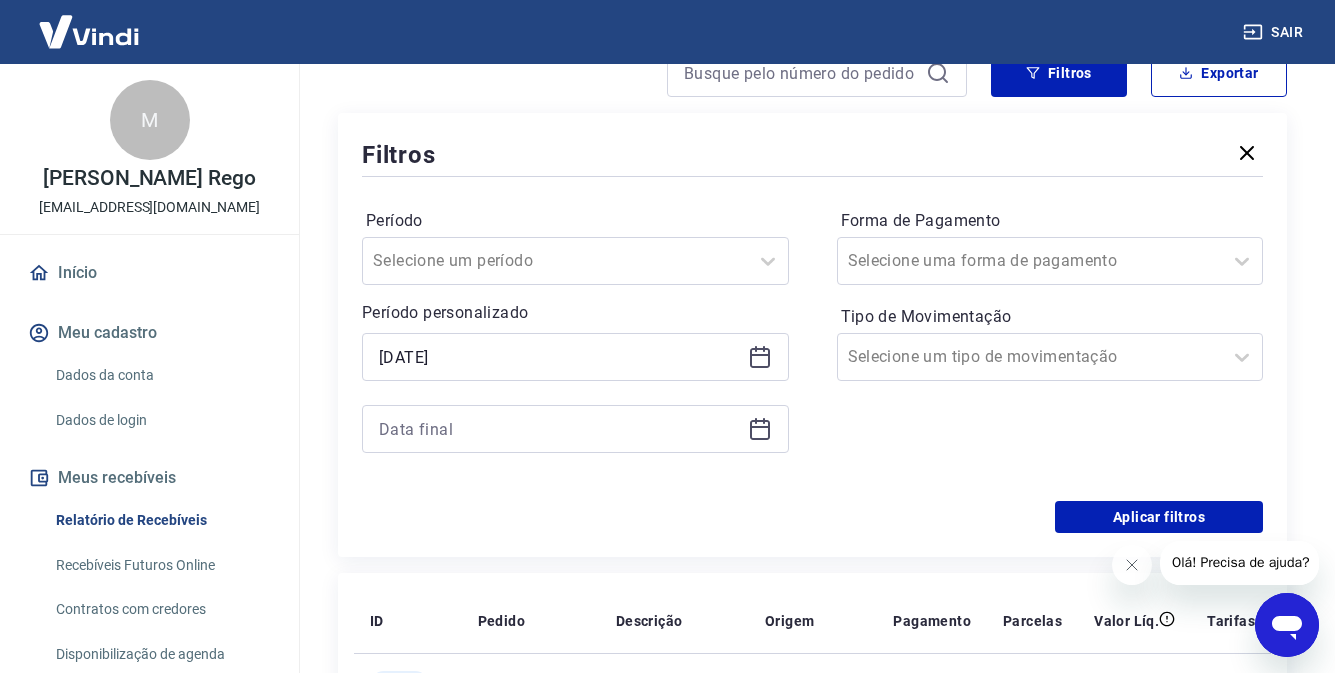 click 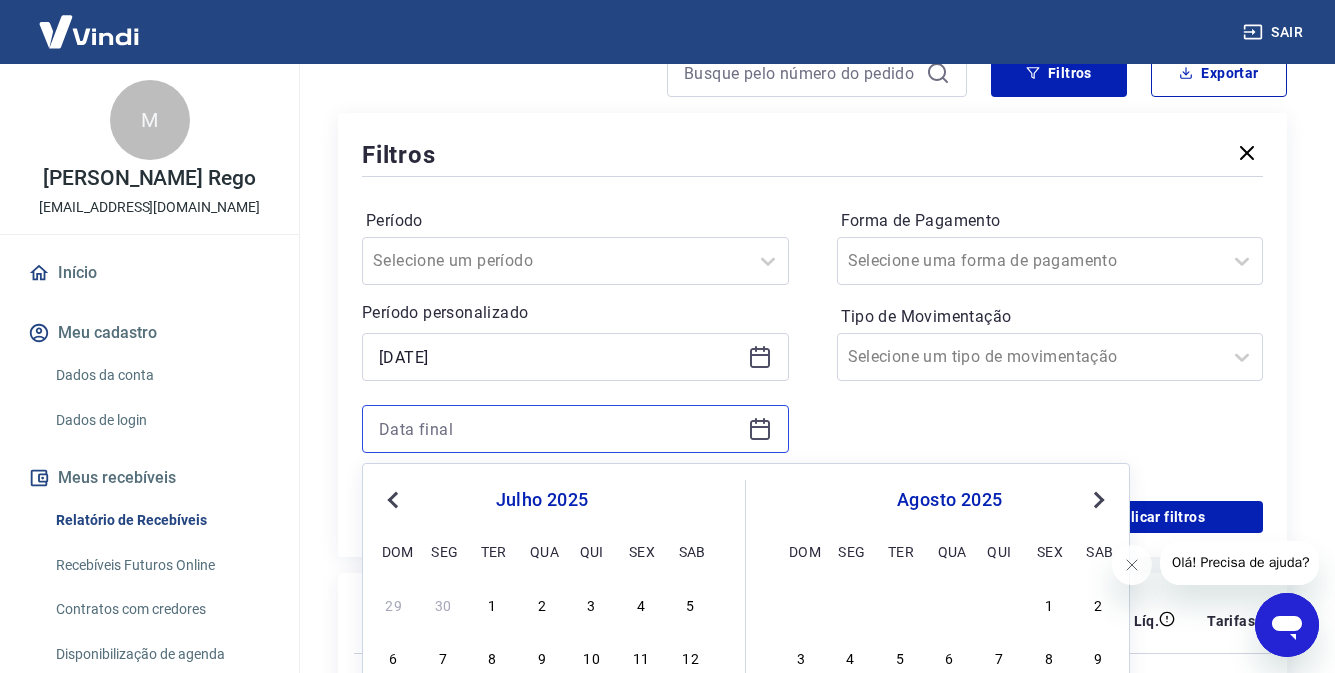 scroll, scrollTop: 300, scrollLeft: 0, axis: vertical 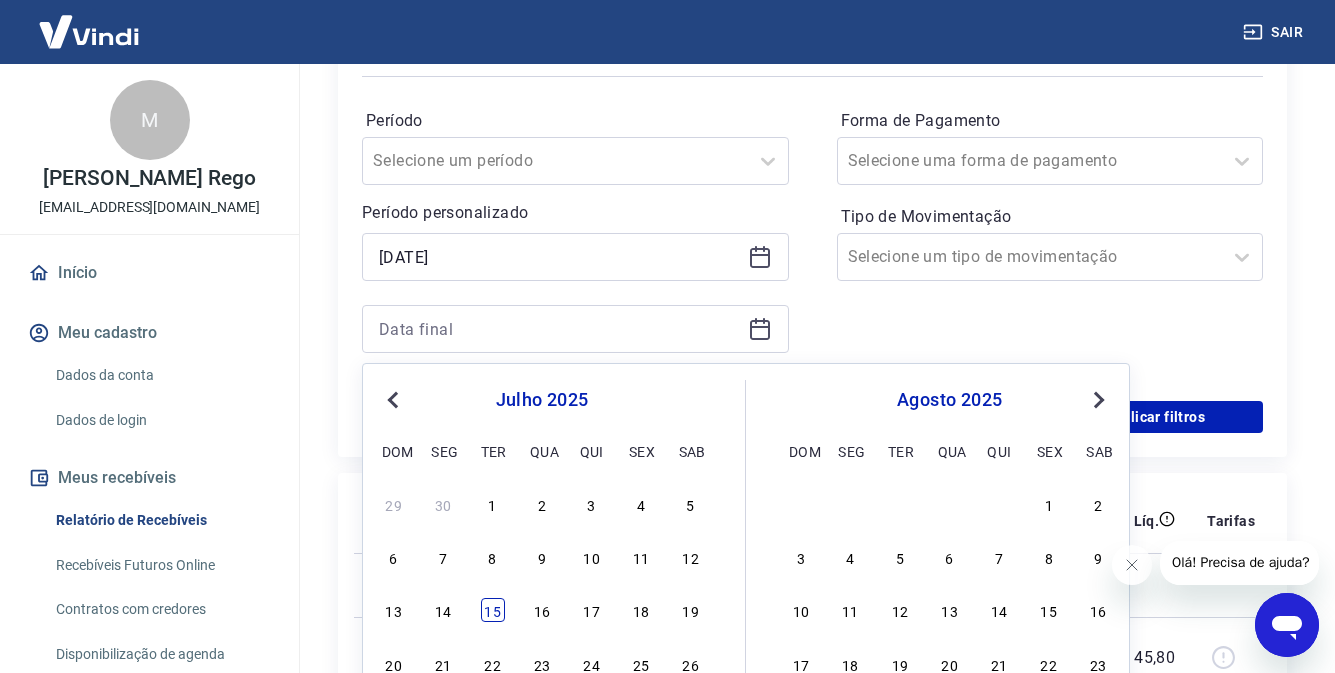 click on "15" at bounding box center [493, 610] 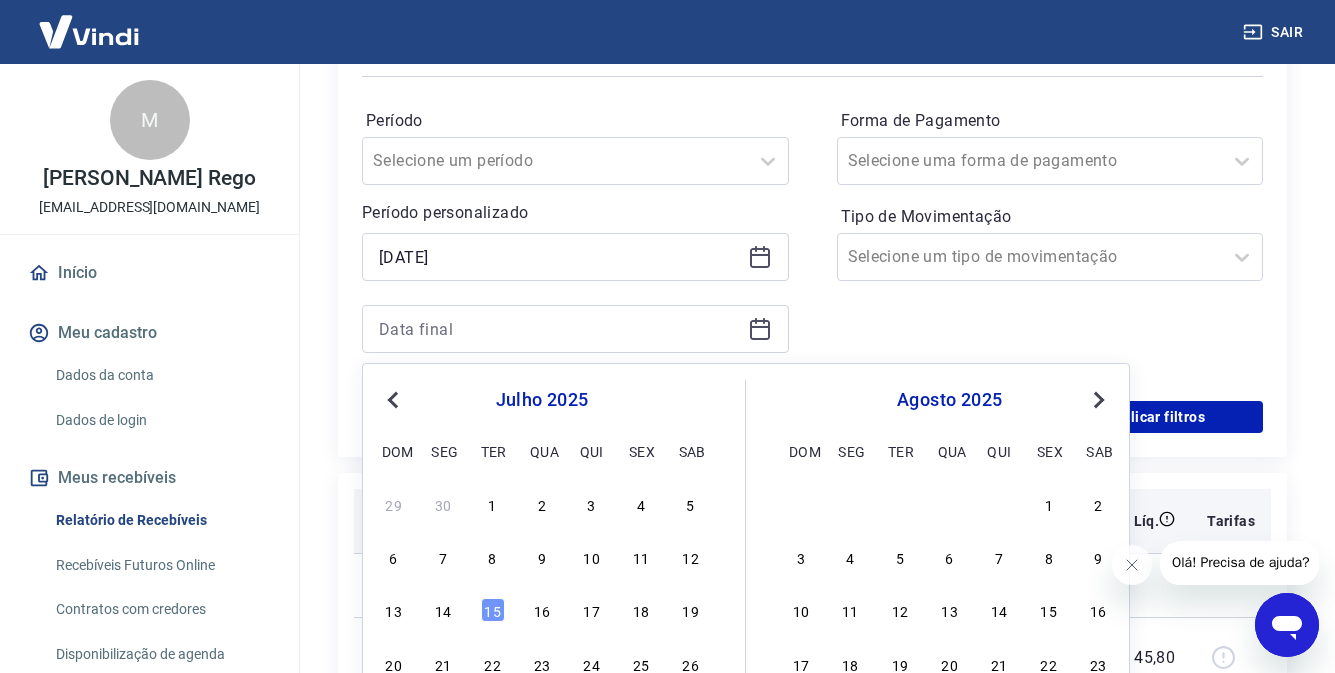 type on "[DATE]" 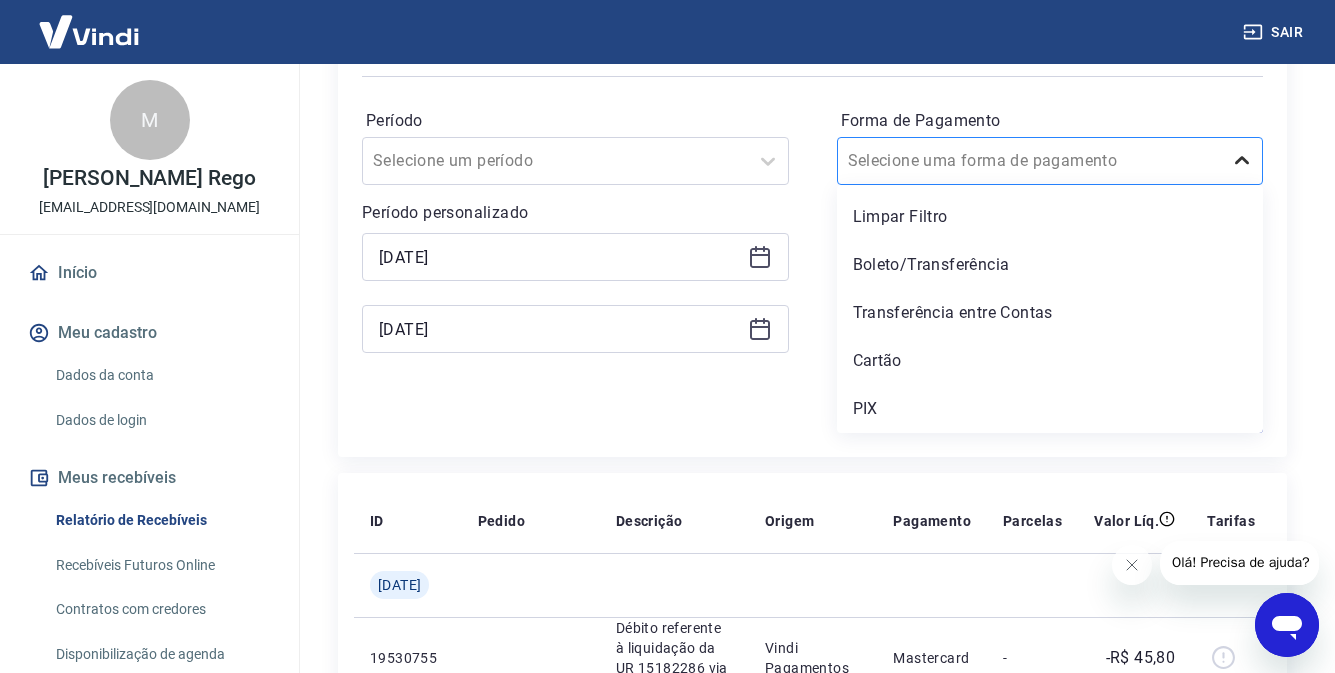 click 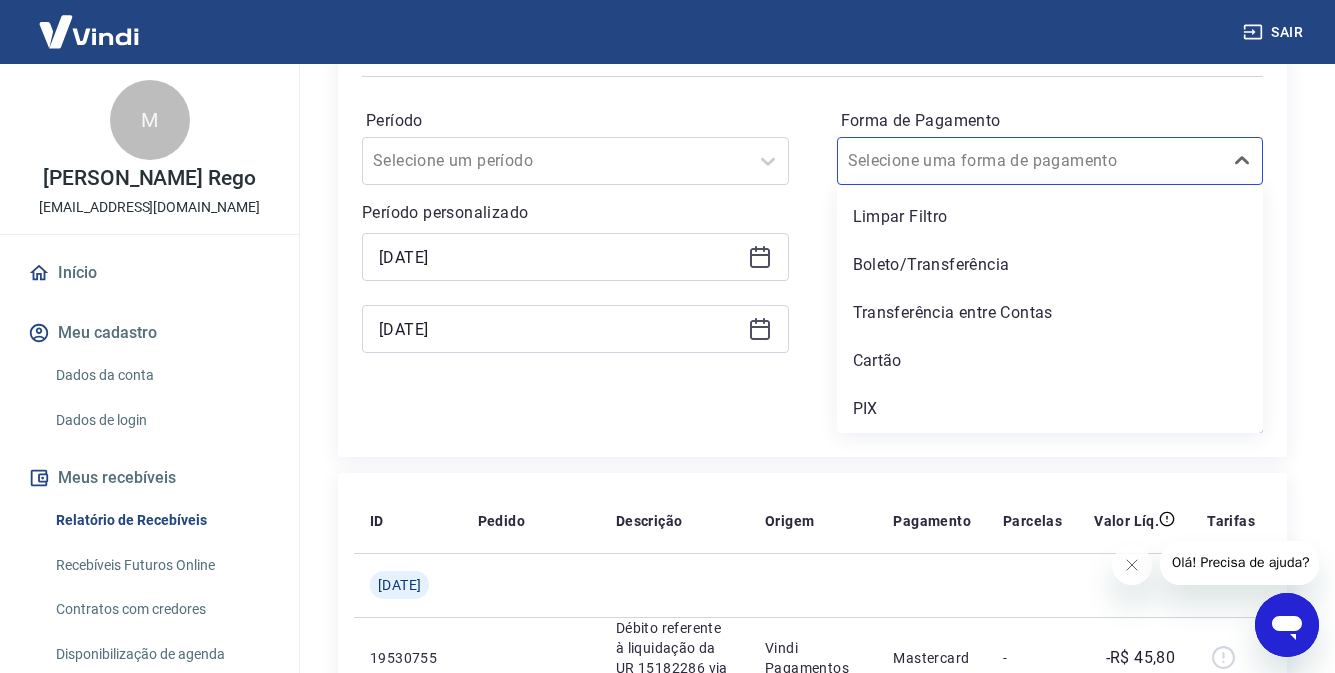 drag, startPoint x: 874, startPoint y: 355, endPoint x: 753, endPoint y: 416, distance: 135.50645 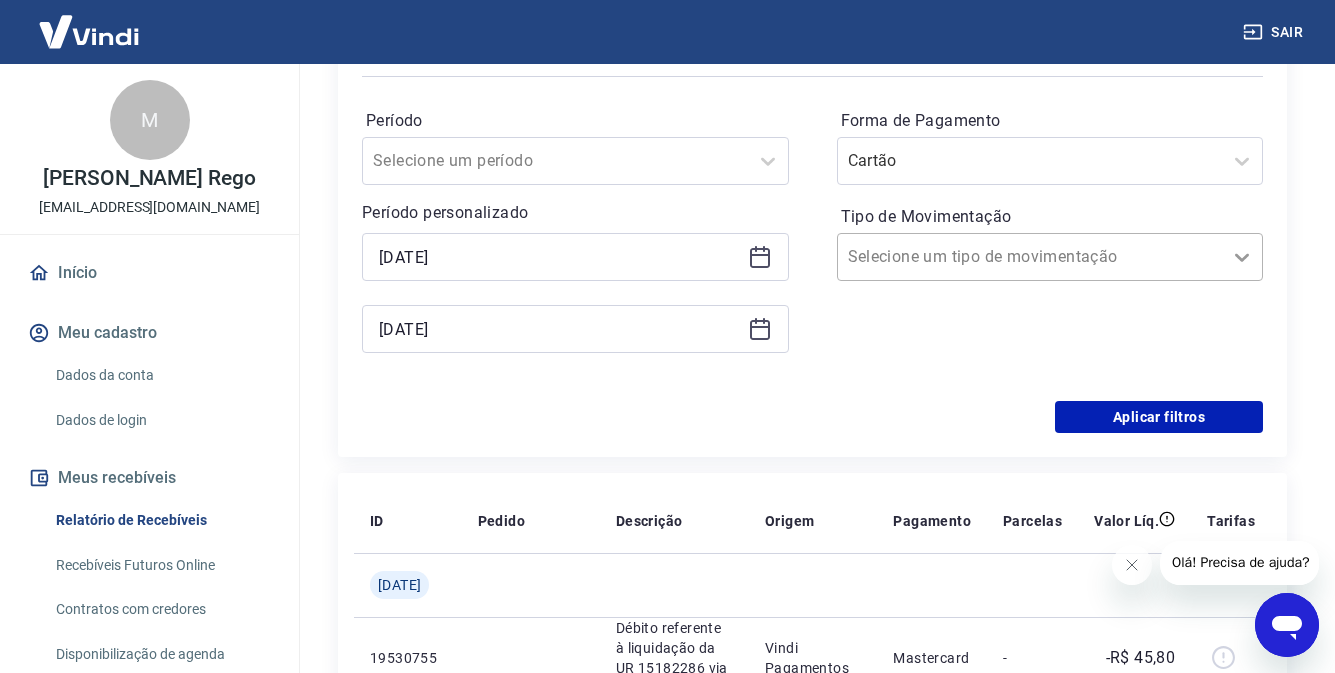 click 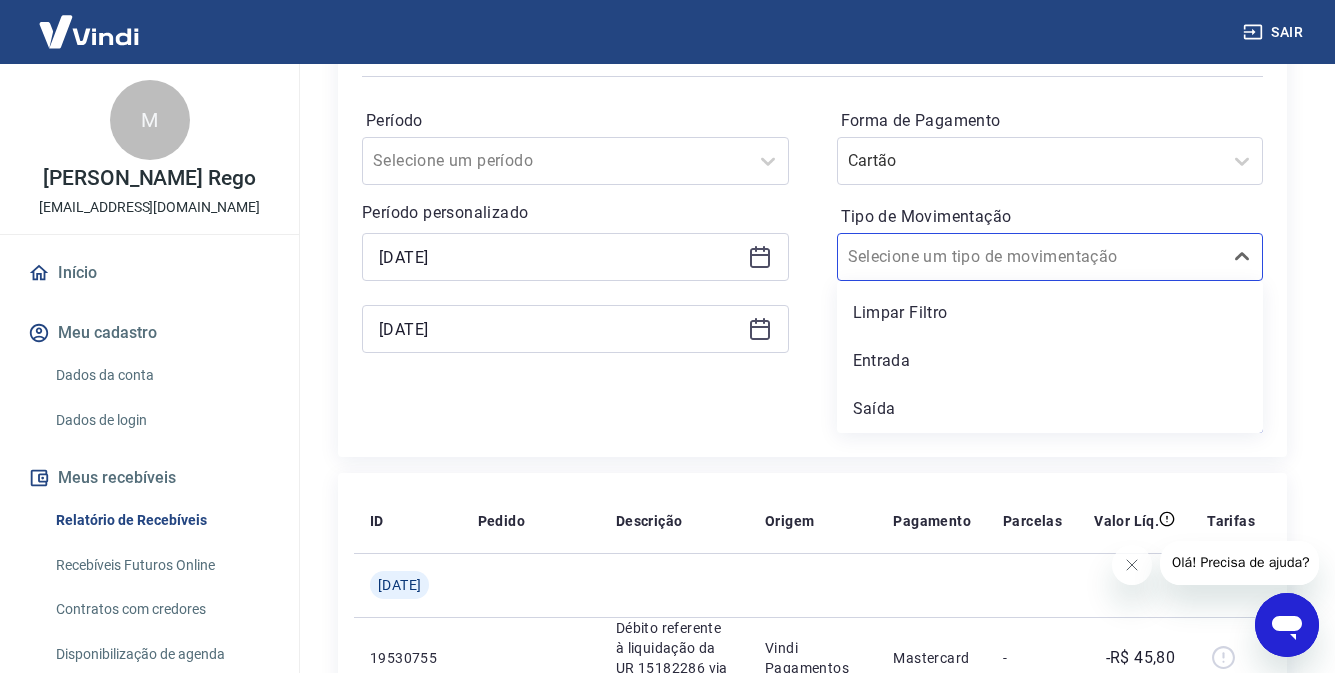 click on "Aplicar filtros" at bounding box center [812, 417] 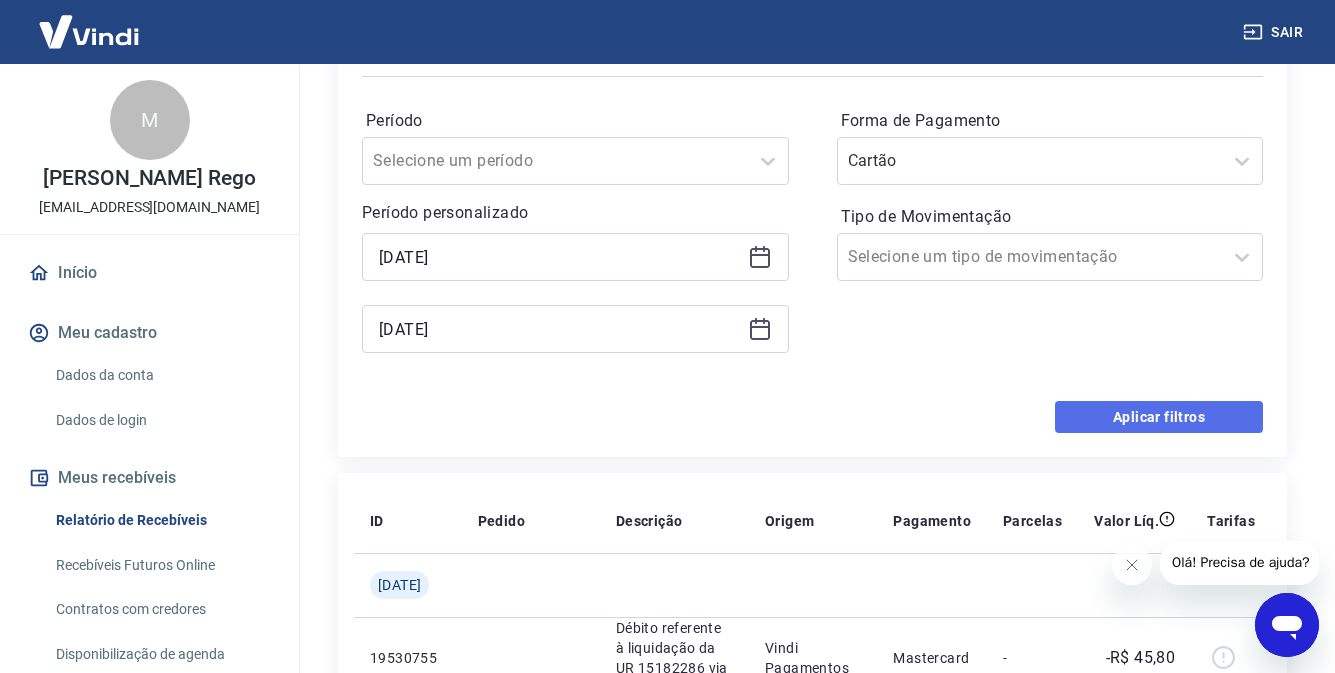 click on "Aplicar filtros" at bounding box center [1159, 417] 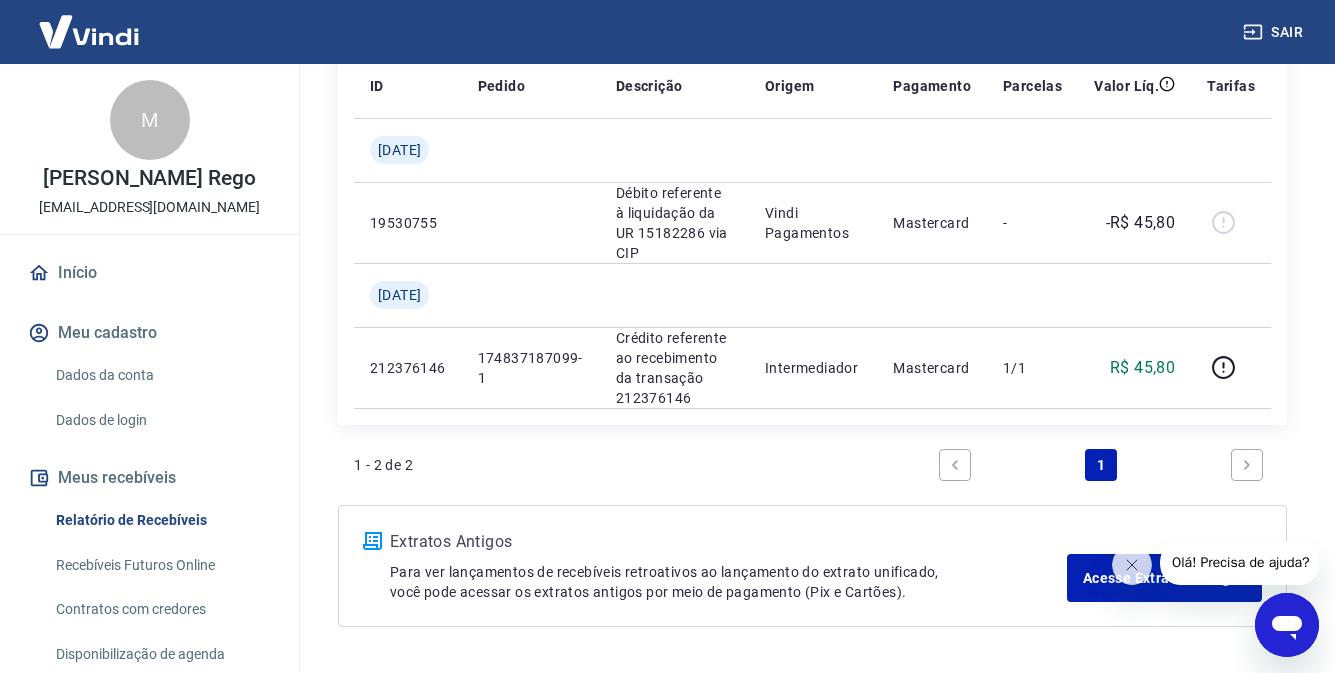 scroll, scrollTop: 300, scrollLeft: 0, axis: vertical 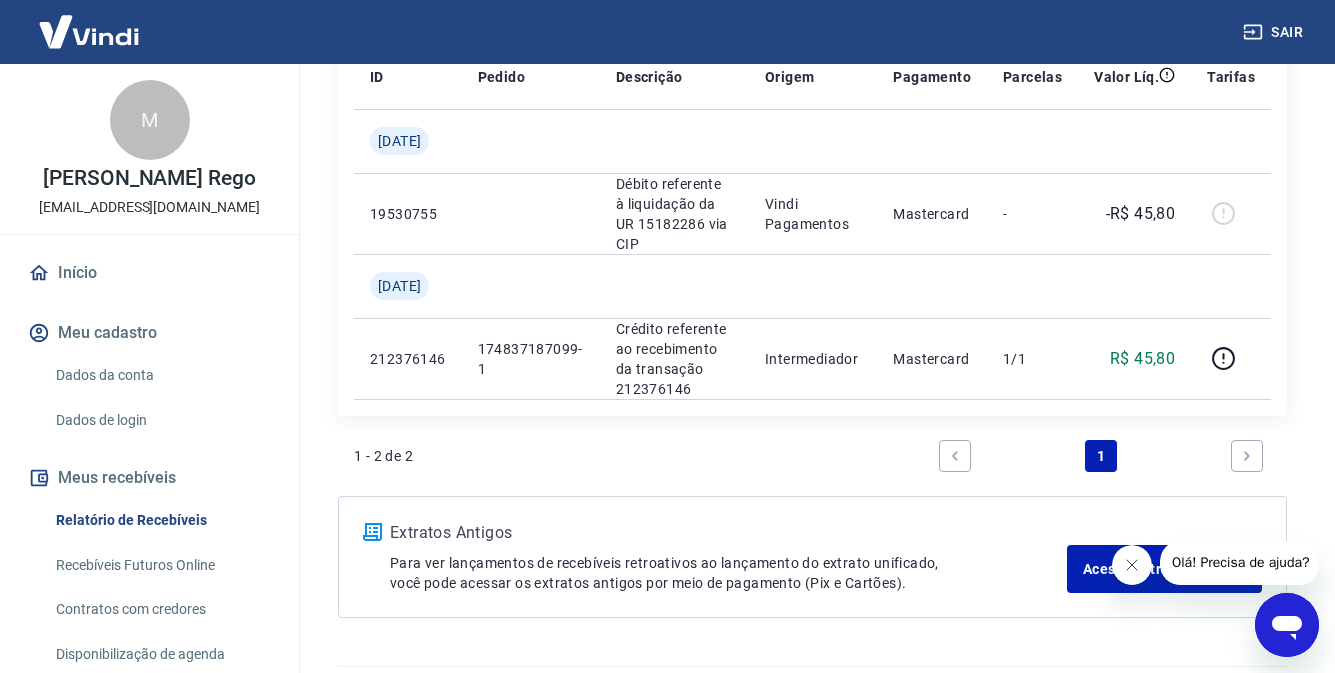 click 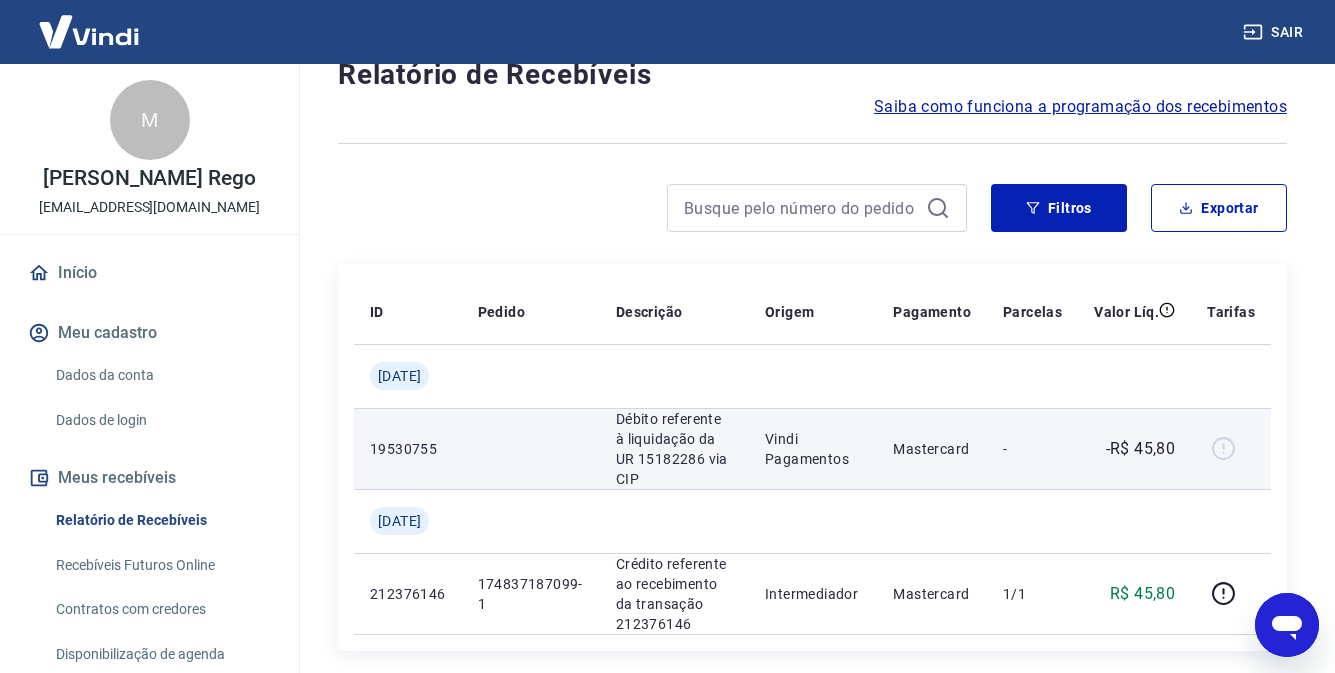 scroll, scrollTop: 55, scrollLeft: 0, axis: vertical 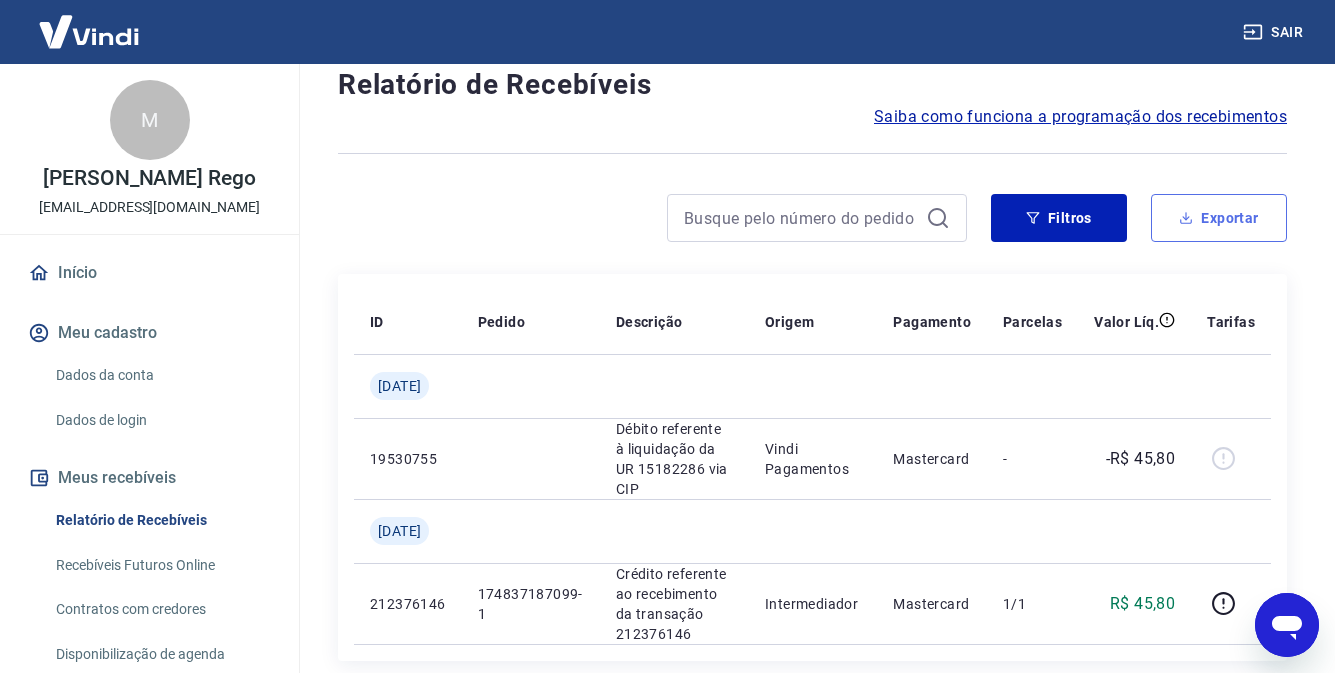 click on "Exportar" at bounding box center (1219, 218) 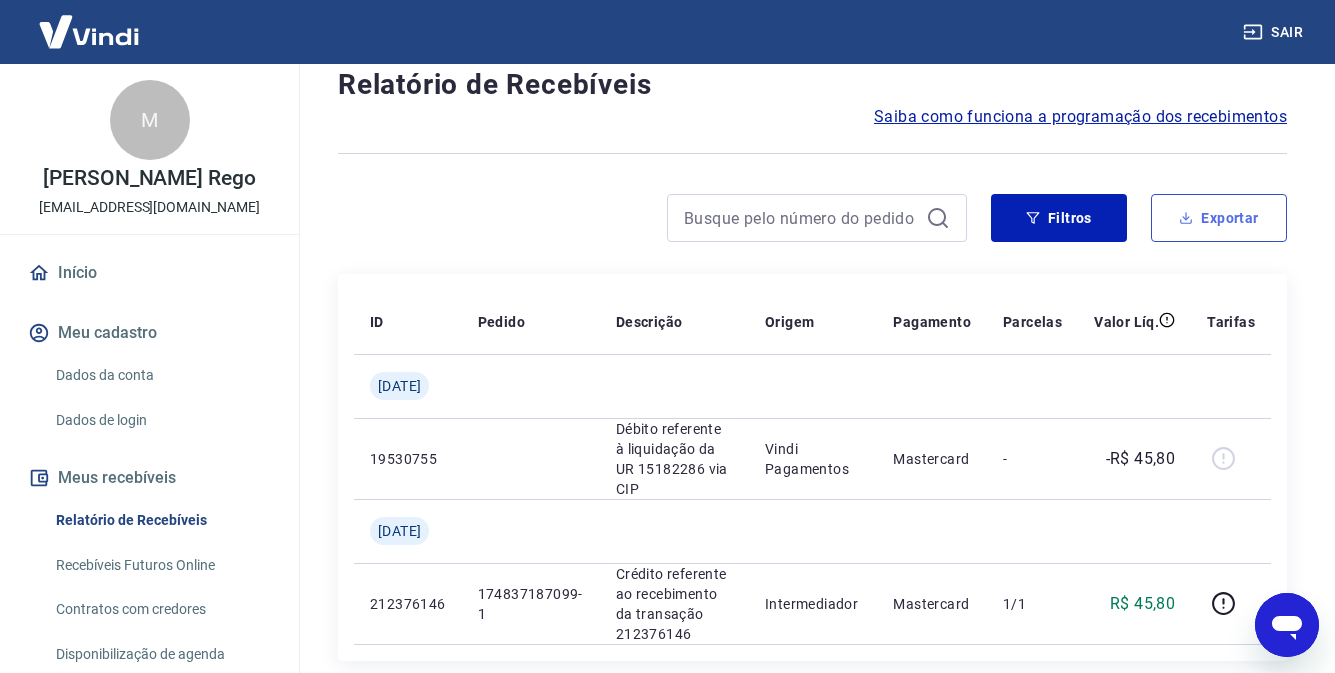 type on "[DATE]" 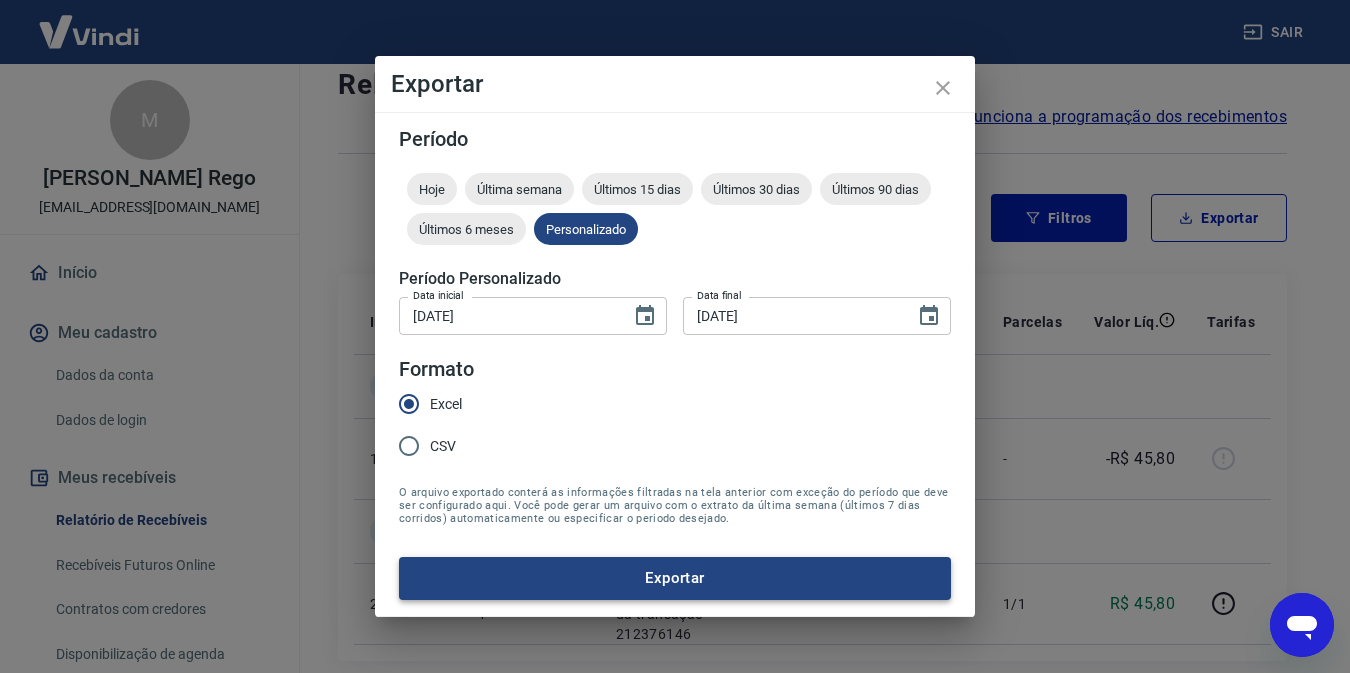 click on "Exportar" at bounding box center [675, 578] 